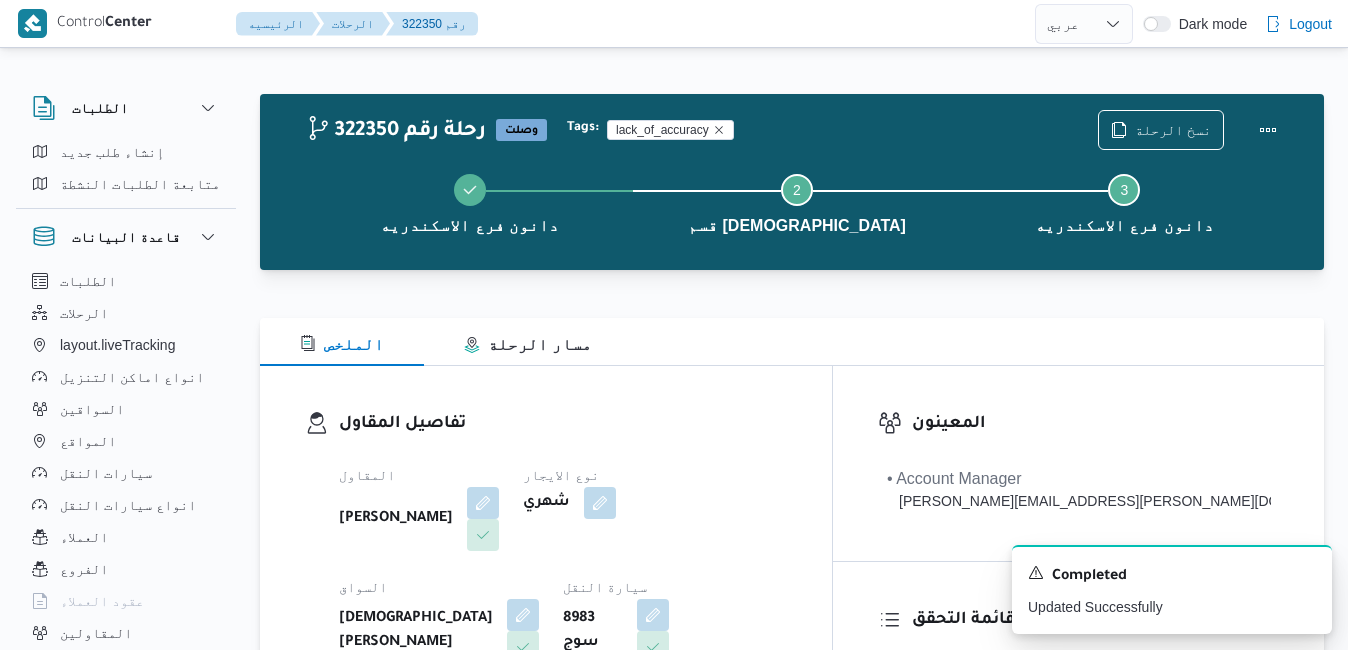 select on "ar" 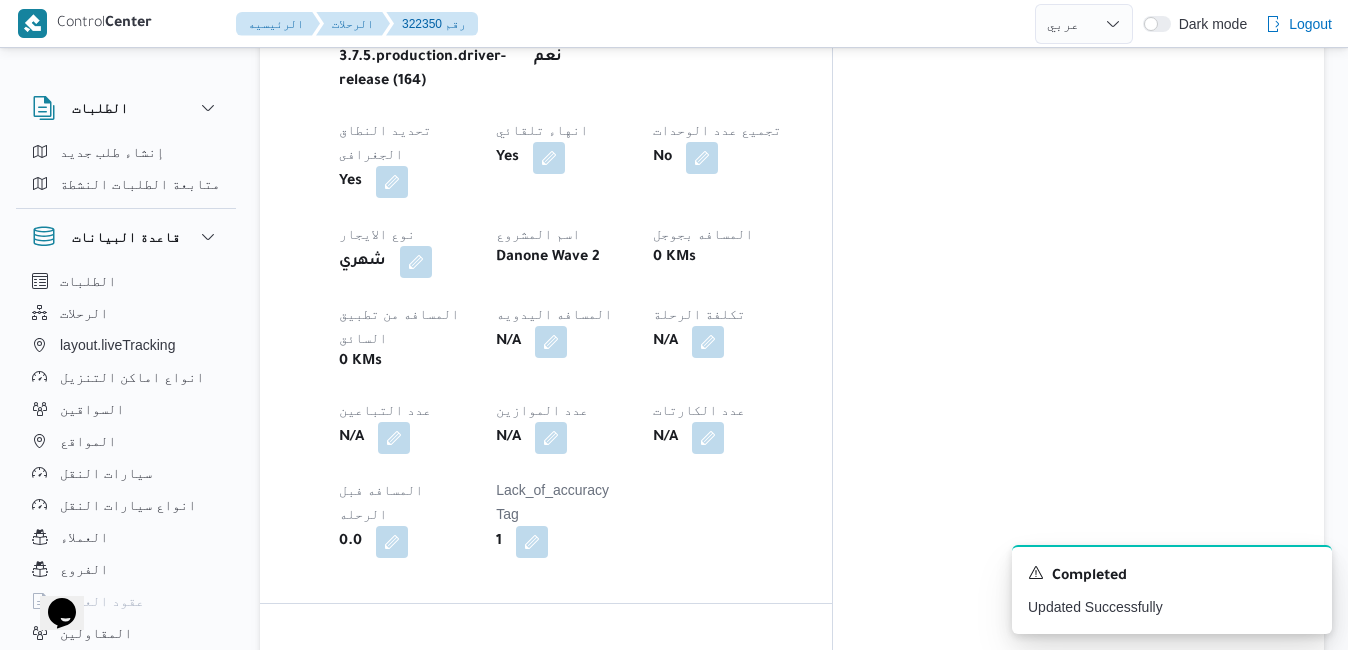 scroll, scrollTop: 0, scrollLeft: 0, axis: both 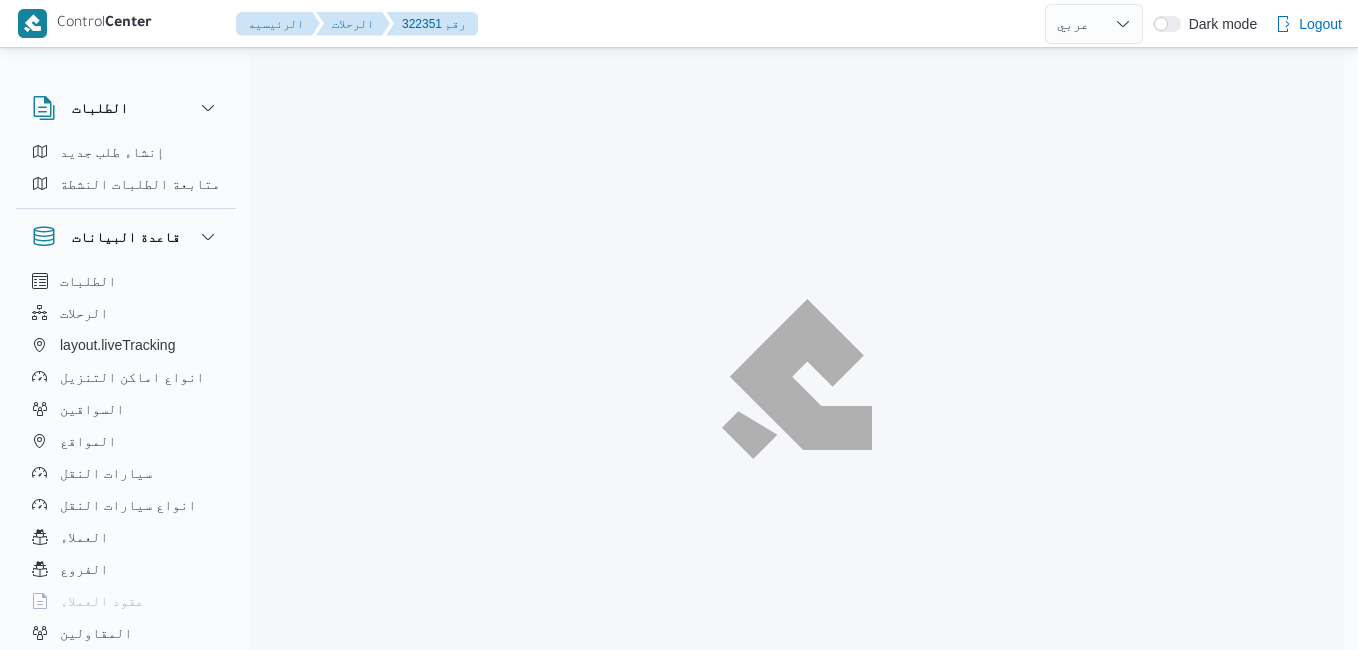 select on "ar" 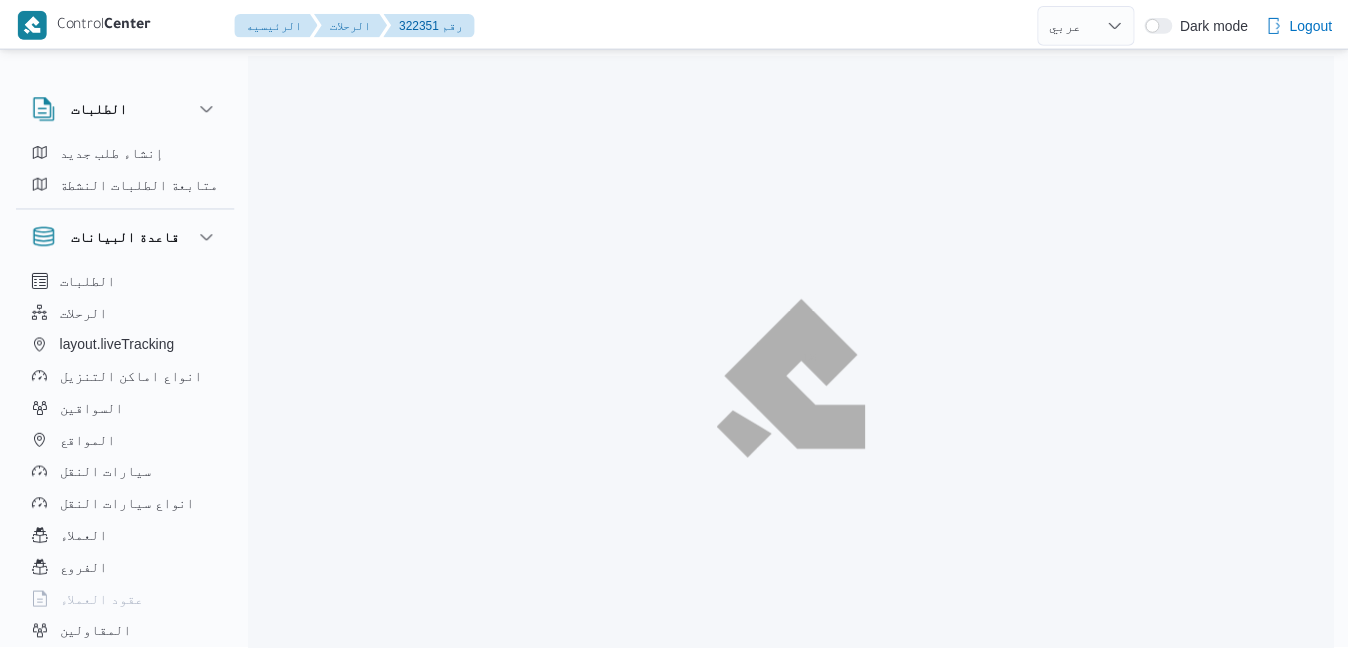 scroll, scrollTop: 0, scrollLeft: 0, axis: both 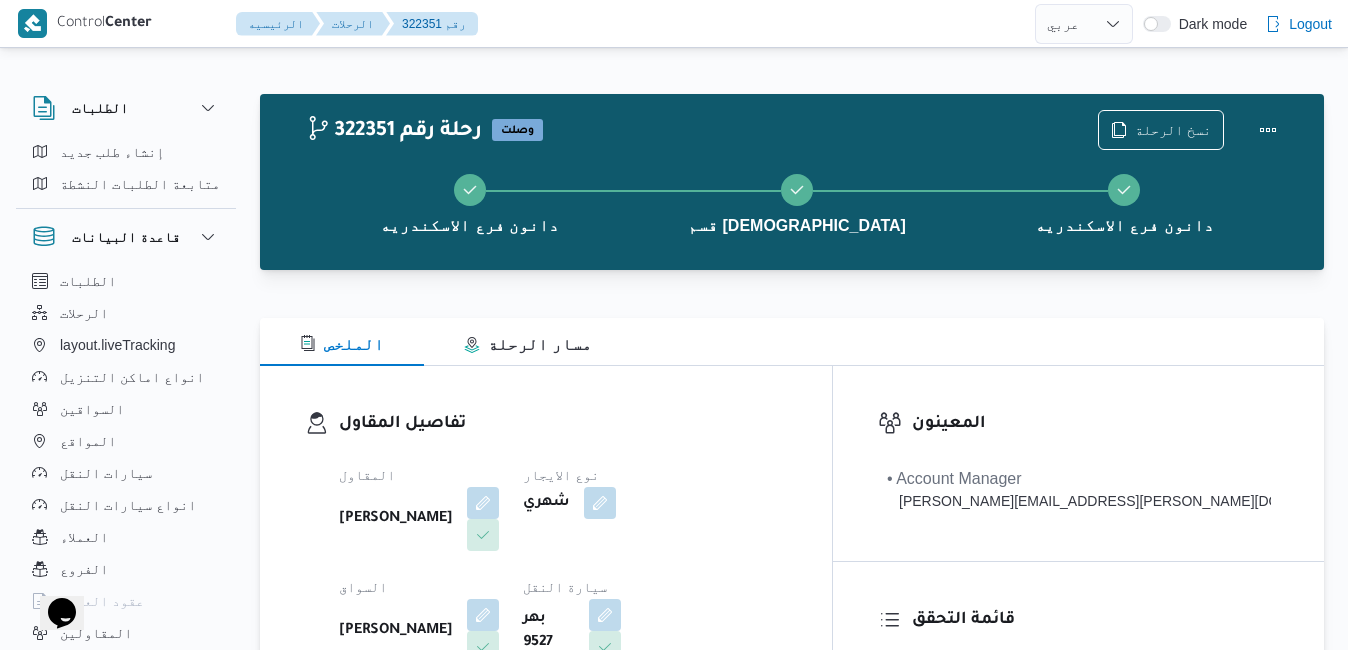 click on "تفاصيل المقاول" at bounding box center (563, 424) 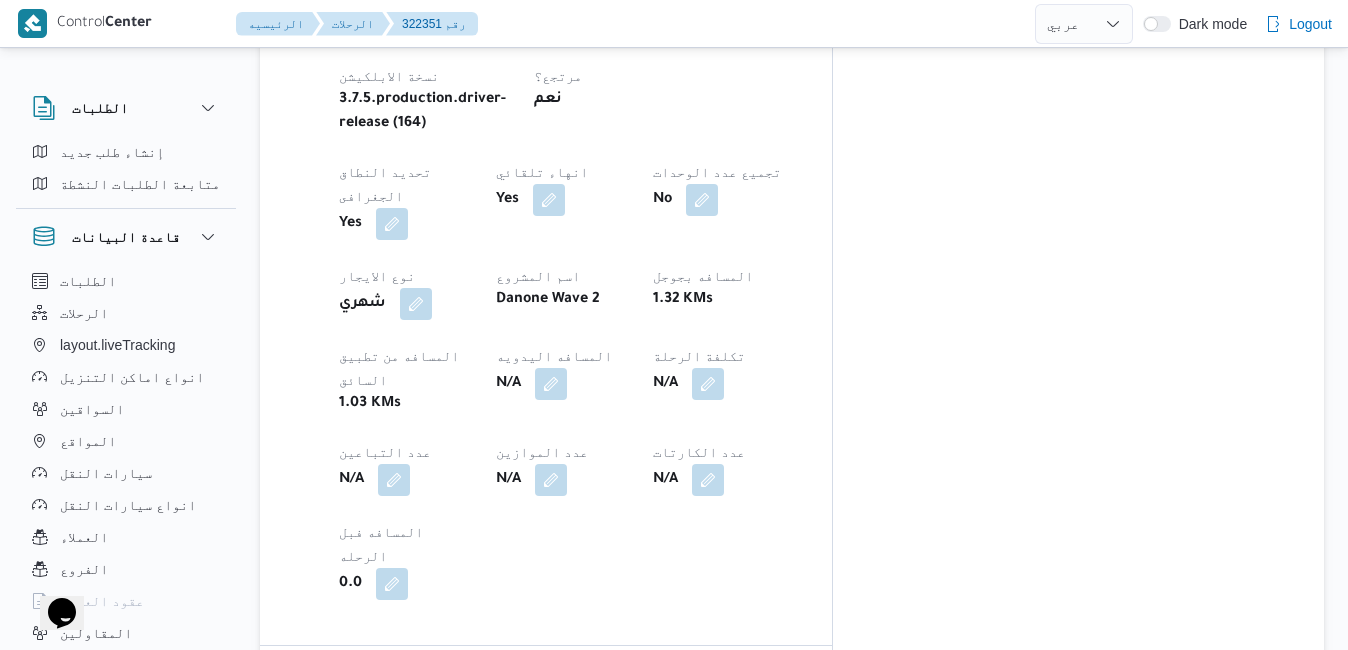scroll, scrollTop: 1120, scrollLeft: 0, axis: vertical 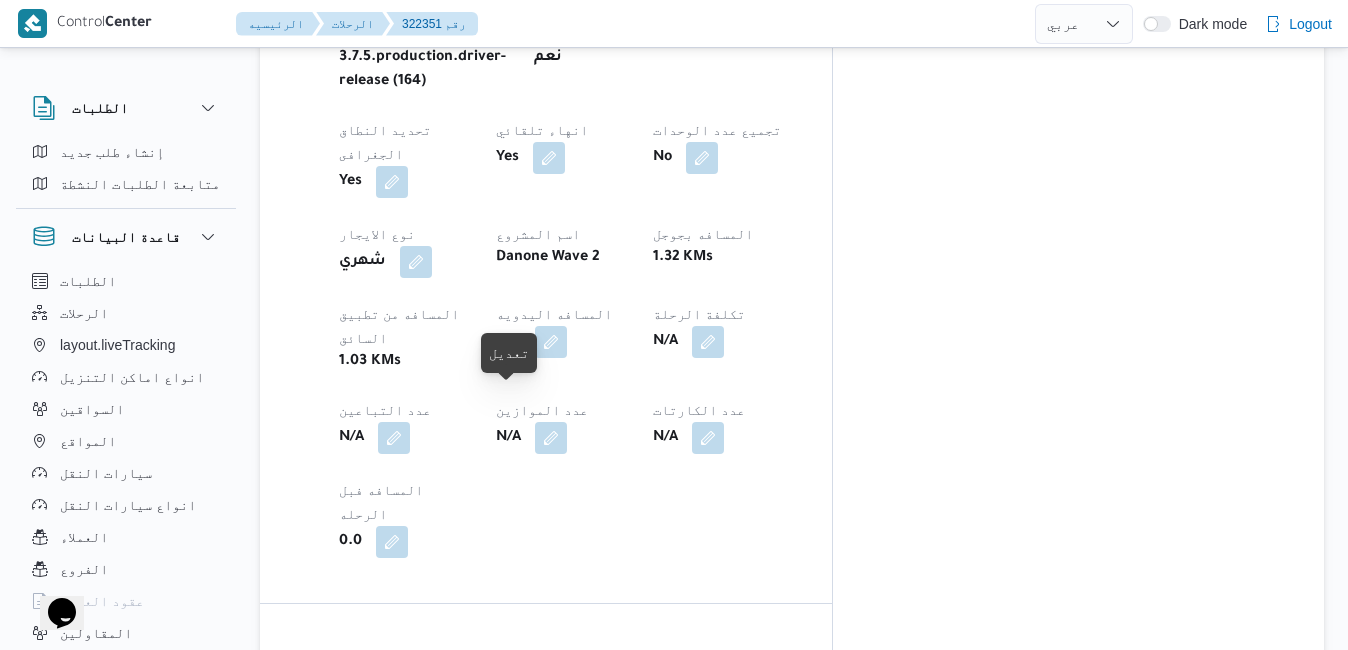 click at bounding box center [455, 764] 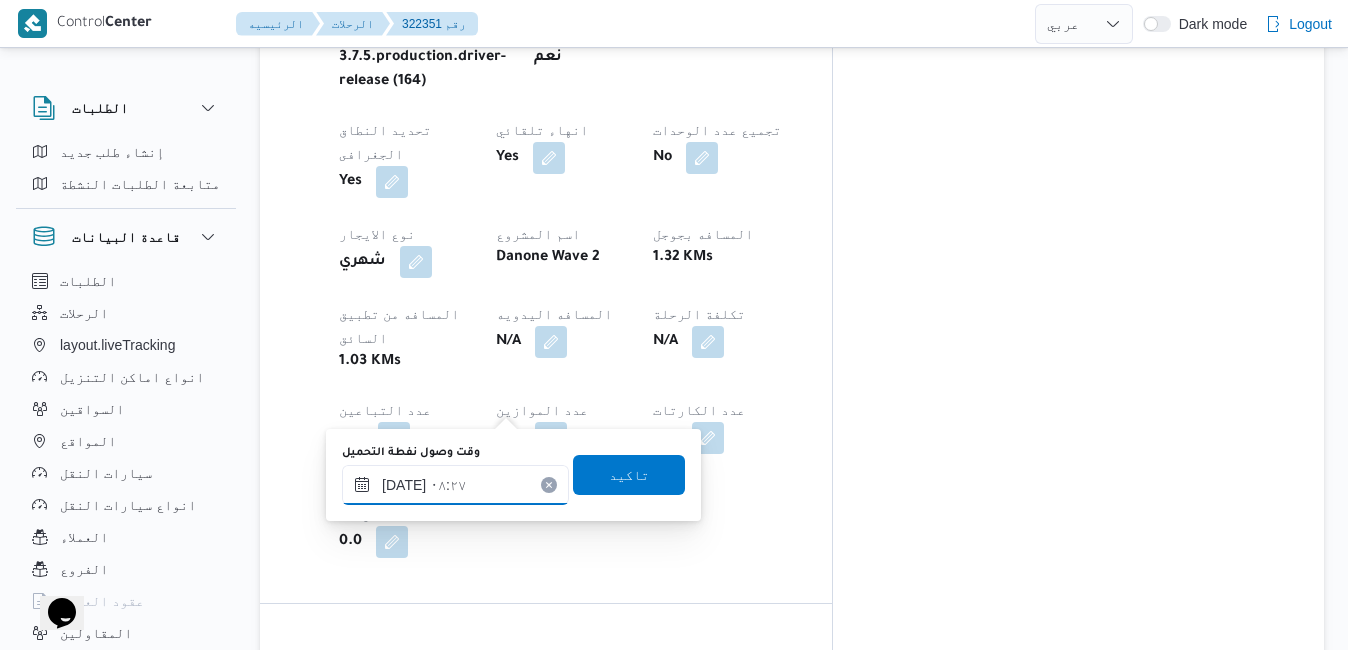 click on "٠١/٠٧/٢٠٢٥ ٠٨:٢٧" at bounding box center [455, 485] 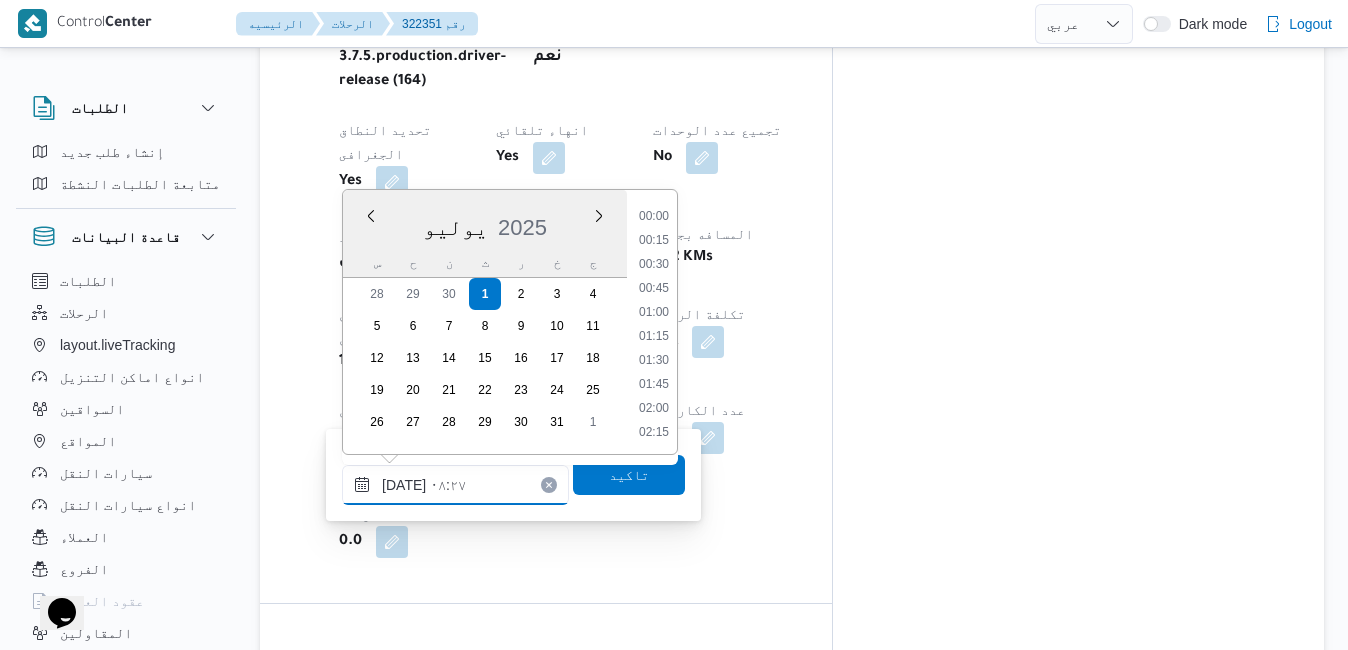 scroll, scrollTop: 670, scrollLeft: 0, axis: vertical 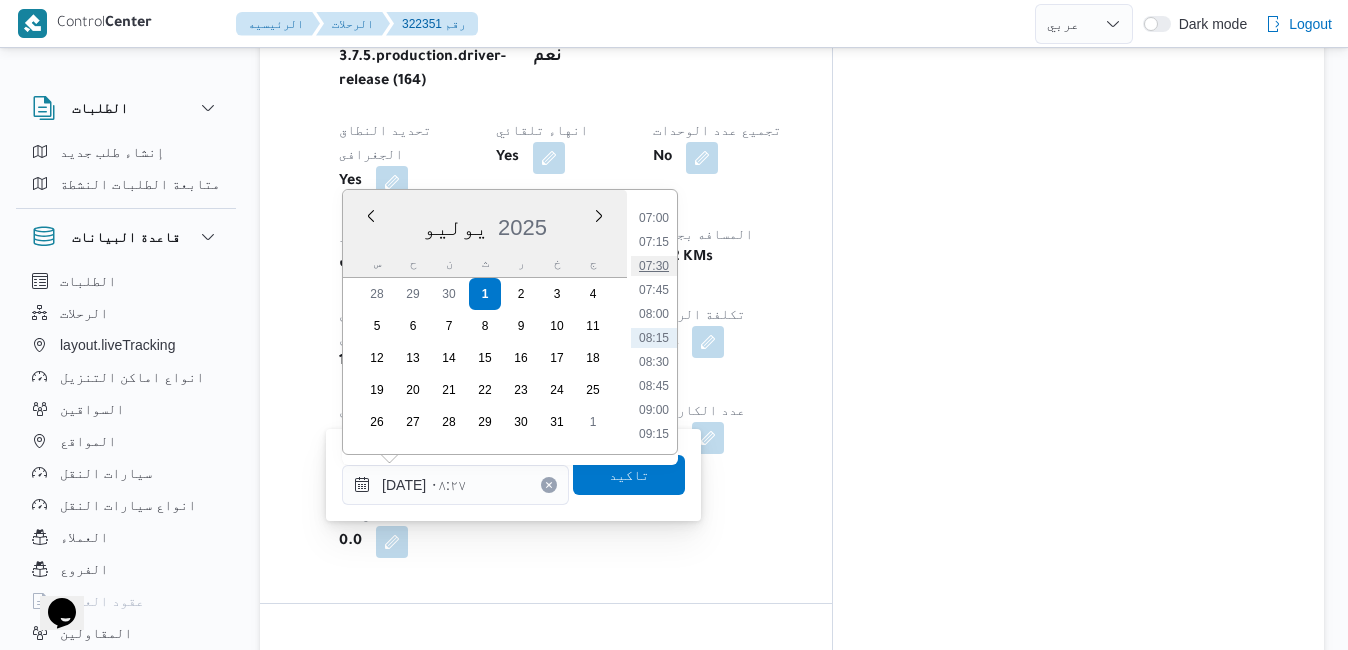 click on "07:30" at bounding box center (654, 266) 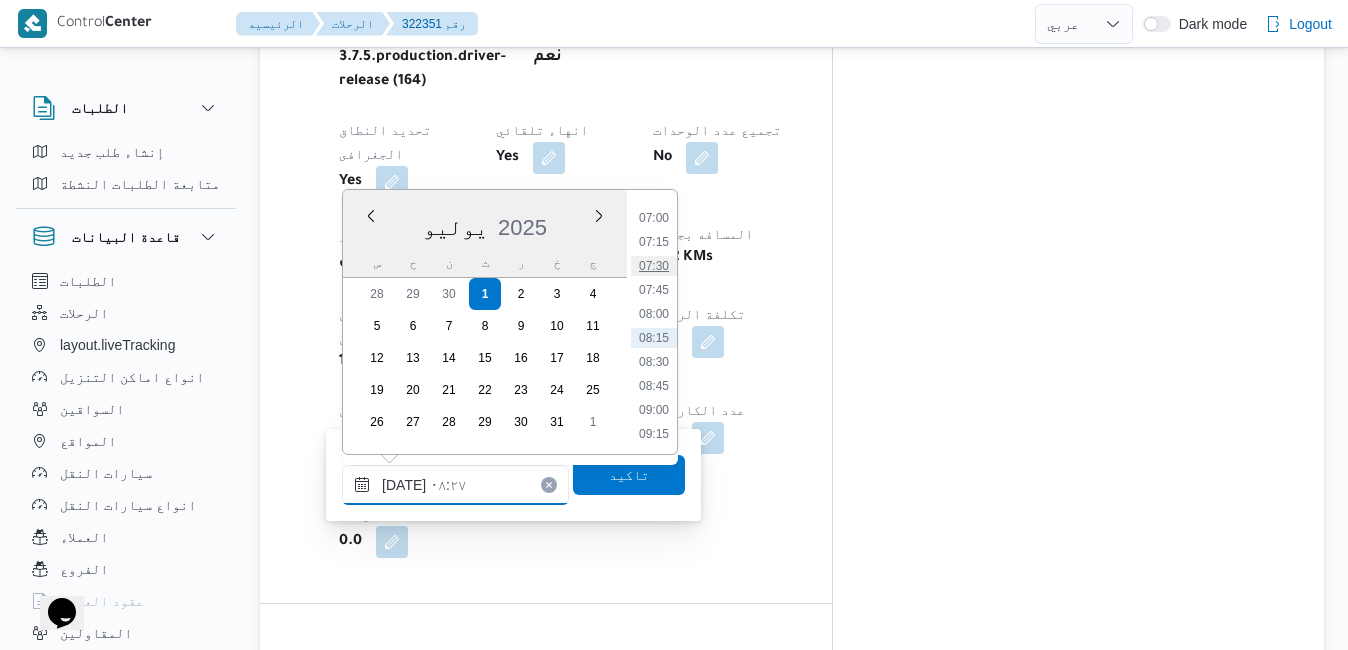type on "٠١/٠٧/٢٠٢٥ ٠٧:٣٠" 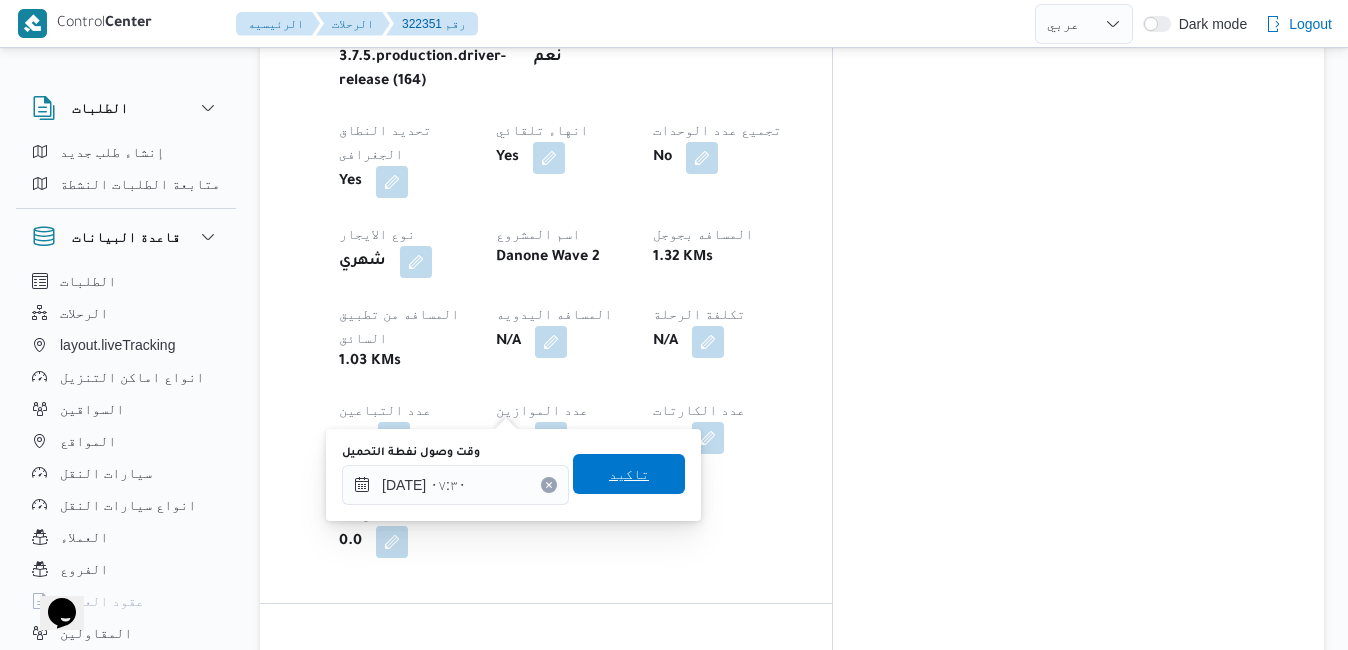 click on "تاكيد" at bounding box center [629, 474] 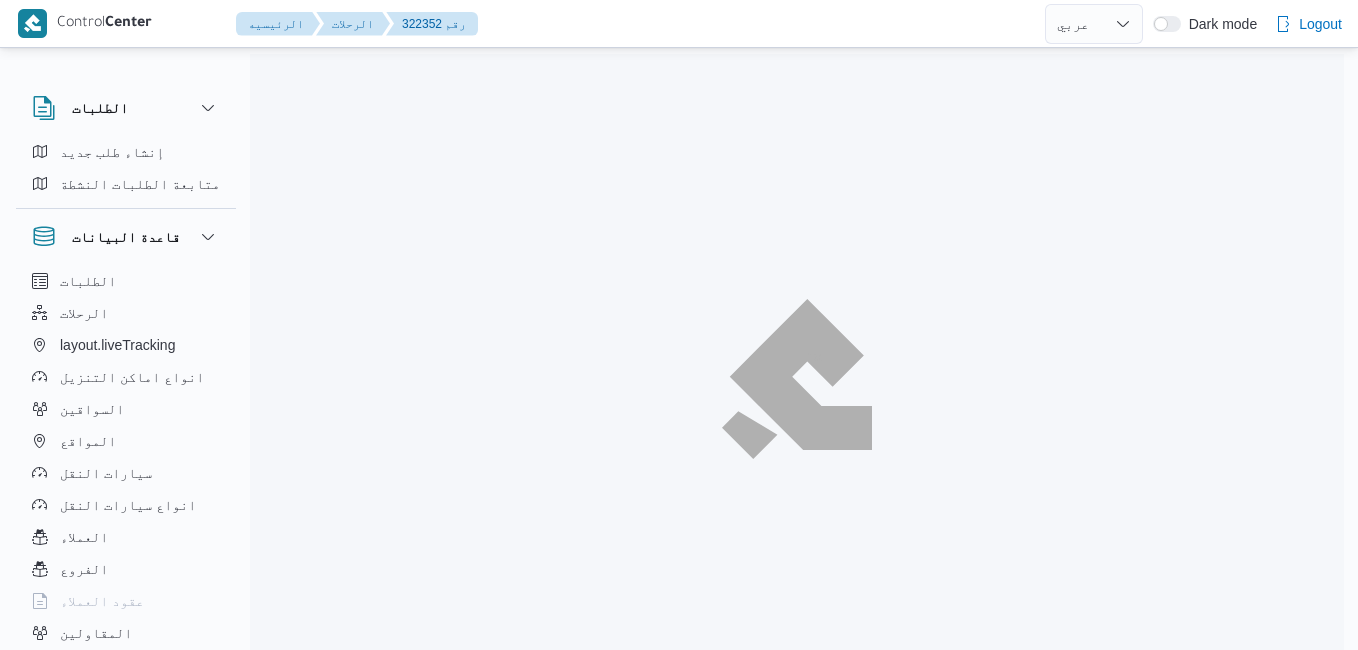 select on "ar" 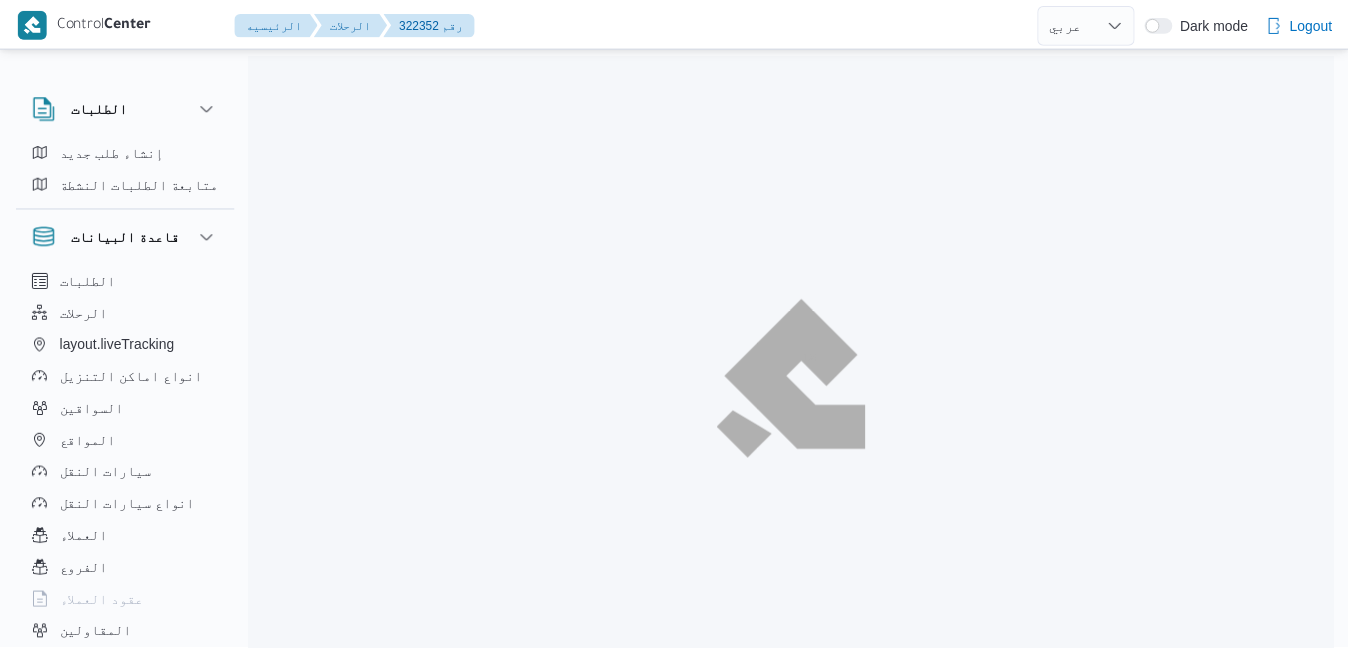 scroll, scrollTop: 0, scrollLeft: 0, axis: both 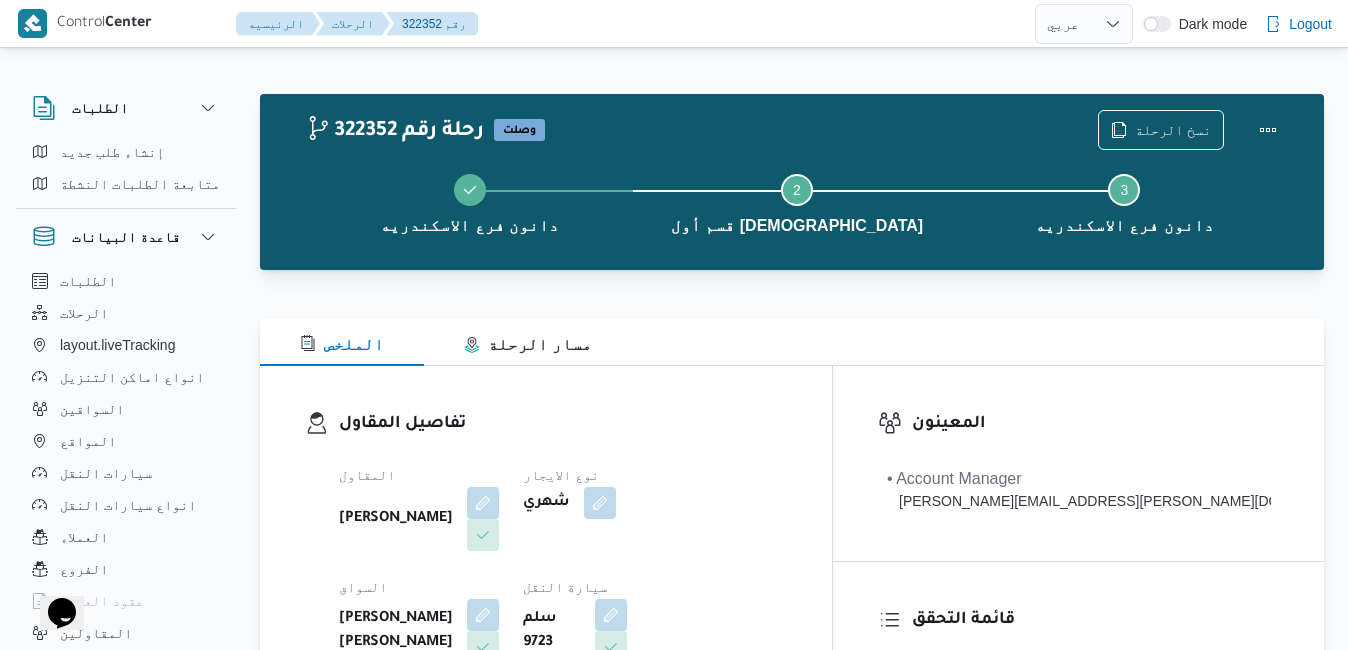 click on "تفاصيل المقاول المقاول احمد محمد وصال الشرقاوي نوع الايجار شهري السواق محمد فهمي فرج عبدالفتاح سيارة النقل سلم 9723 نوع سيارة النقل دبابة | مغلق | مبرد | 1.5 طن" at bounding box center [563, 597] 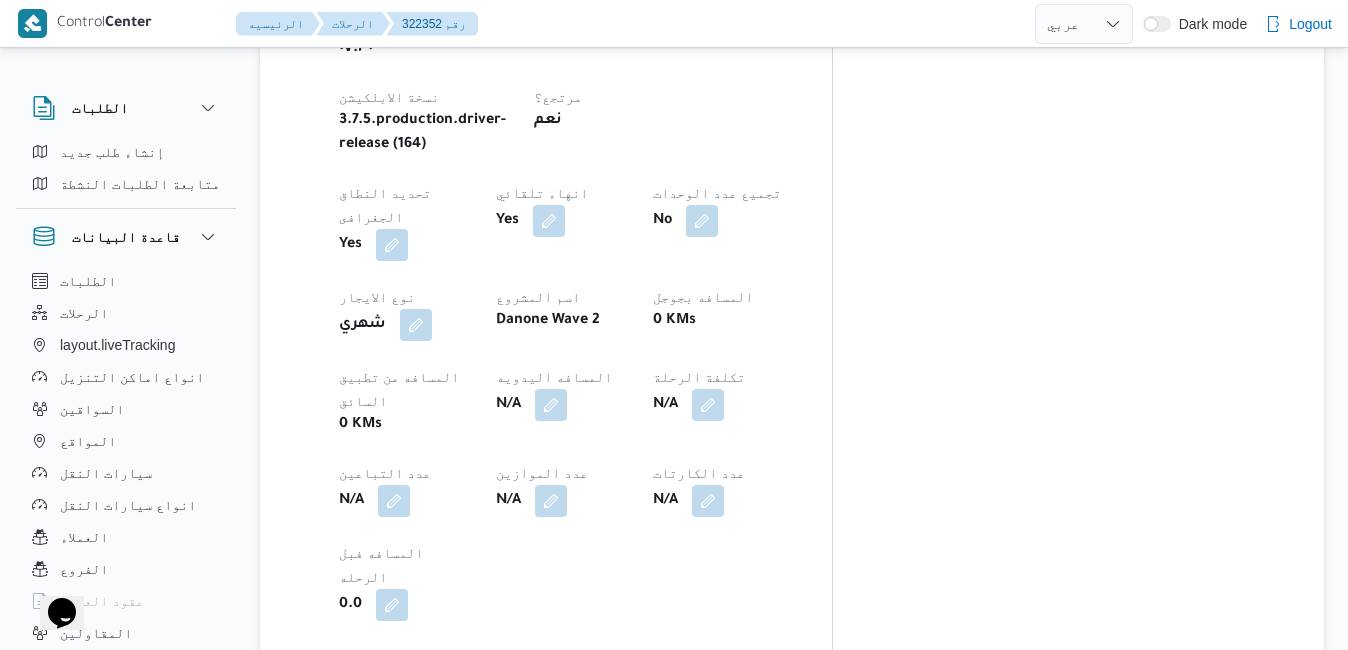 scroll, scrollTop: 1080, scrollLeft: 0, axis: vertical 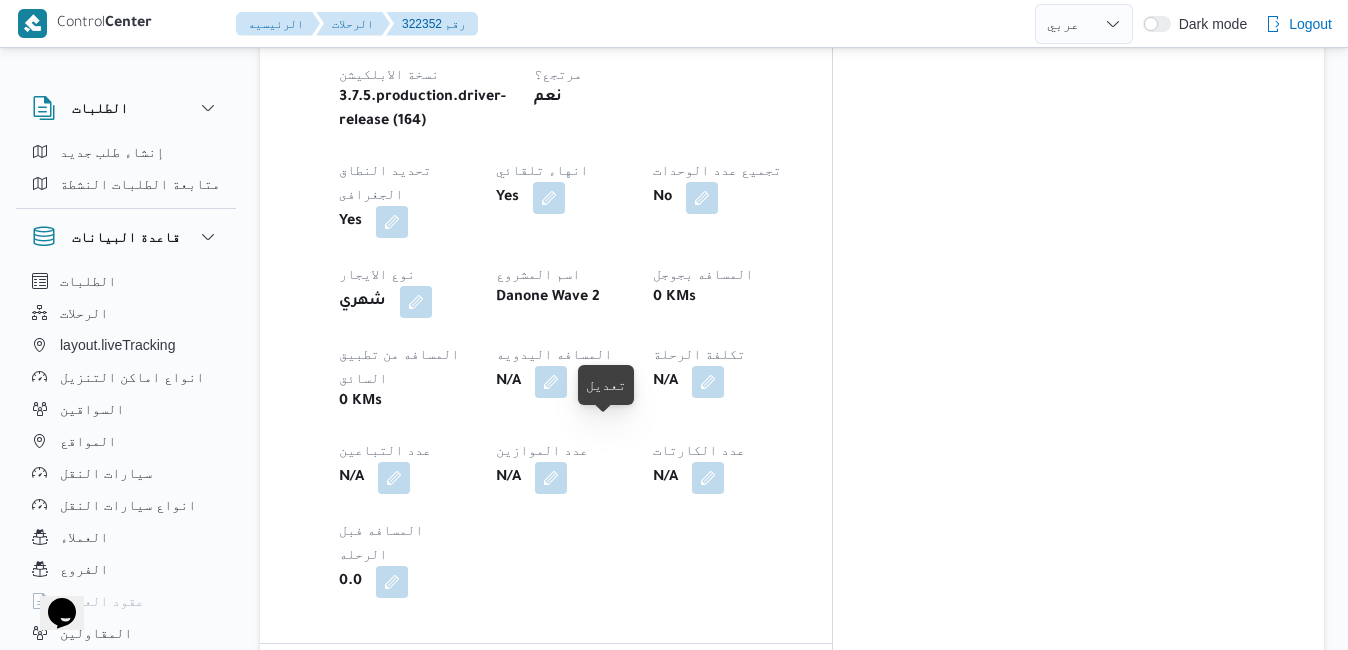 click at bounding box center [551, 804] 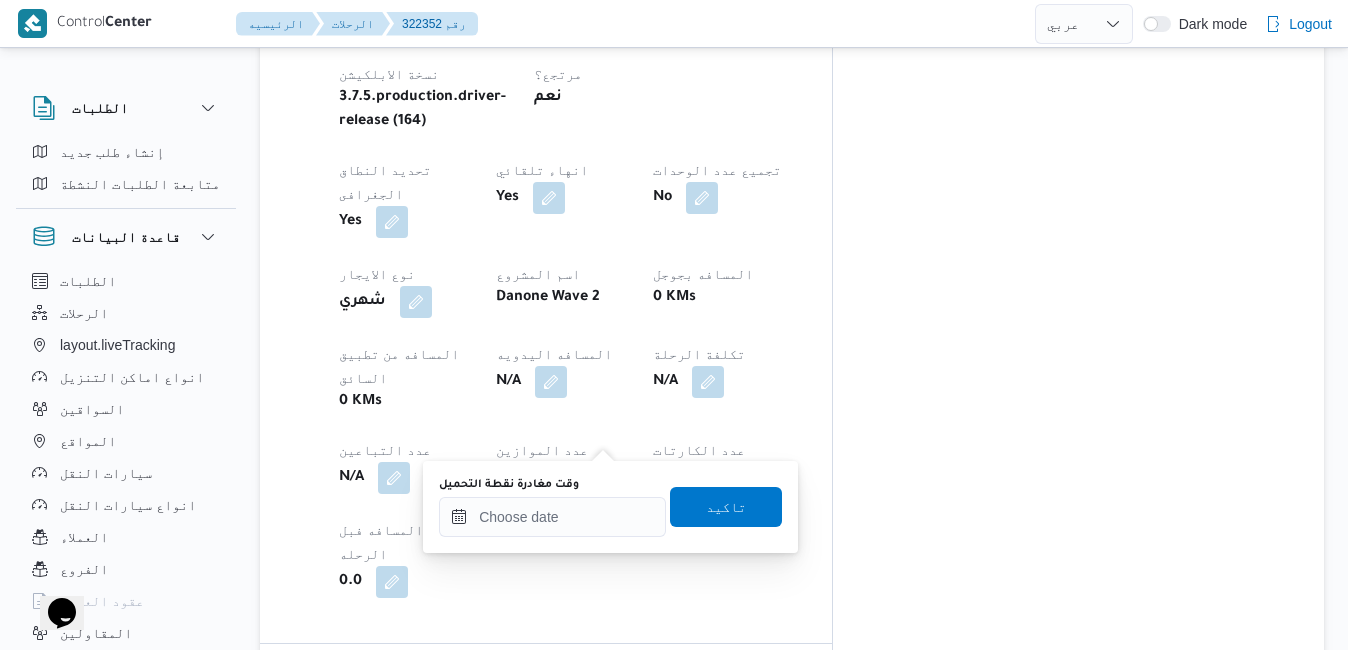 click on "وقت مغادرة نقطة التحميل تاكيد" at bounding box center (610, 507) 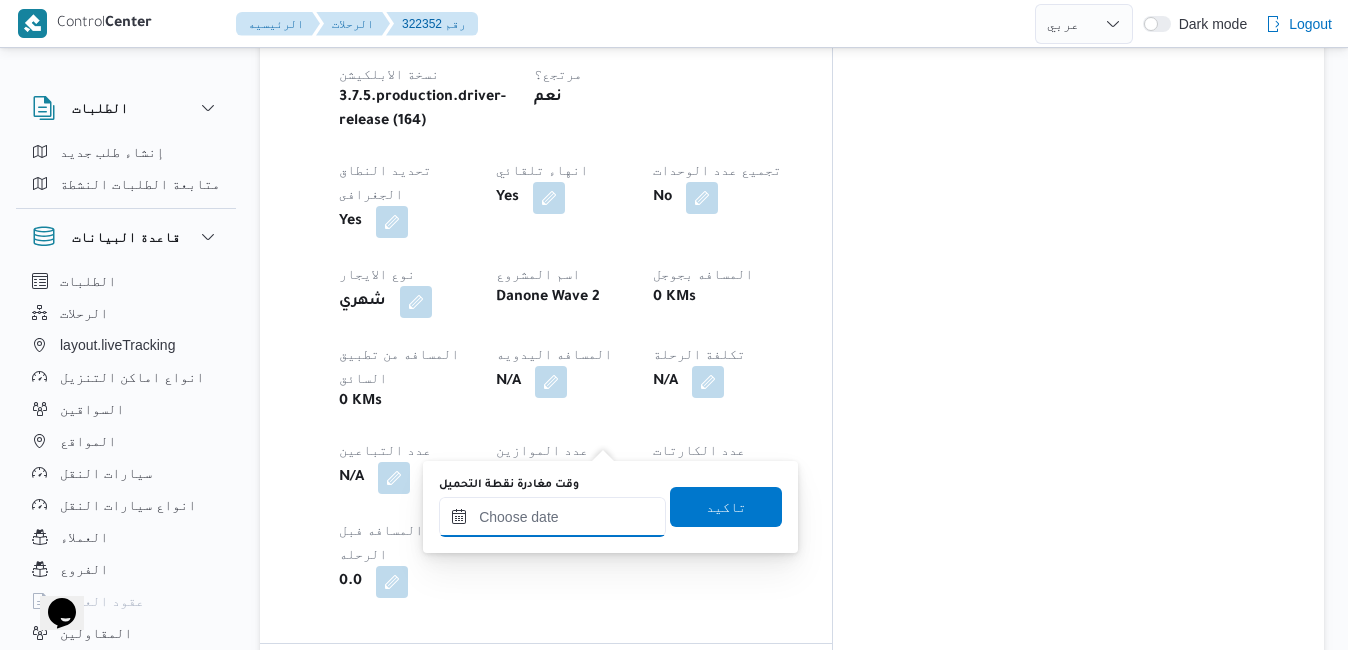 click on "وقت مغادرة نقطة التحميل" at bounding box center [552, 517] 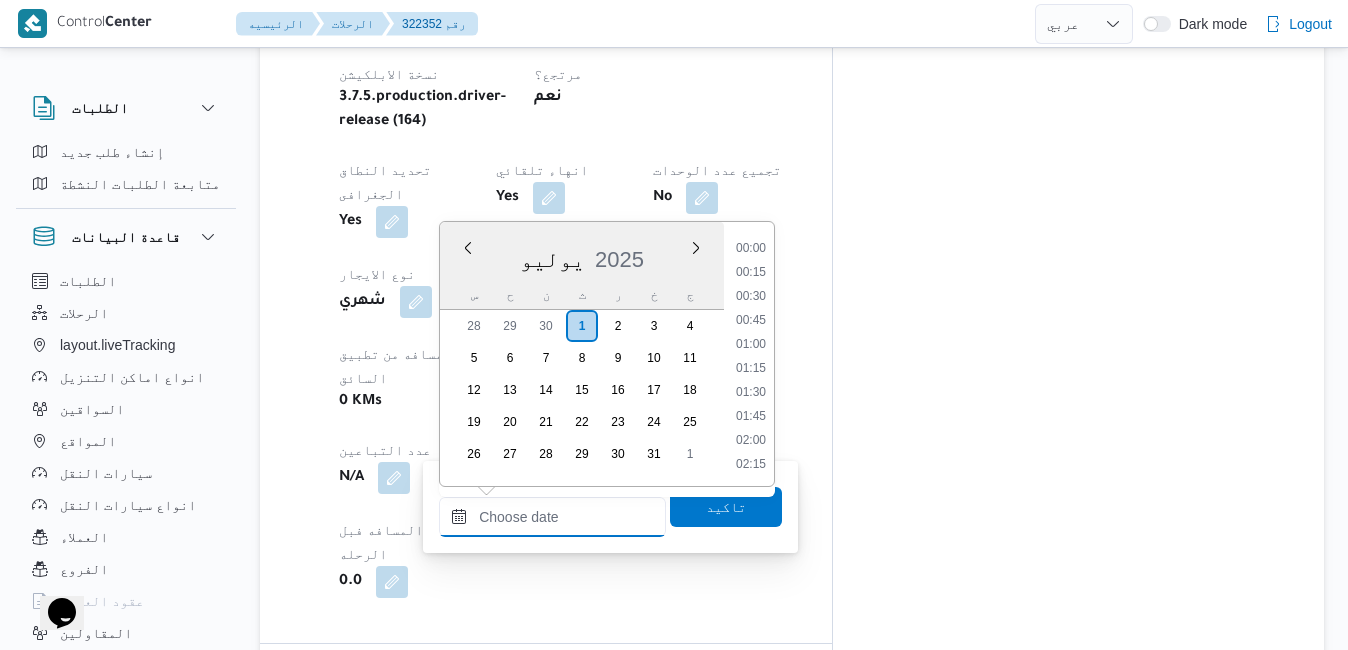 scroll, scrollTop: 814, scrollLeft: 0, axis: vertical 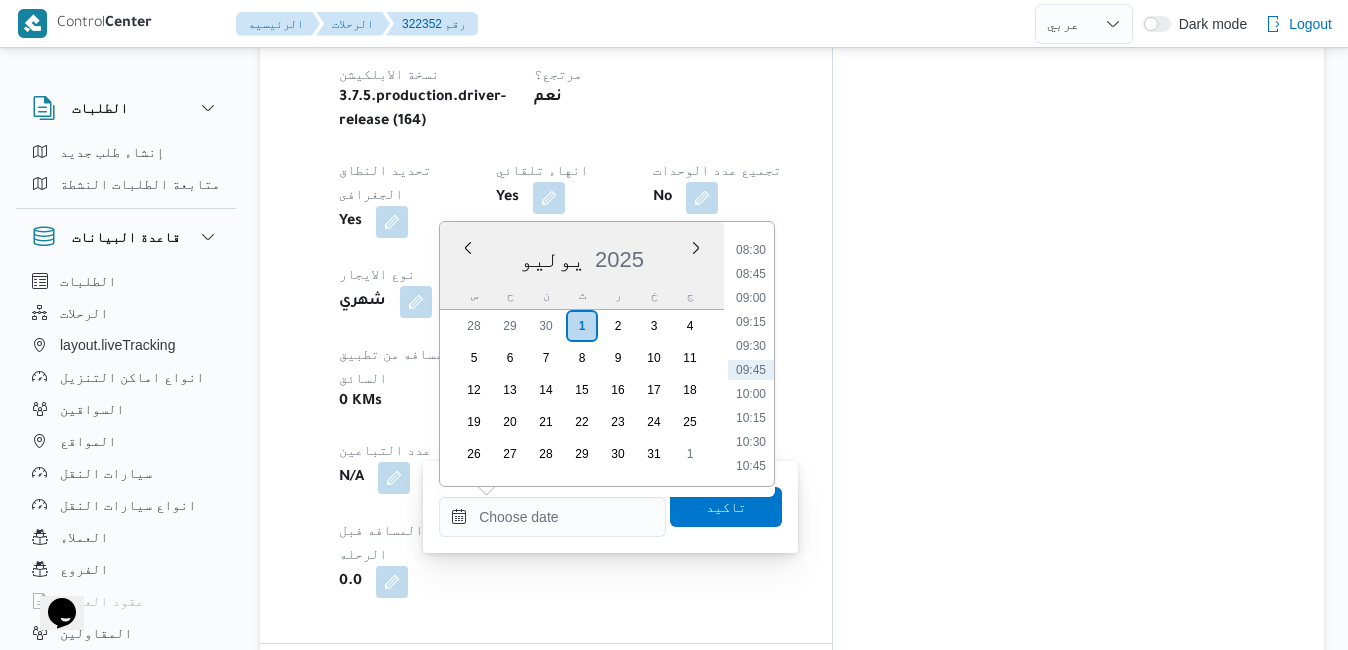 click on "[DATE]" at bounding box center [582, 255] 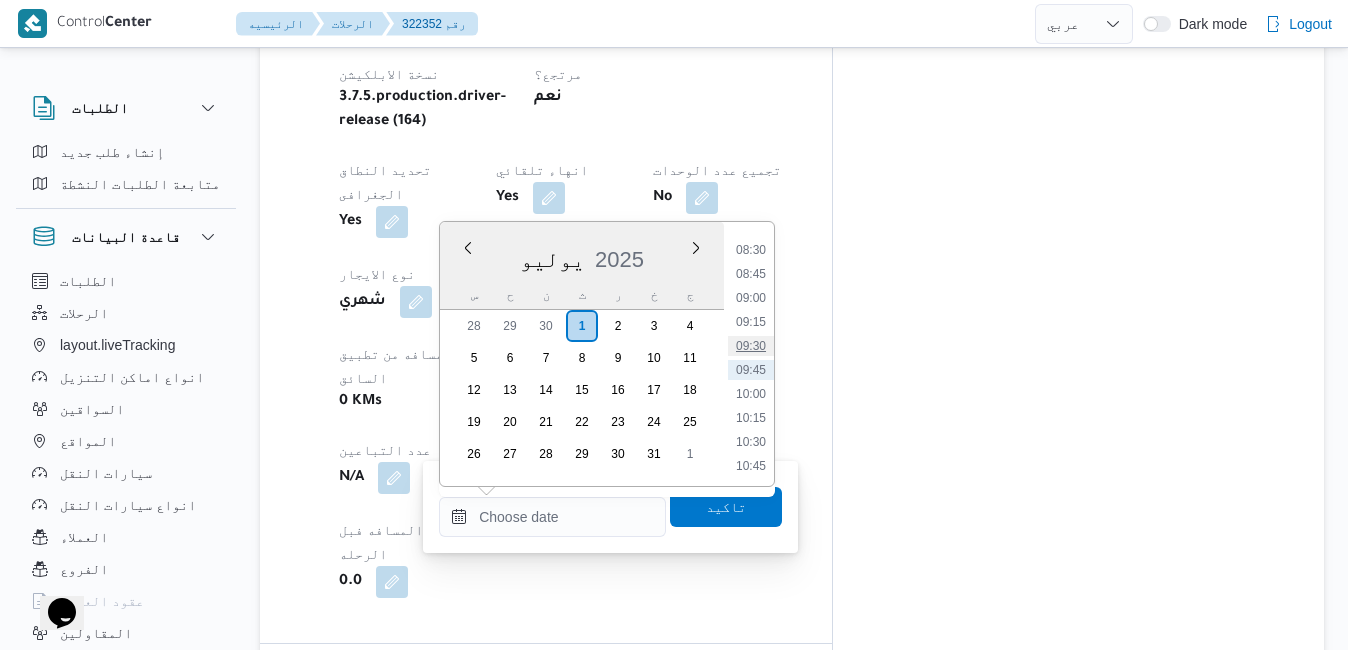 click on "09:30" at bounding box center (751, 346) 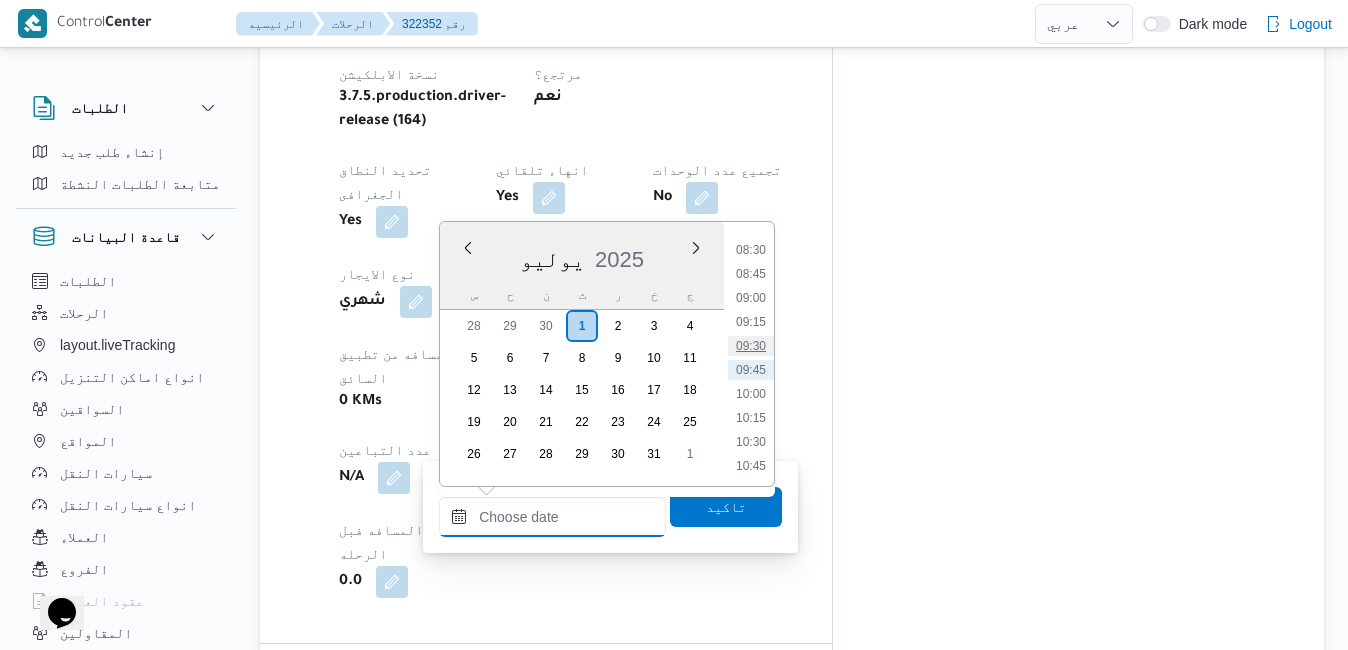 type on "٠١/٠٧/٢٠٢٥ ٠٩:٣٠" 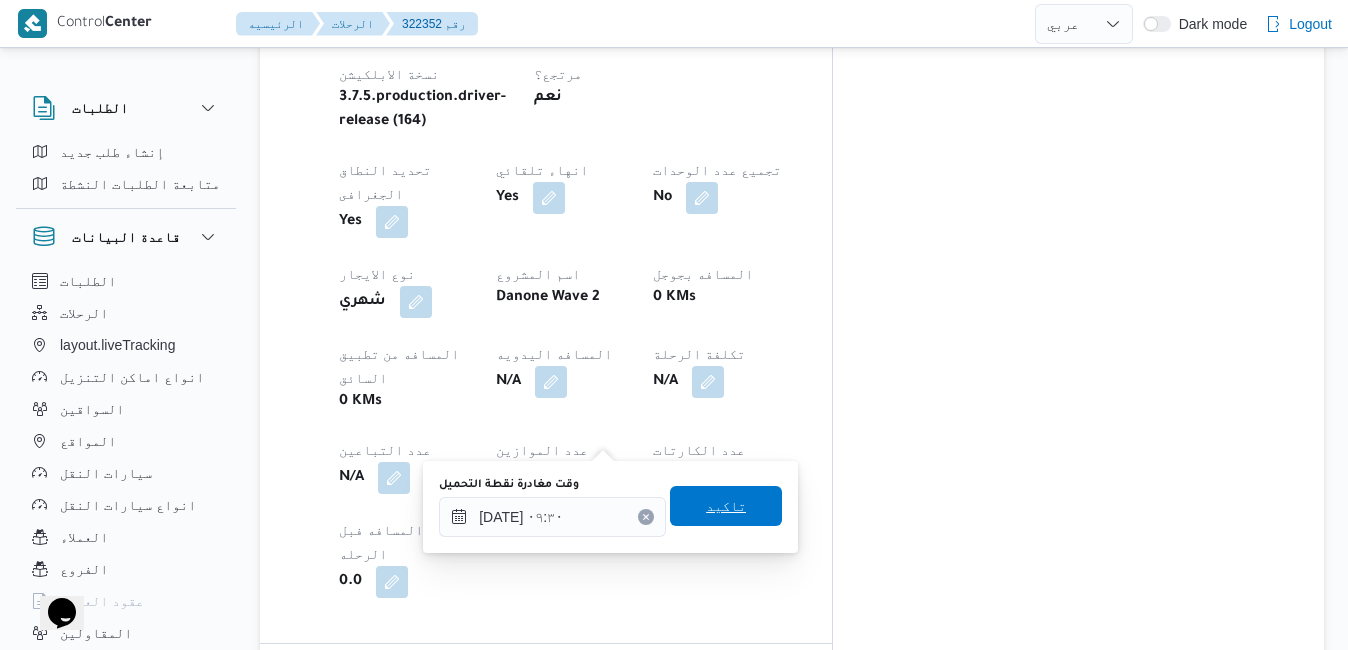 click on "تاكيد" at bounding box center (726, 506) 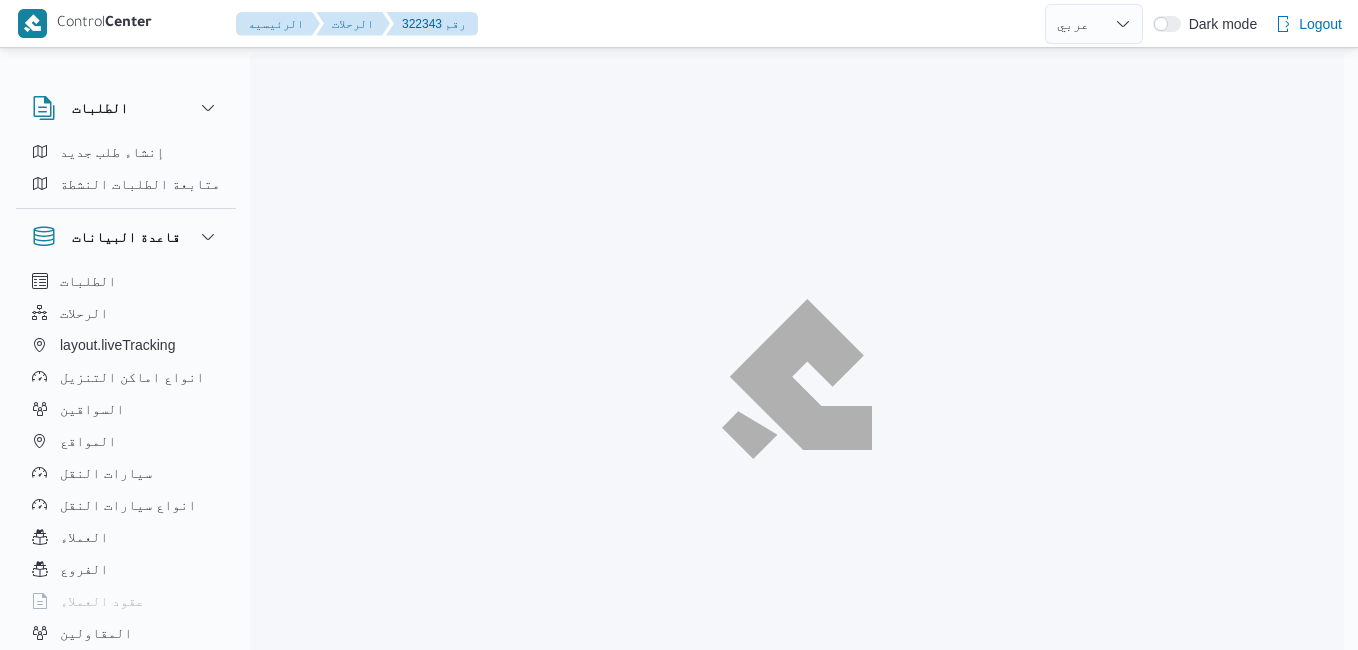 select on "ar" 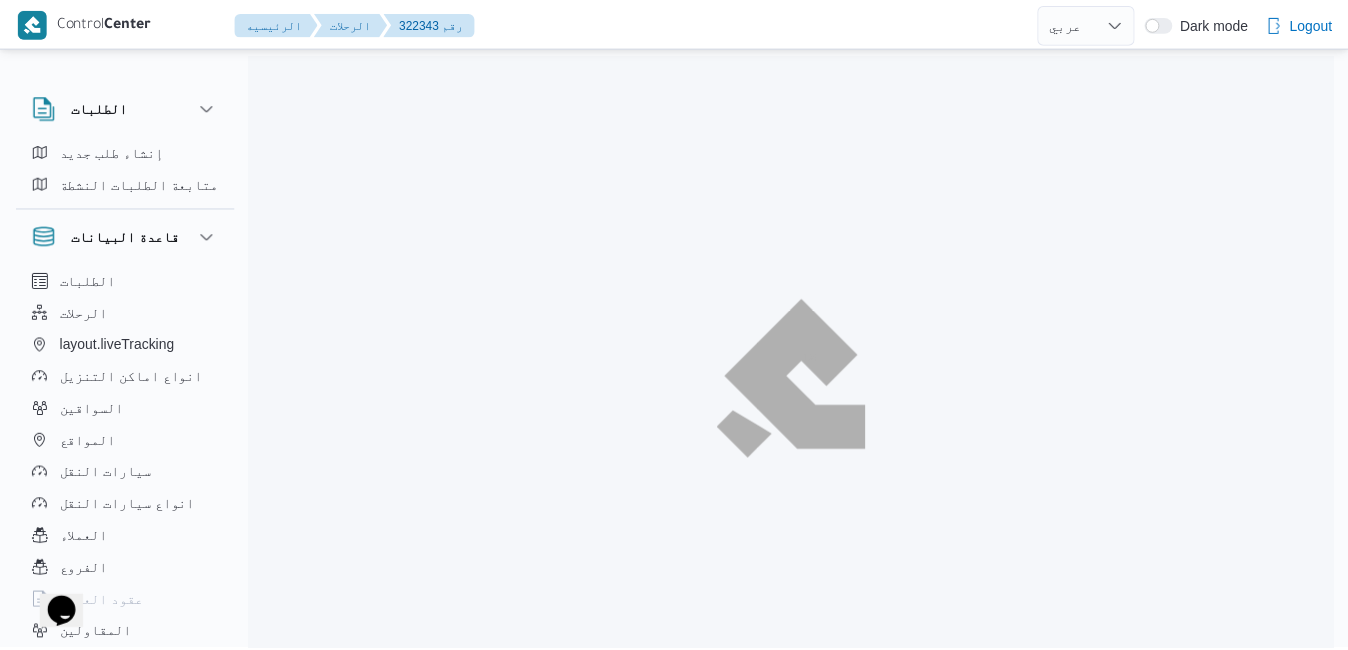scroll, scrollTop: 0, scrollLeft: 0, axis: both 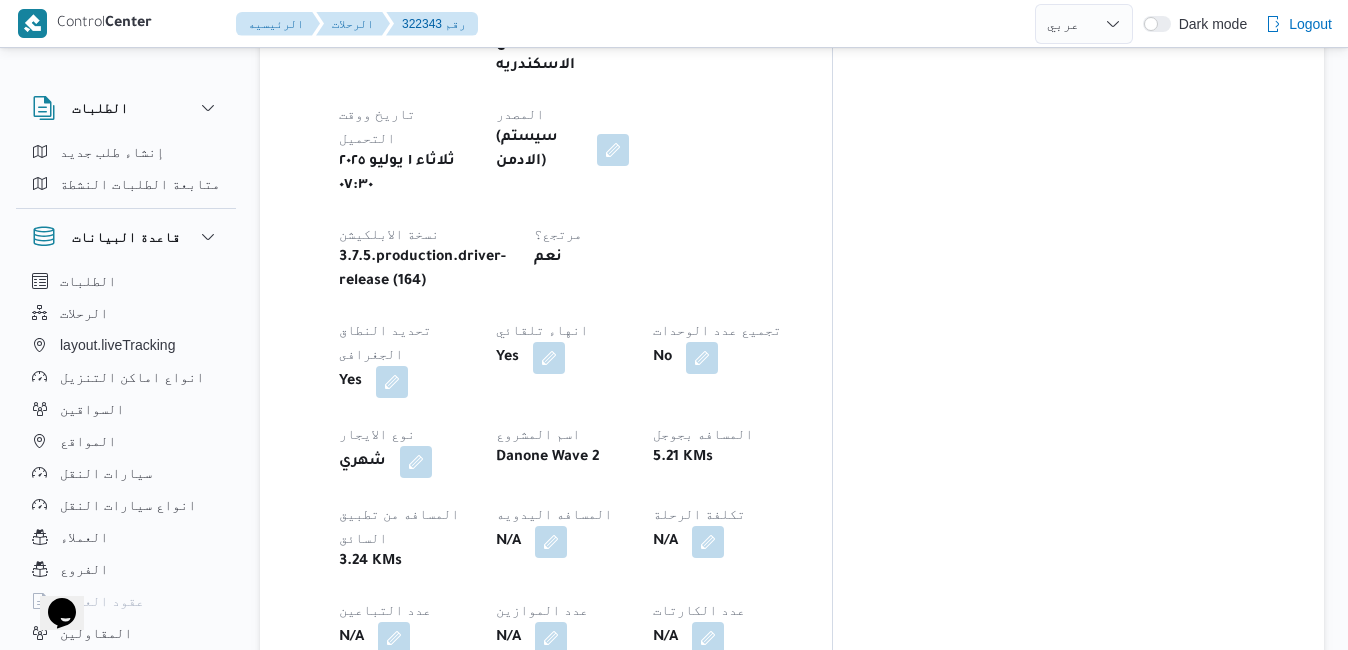 click at bounding box center [453, 964] 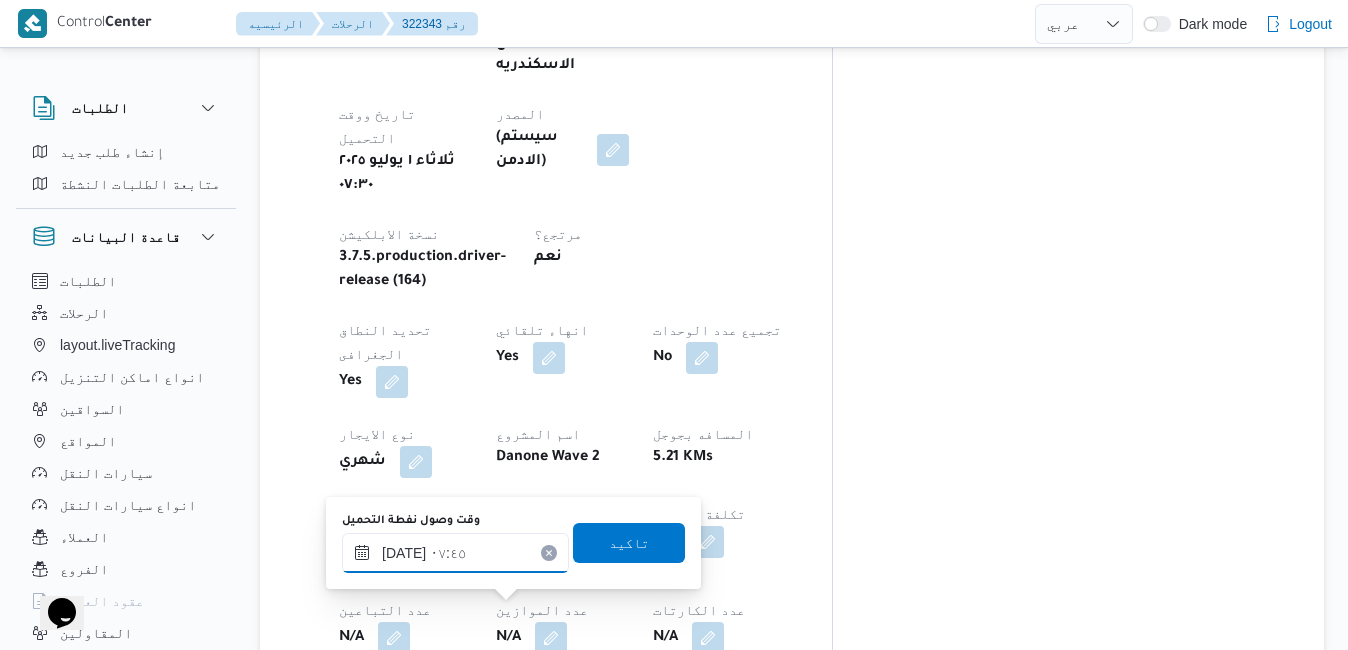 click on "٠١/٠٧/٢٠٢٥ ٠٧:٤٥" at bounding box center (455, 553) 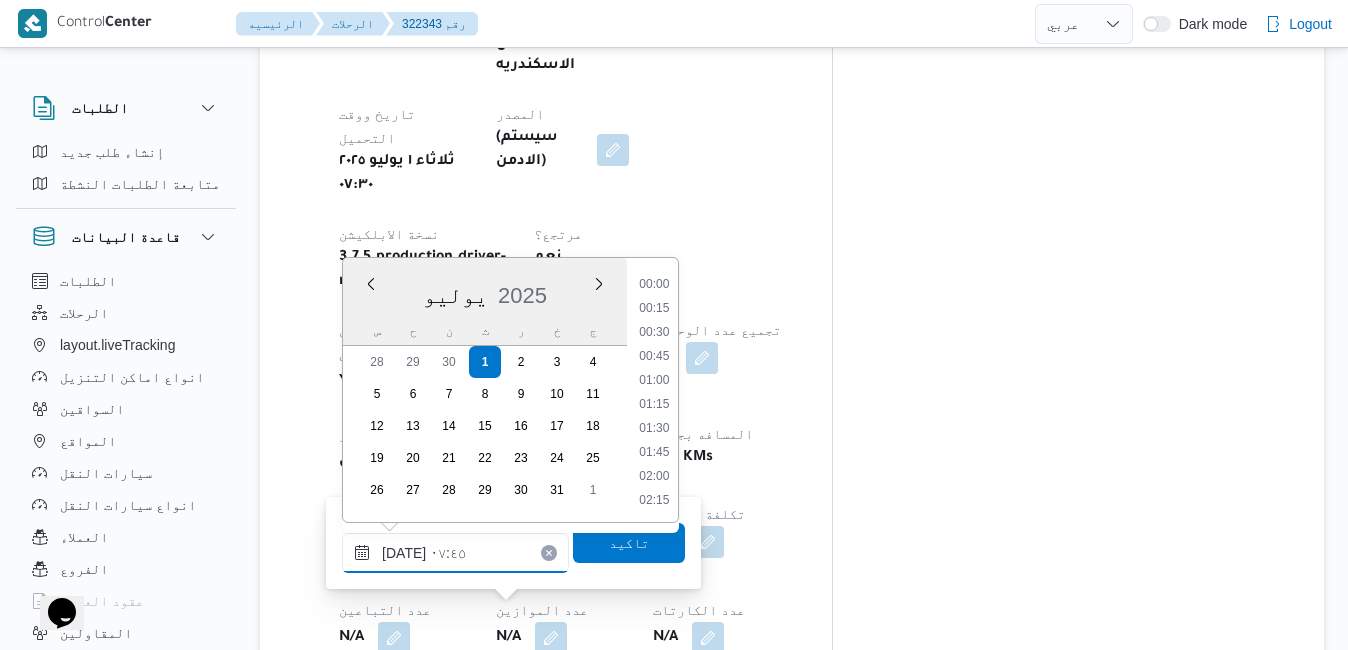 scroll, scrollTop: 622, scrollLeft: 0, axis: vertical 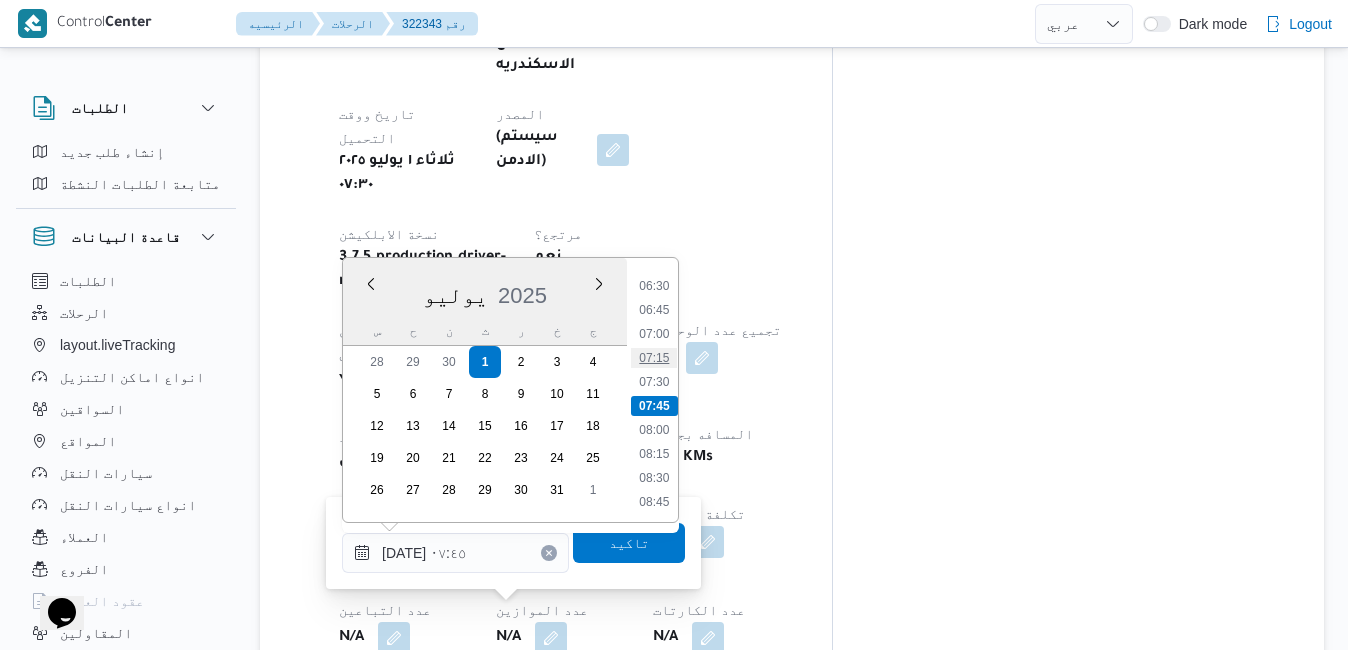click on "07:15" at bounding box center [654, 358] 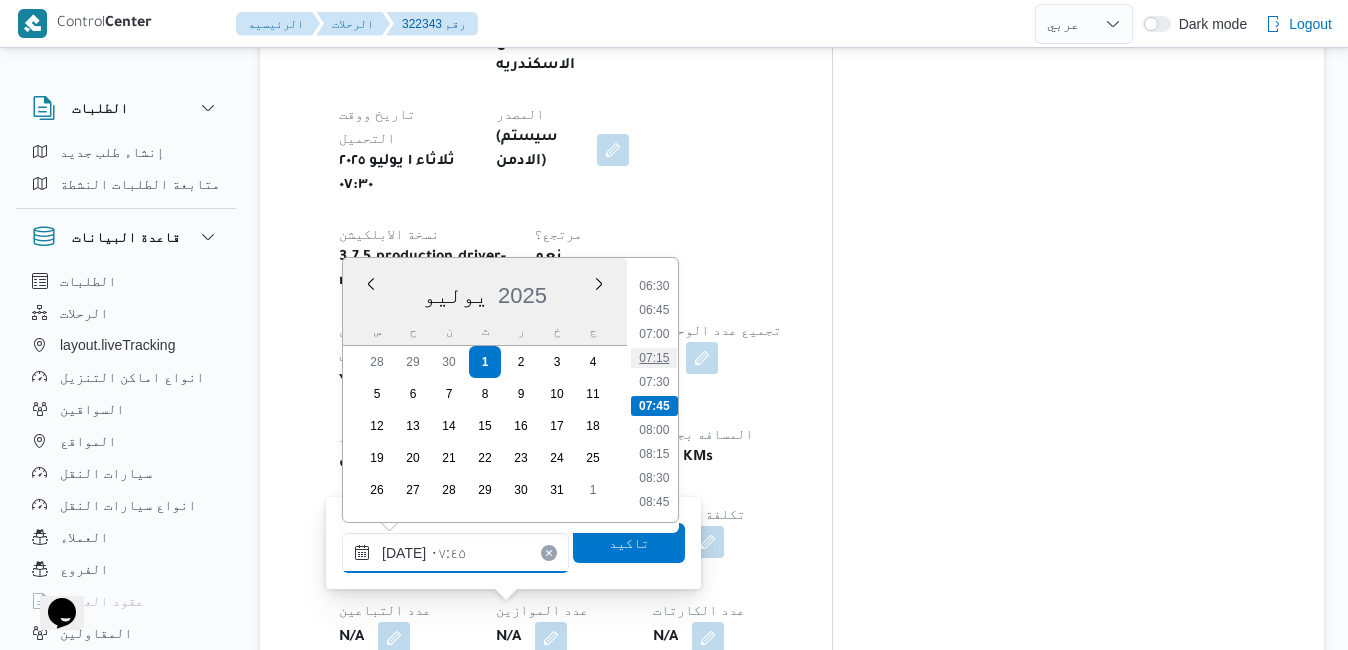 type on "[DATE] ٠٧:١٥" 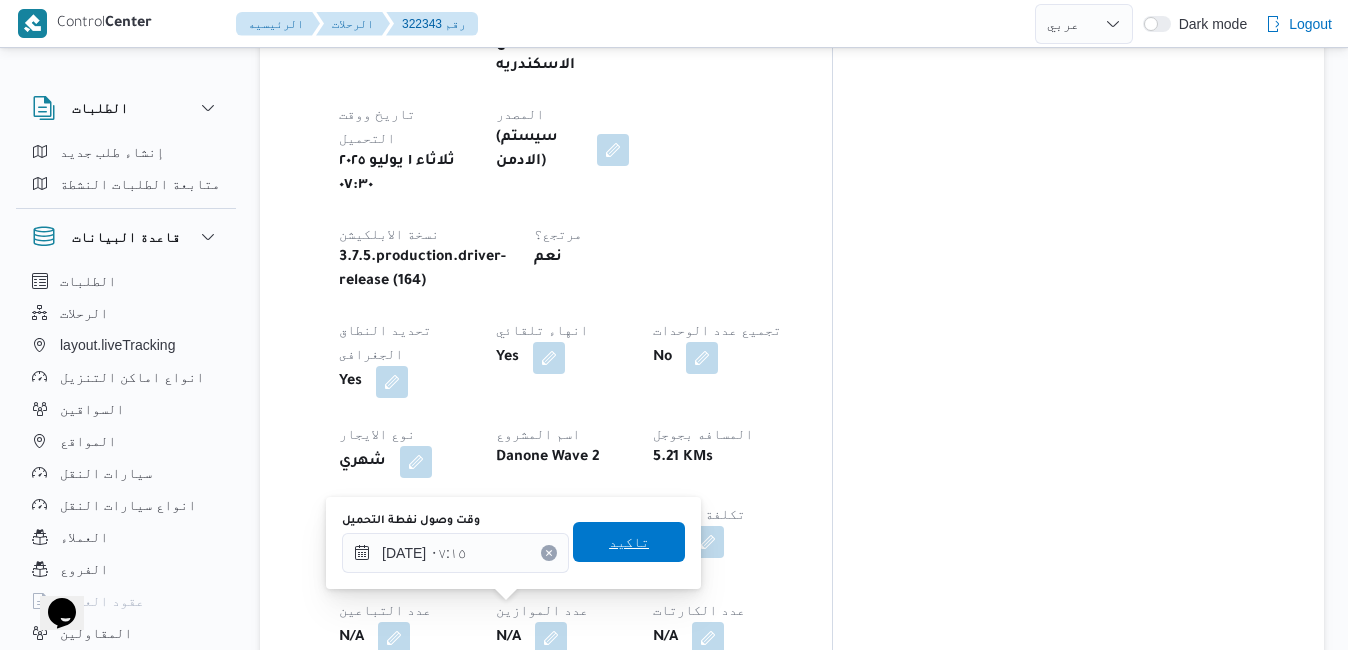 click on "تاكيد" at bounding box center (629, 542) 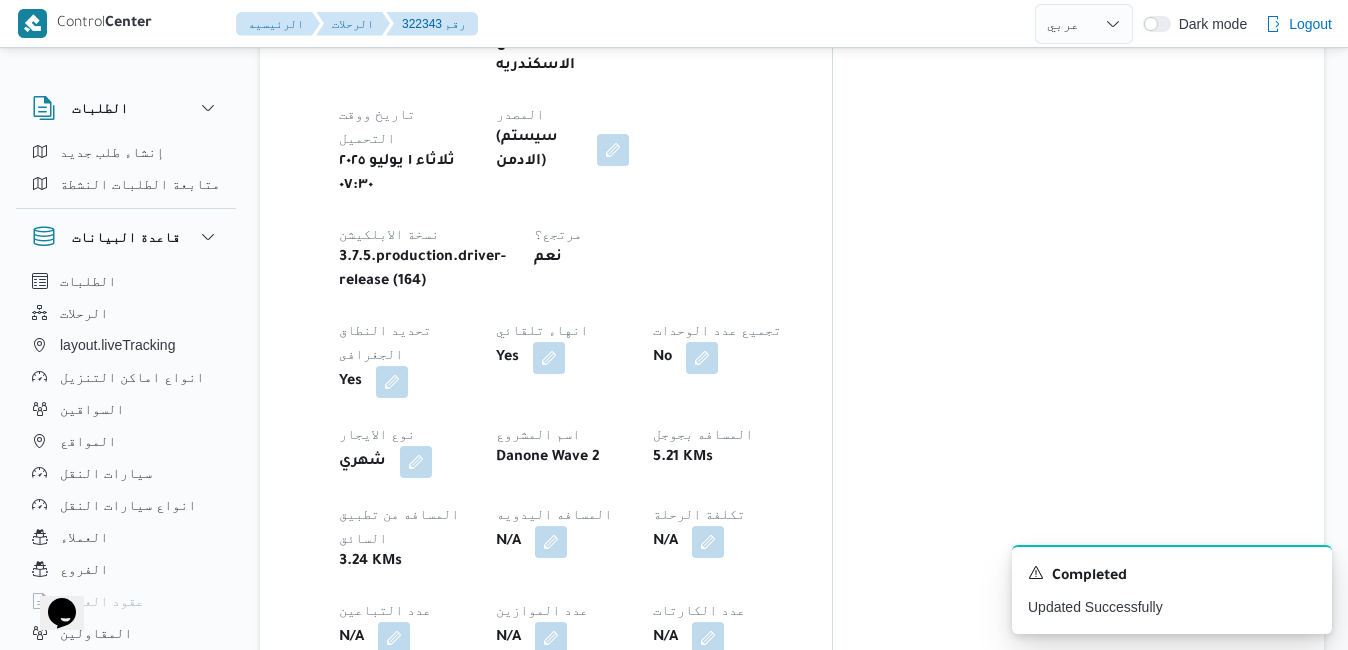 click on "تفاصيل الرحلة العميل Danone الفرع دانون فرع الاسكندريه  نوع الرحله تجزئة تاريخ ووقت التحميل ثلاثاء ١ يوليو ٢٠٢٥ ٠٧:٣٠ المصدر (سيستم (الادمن نسخة الابلكيشن 3.7.5.production.driver-release (164) مرتجع؟ نعم تحديد النطاق الجغرافى Yes انهاء تلقائي Yes تجميع عدد الوحدات No نوع الايجار شهري اسم المشروع Danone Wave 2 المسافه بجوجل 5.21 KMs المسافه من تطبيق السائق 3.24 KMs المسافه اليدويه N/A تكلفة الرحلة N/A عدد التباعين N/A عدد الموازين N/A عدد الكارتات N/A المسافه فبل الرحله 0.0" at bounding box center (546, 356) 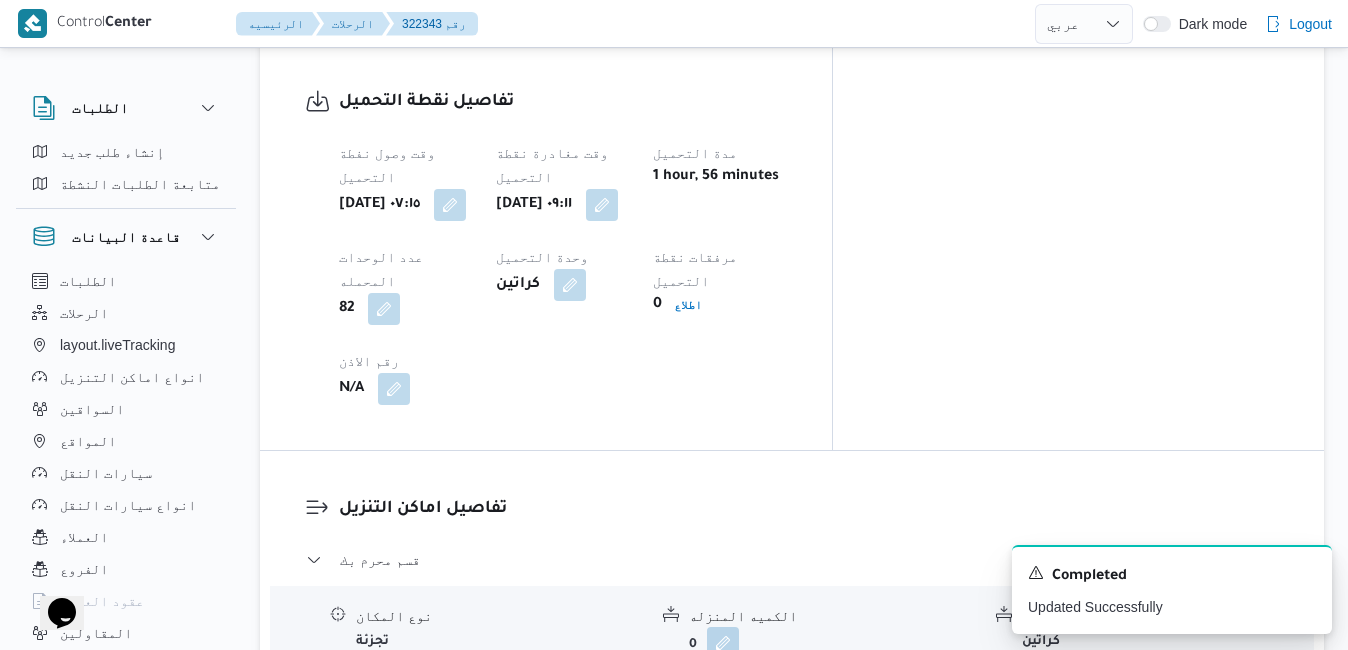 scroll, scrollTop: 1640, scrollLeft: 0, axis: vertical 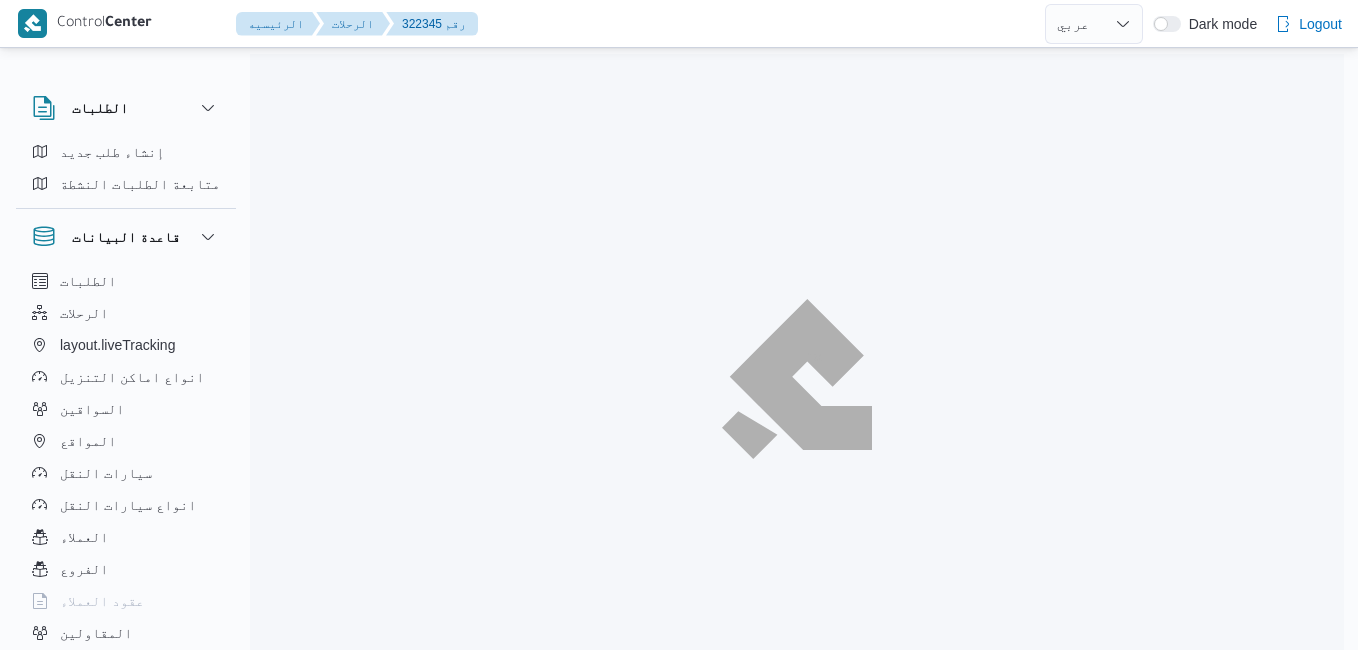 select on "ar" 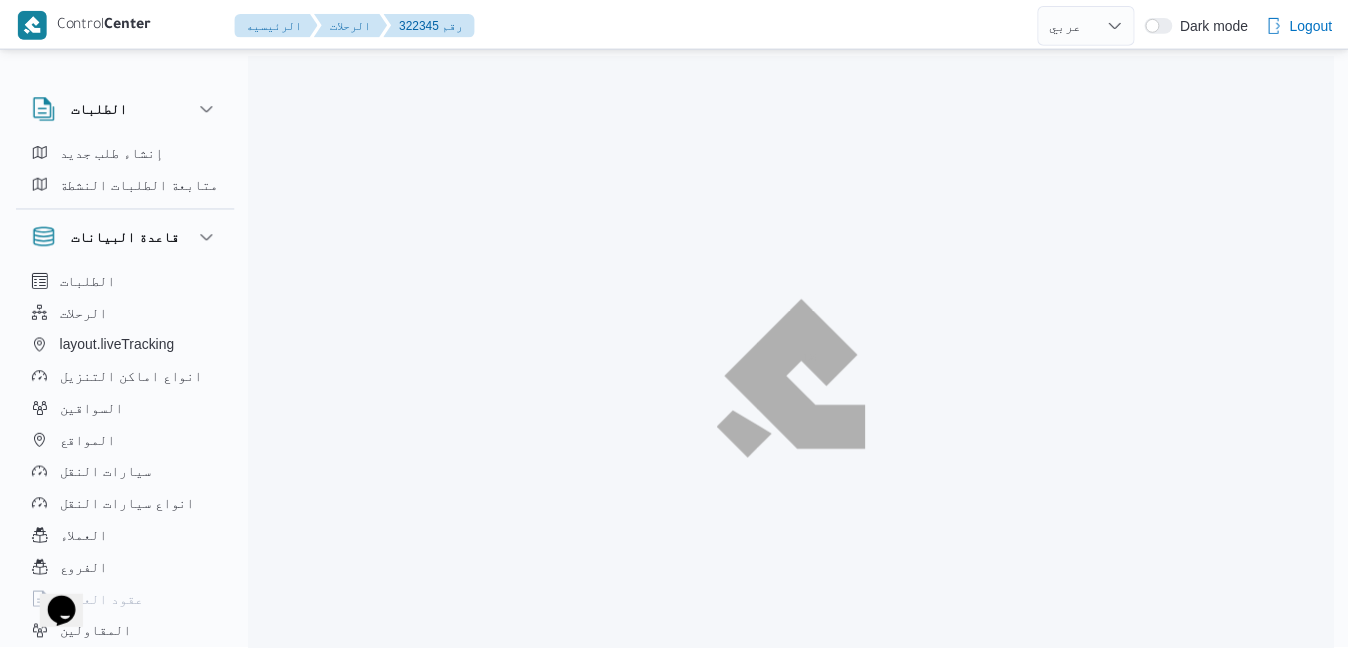 scroll, scrollTop: 0, scrollLeft: 0, axis: both 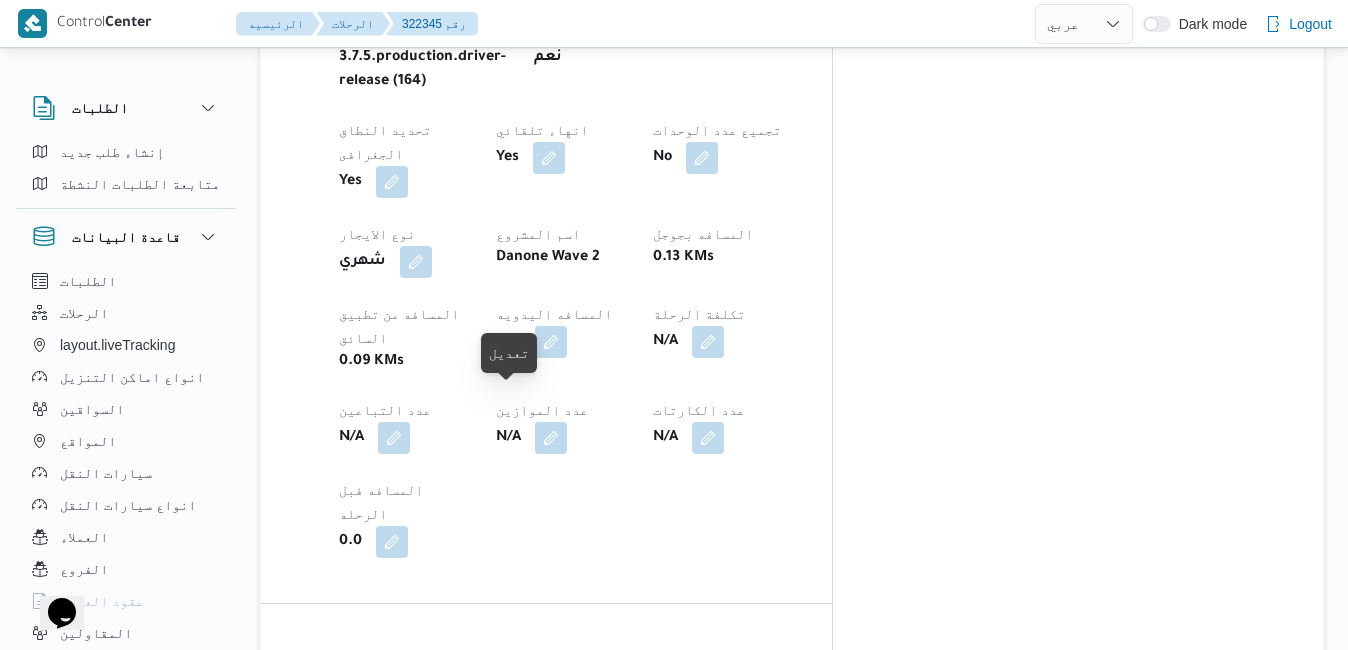 click at bounding box center (451, 764) 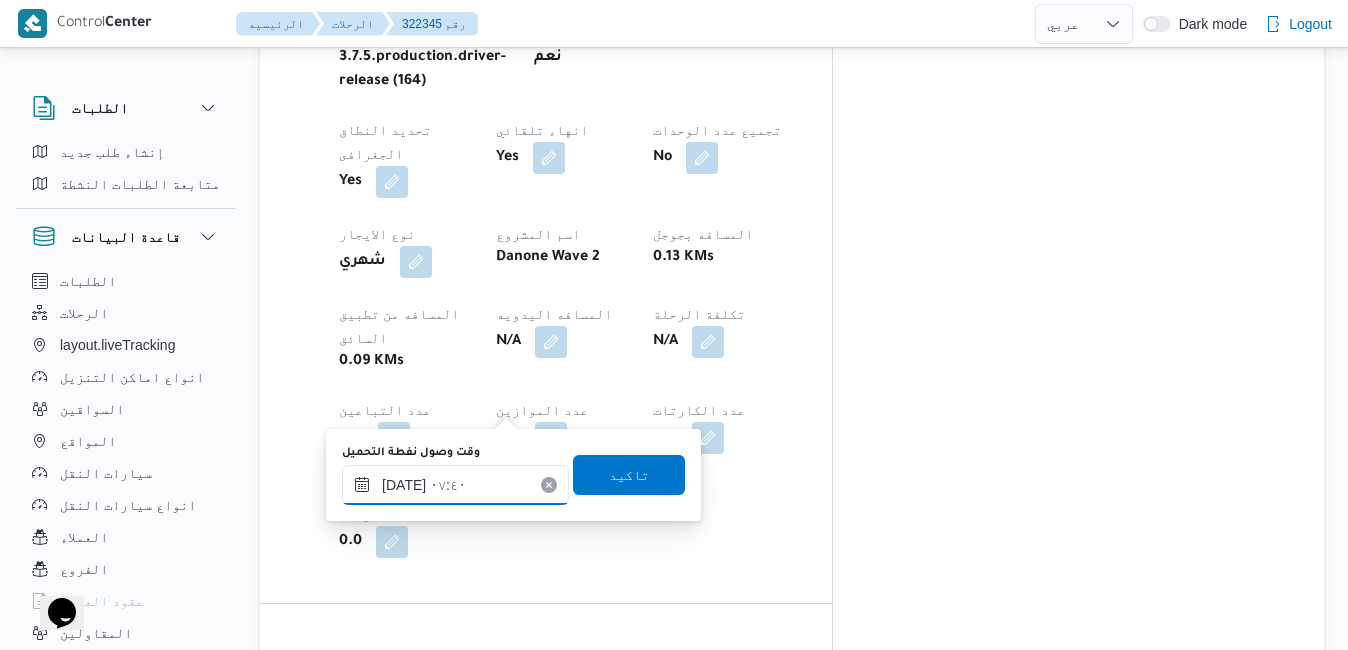 click on "[DATE] ٠٧:٤٠" at bounding box center [455, 485] 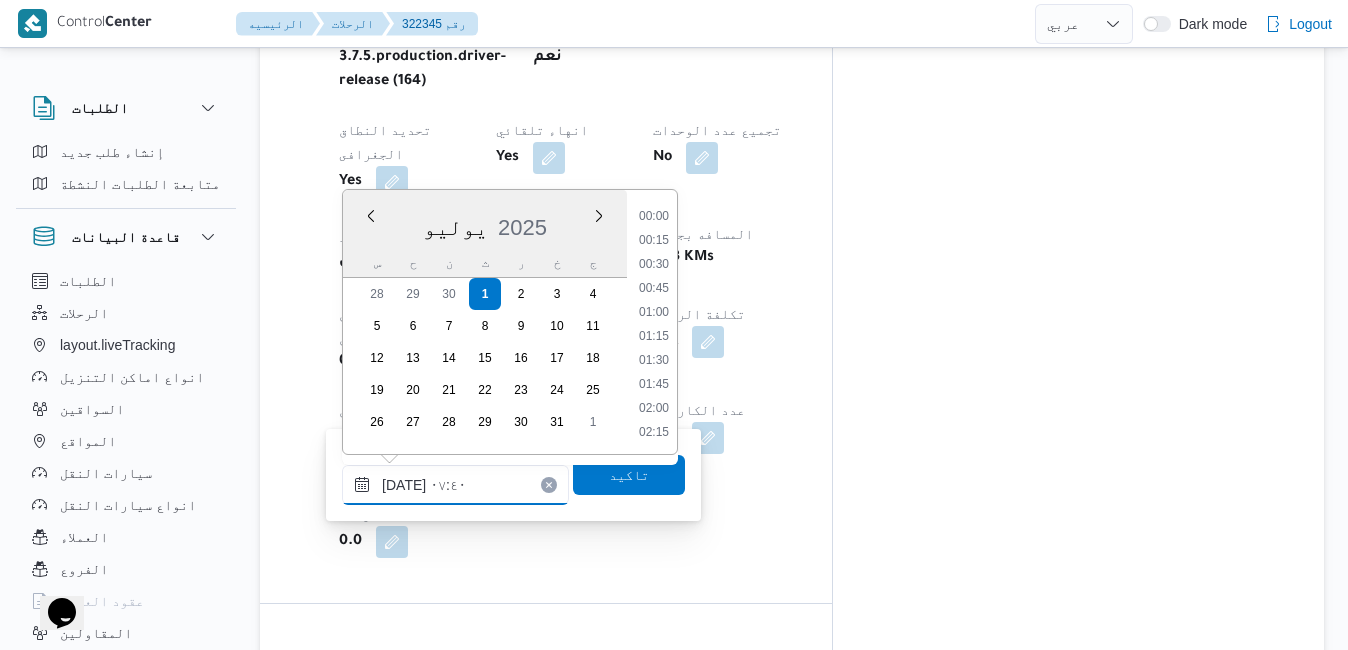scroll, scrollTop: 598, scrollLeft: 0, axis: vertical 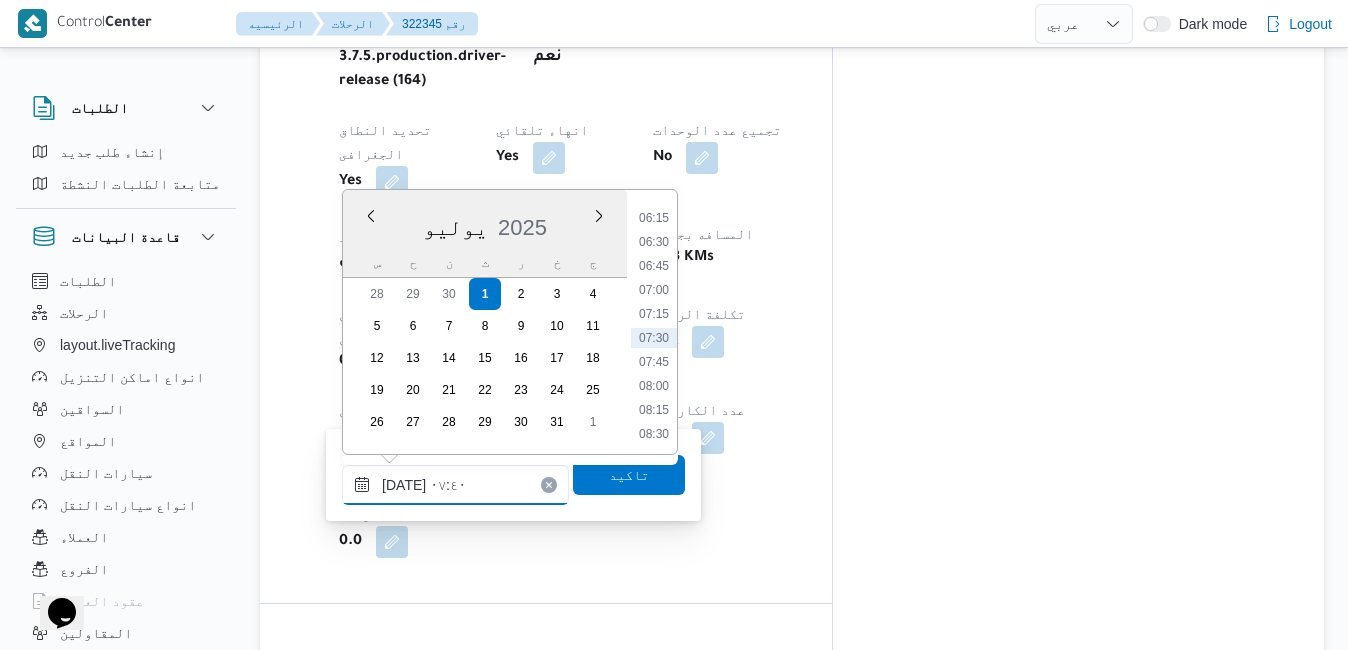 click on "٠١/٠٧/٢٠٢٥ ٠٧:٤٠" at bounding box center [455, 485] 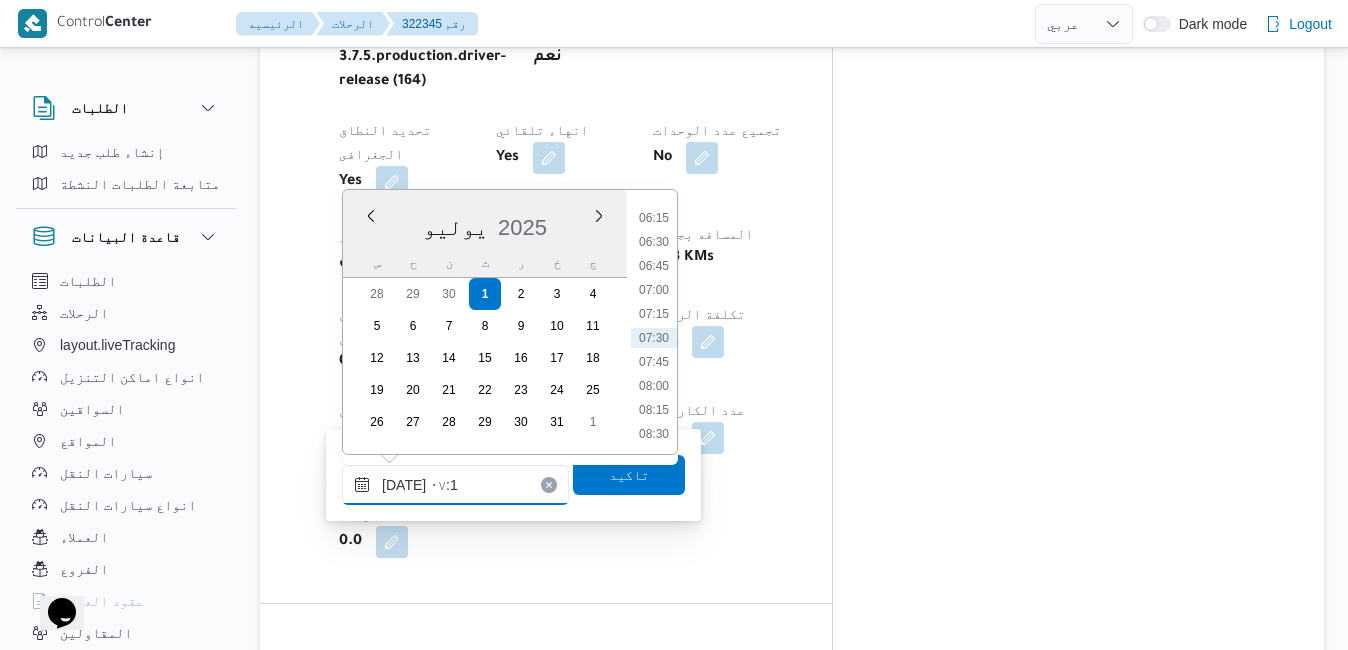 type on "٠١/٠٧/٢٠٢٥ ٠٧:15" 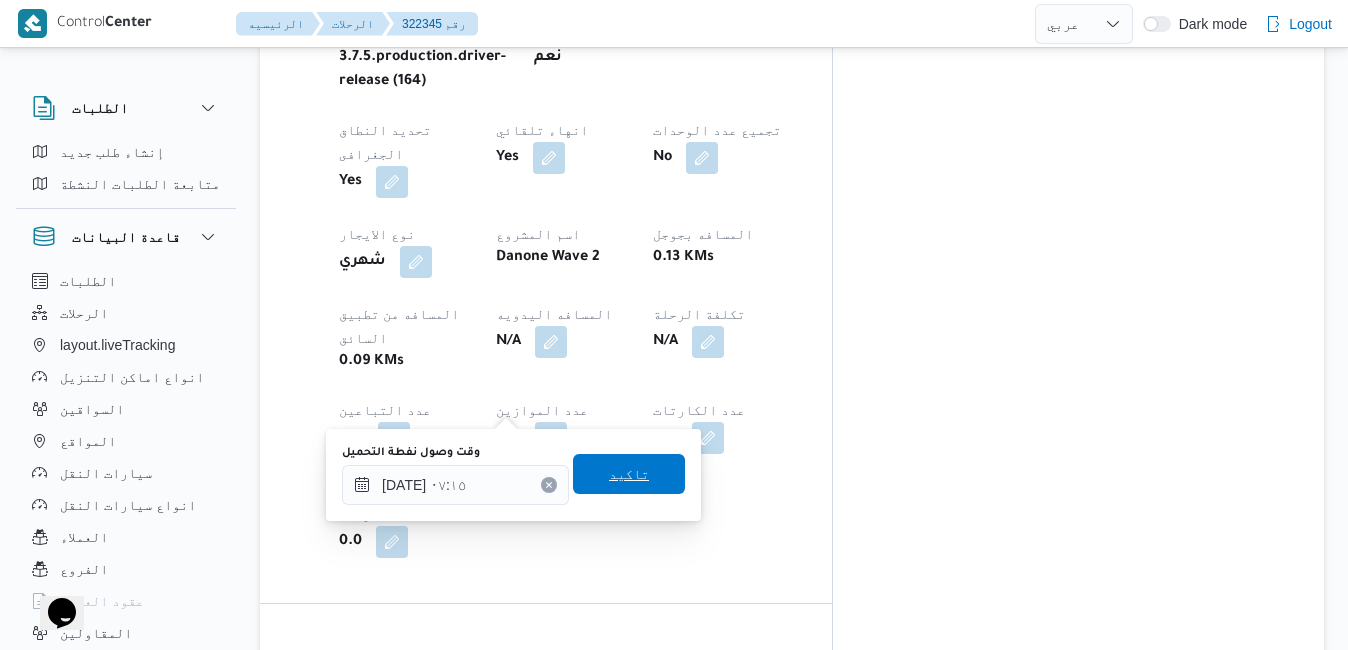 click on "تاكيد" at bounding box center (629, 474) 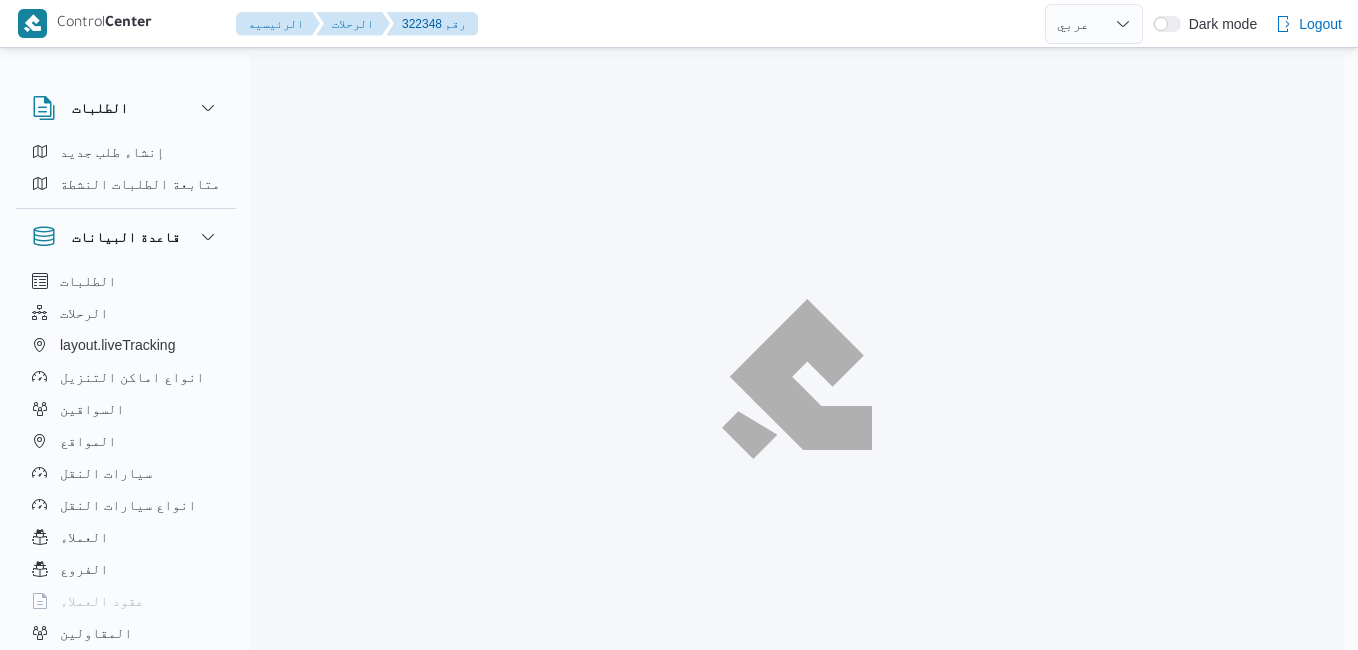 select on "ar" 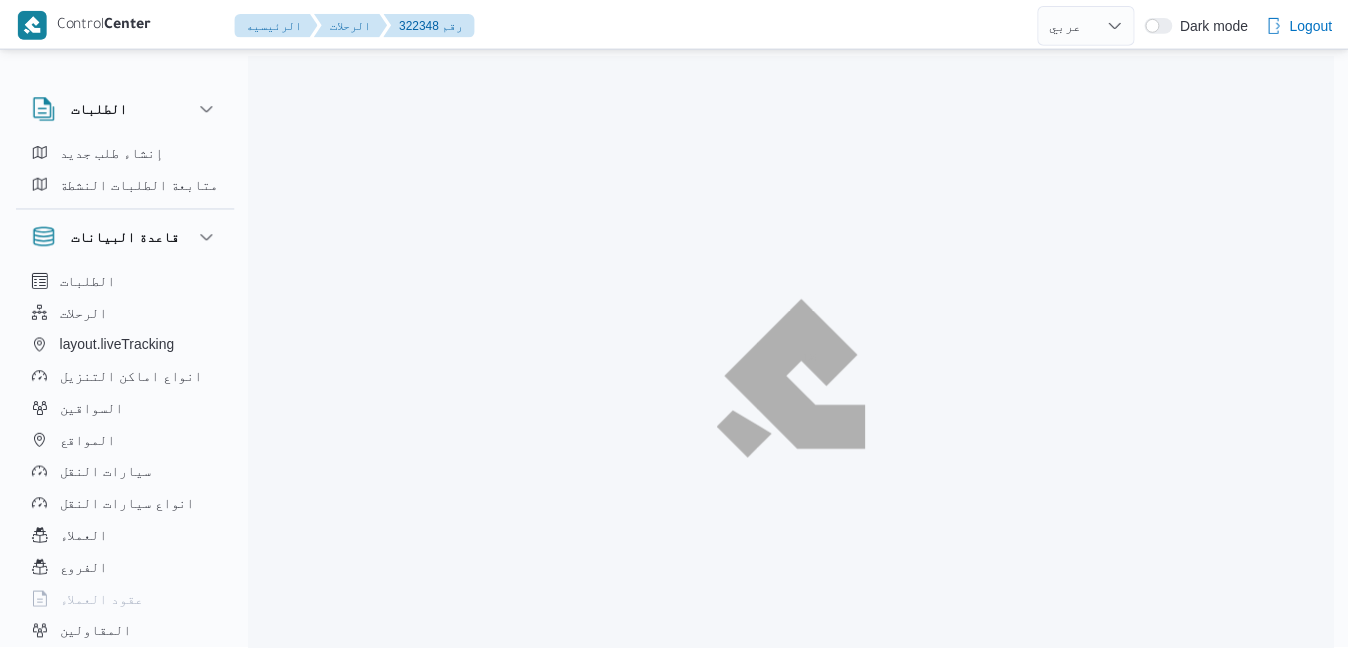 scroll, scrollTop: 0, scrollLeft: 0, axis: both 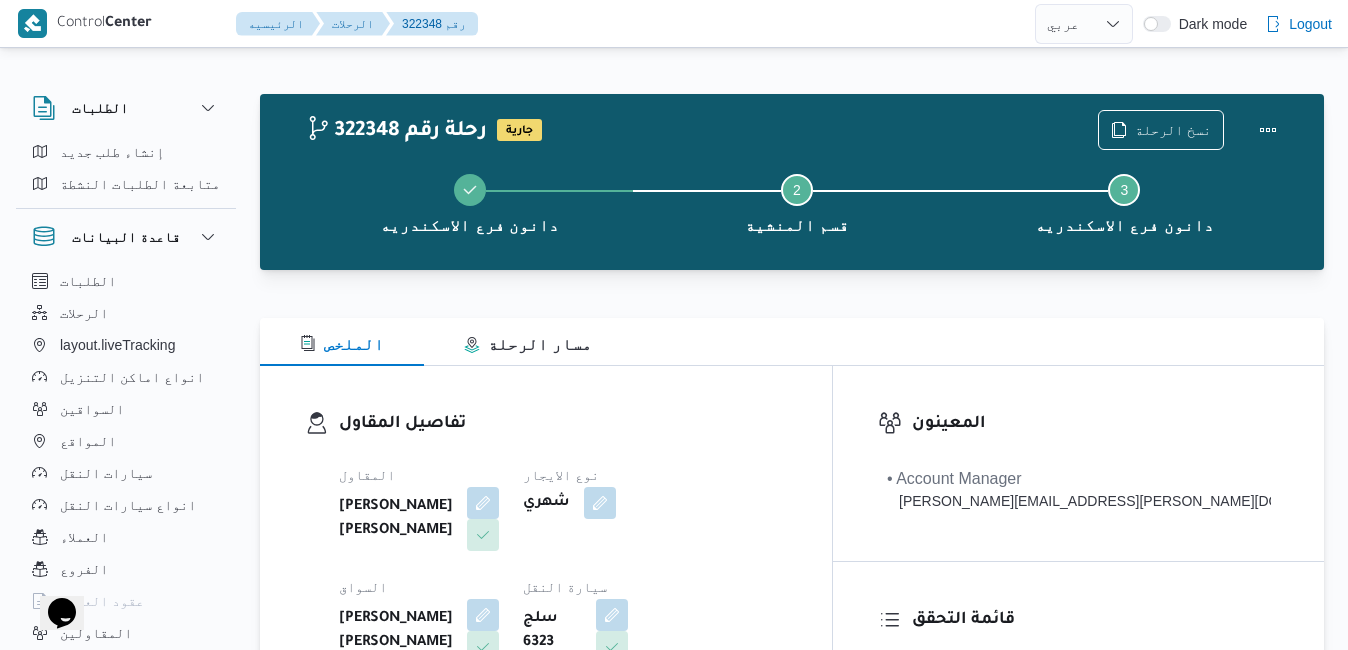 click on "الملخص مسار الرحلة" at bounding box center (792, 342) 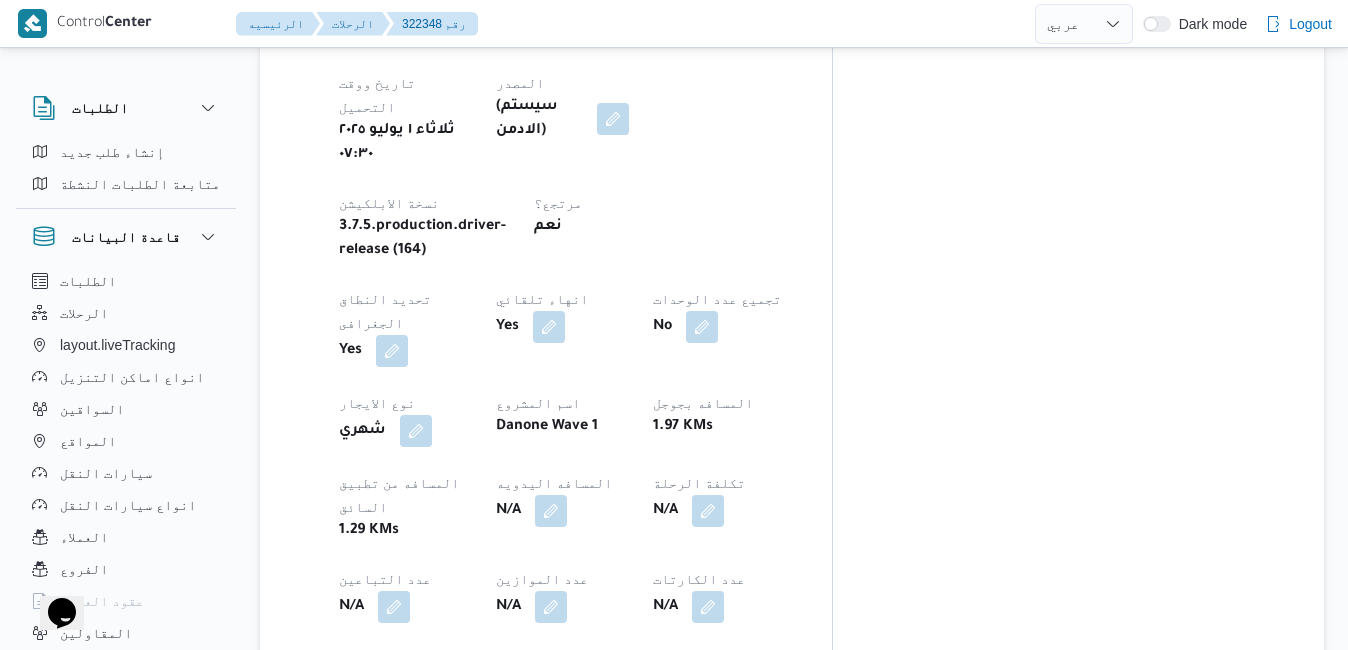 scroll, scrollTop: 960, scrollLeft: 0, axis: vertical 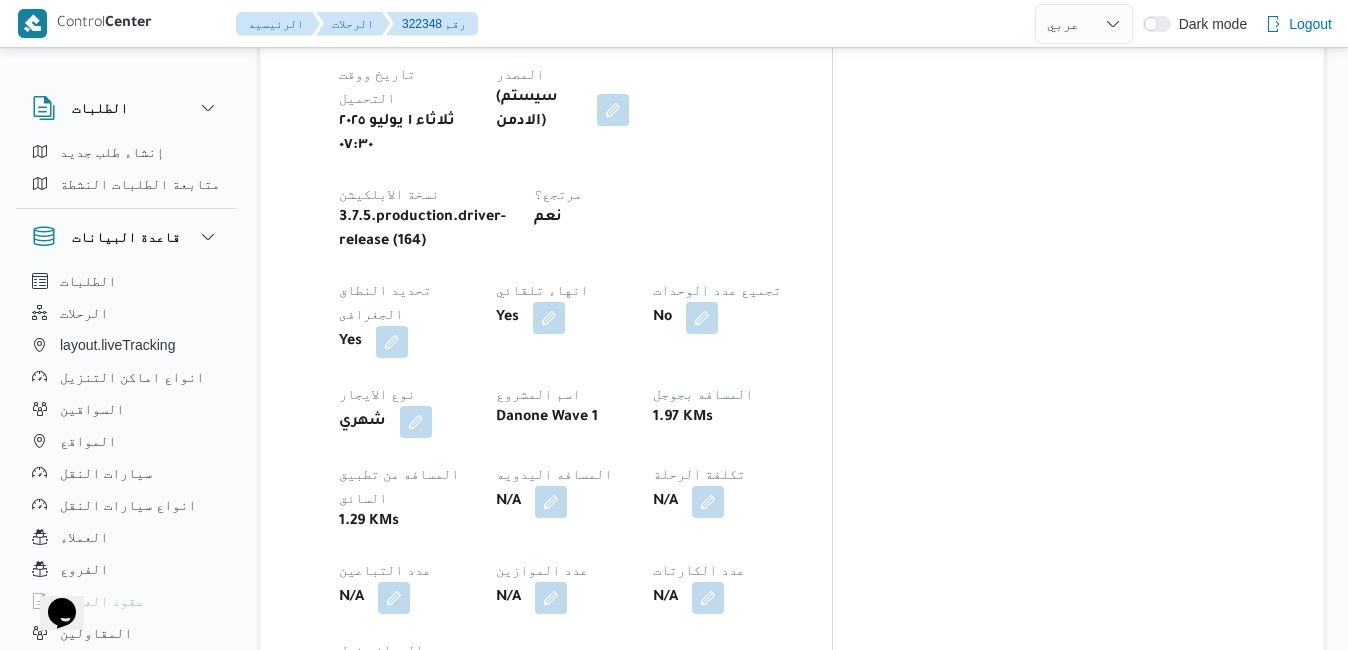 click at bounding box center [455, 924] 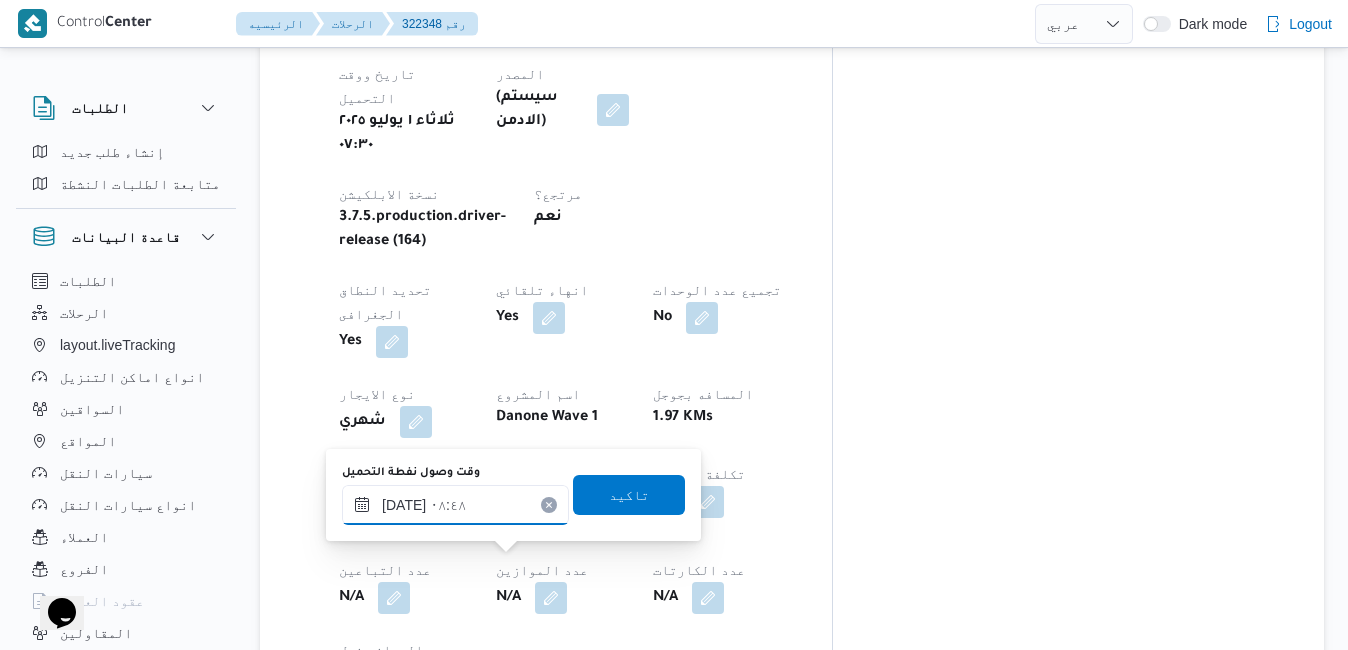 click on "٠١/٠٧/٢٠٢٥ ٠٨:٤٨" at bounding box center [455, 505] 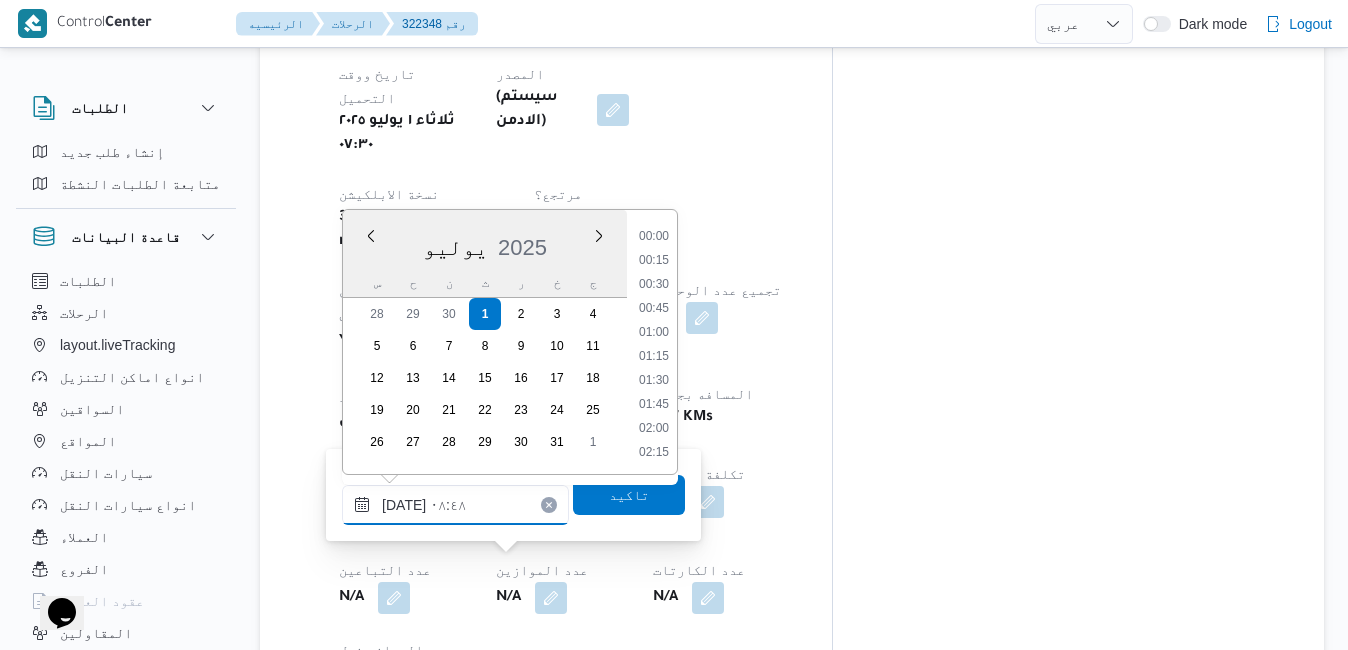 scroll, scrollTop: 718, scrollLeft: 0, axis: vertical 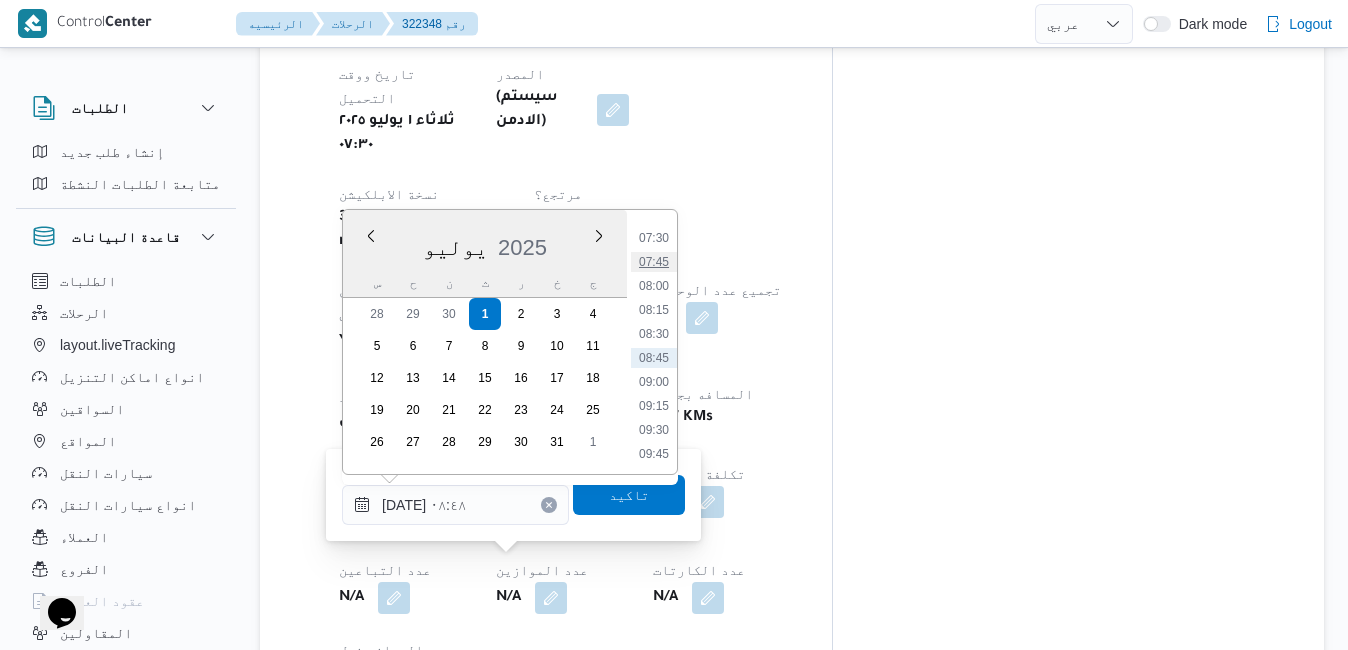 click on "07:45" at bounding box center [654, 262] 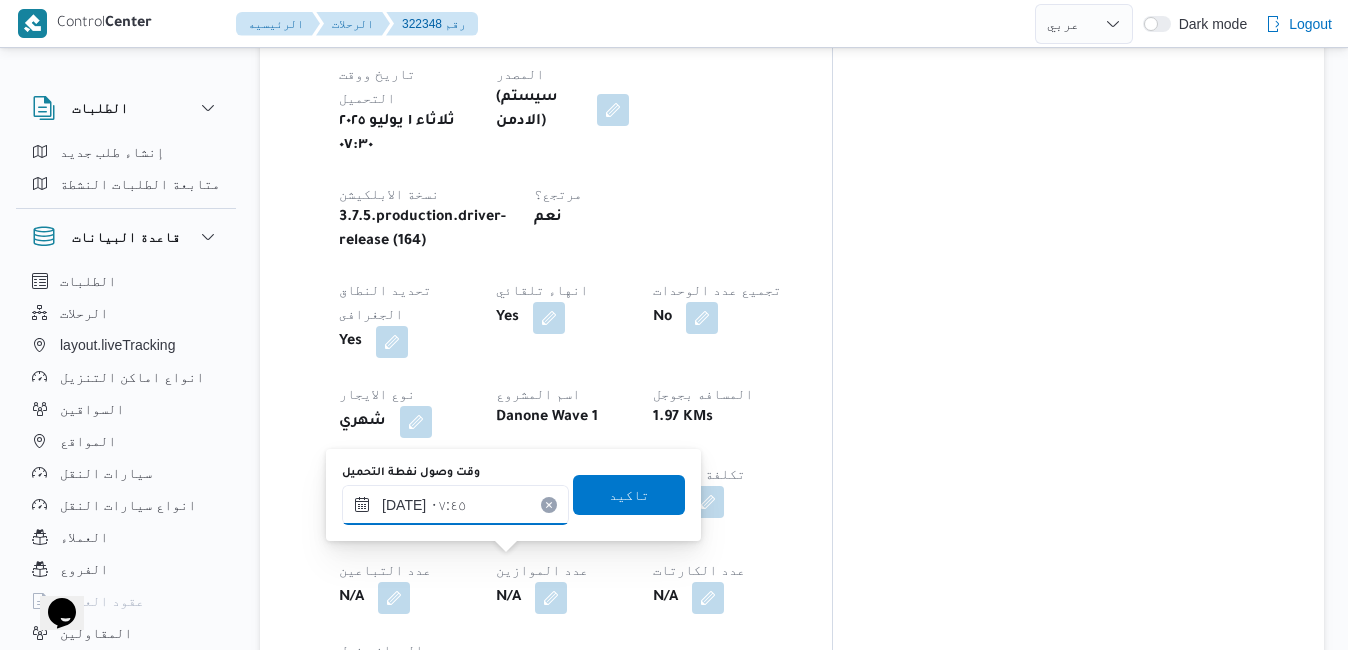 click on "٠١/٠٧/٢٠٢٥ ٠٧:٤٥" at bounding box center [455, 505] 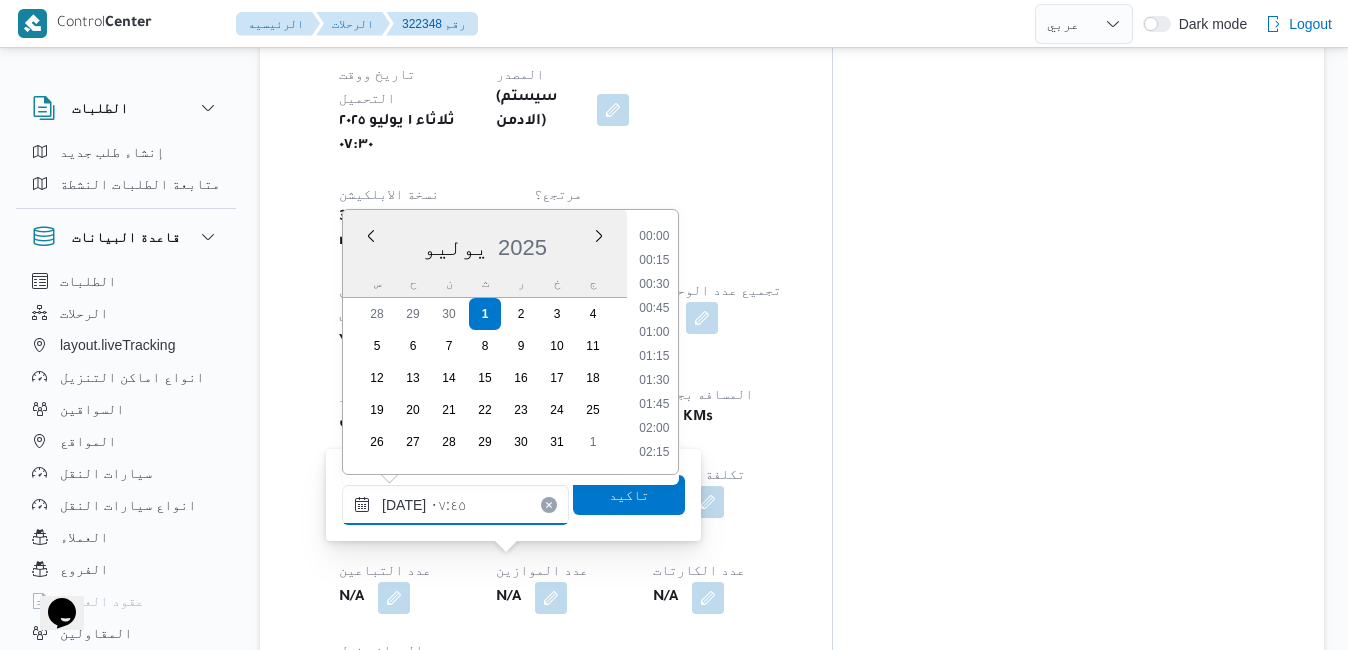 scroll, scrollTop: 622, scrollLeft: 0, axis: vertical 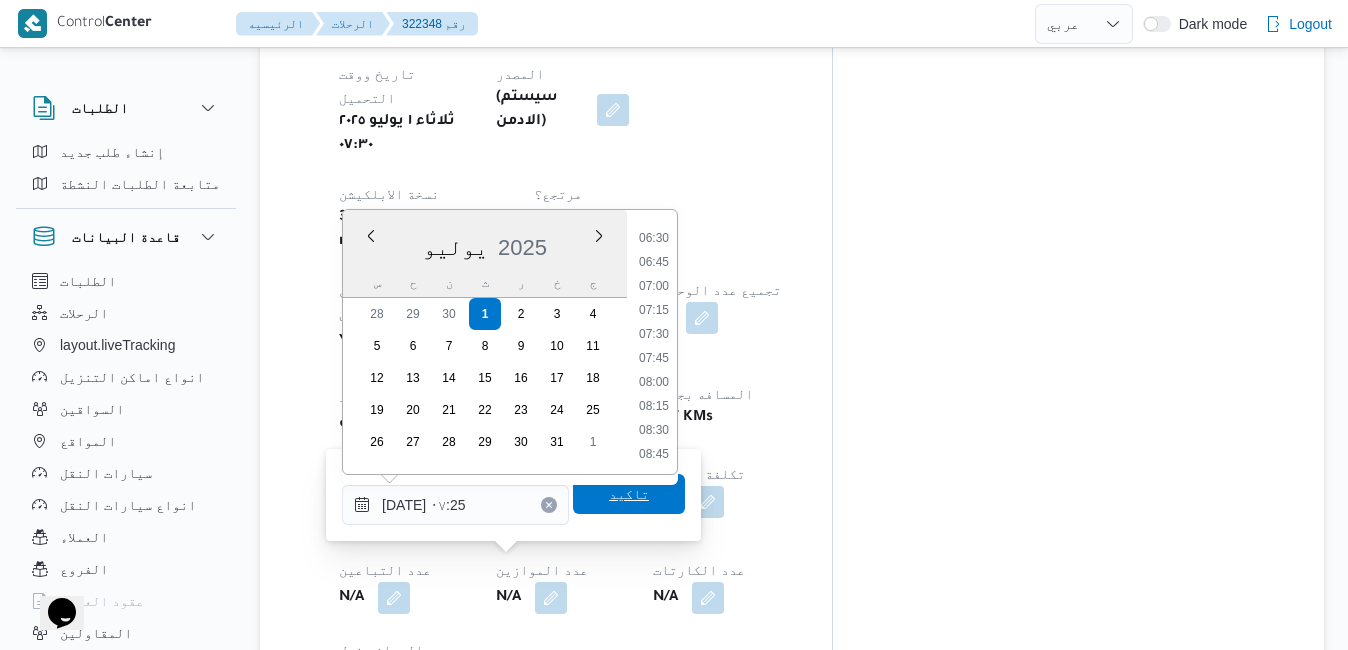 type on "٠١/٠٧/٢٠٢٥ ٠٧:٢٥" 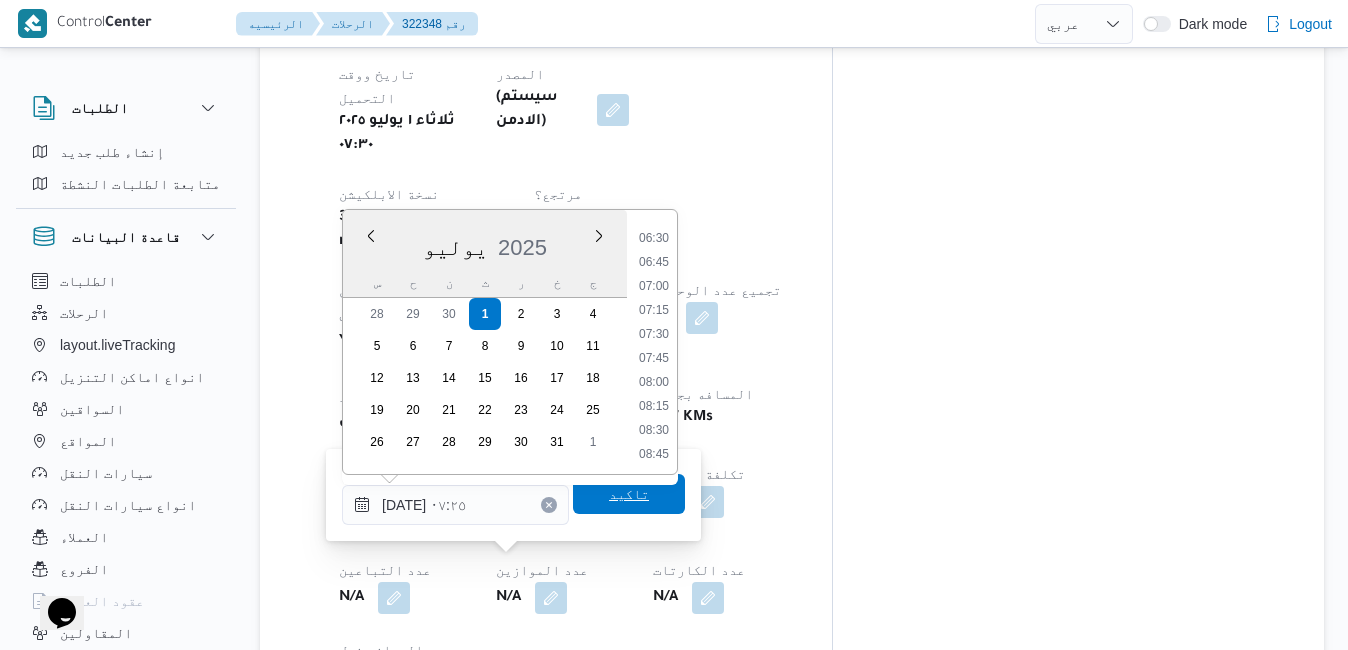 click on "تاكيد" at bounding box center (629, 494) 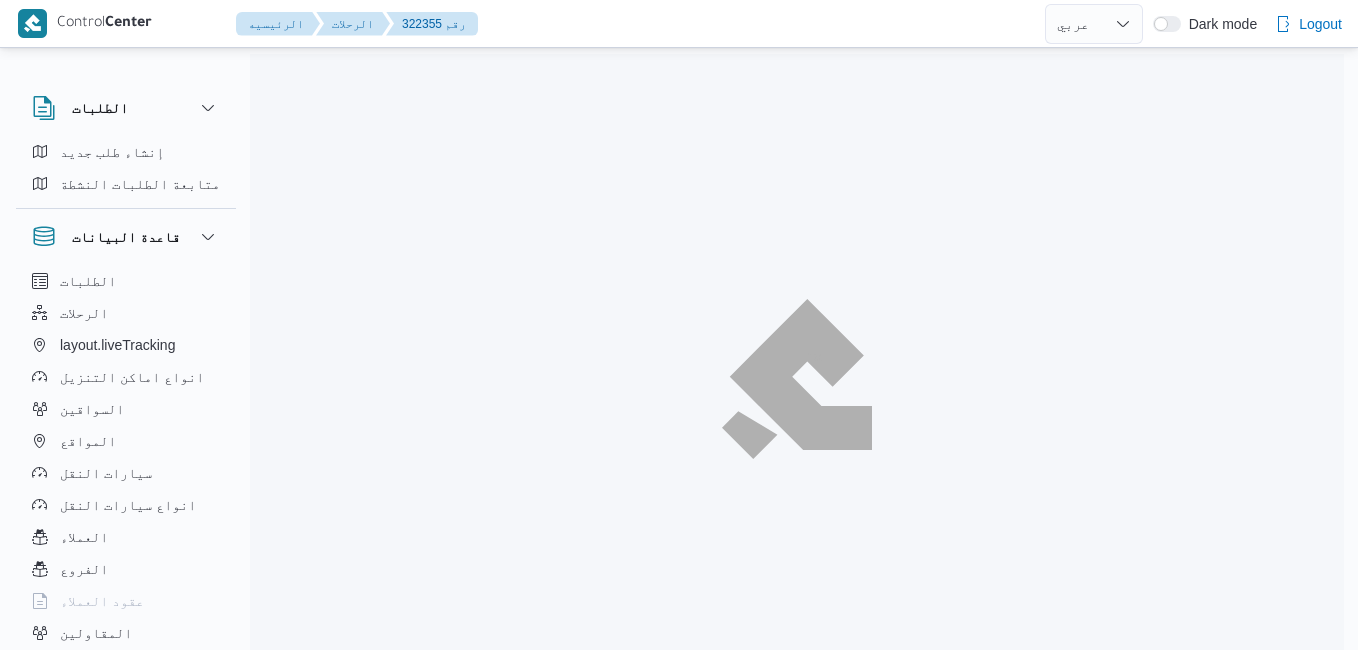 select on "ar" 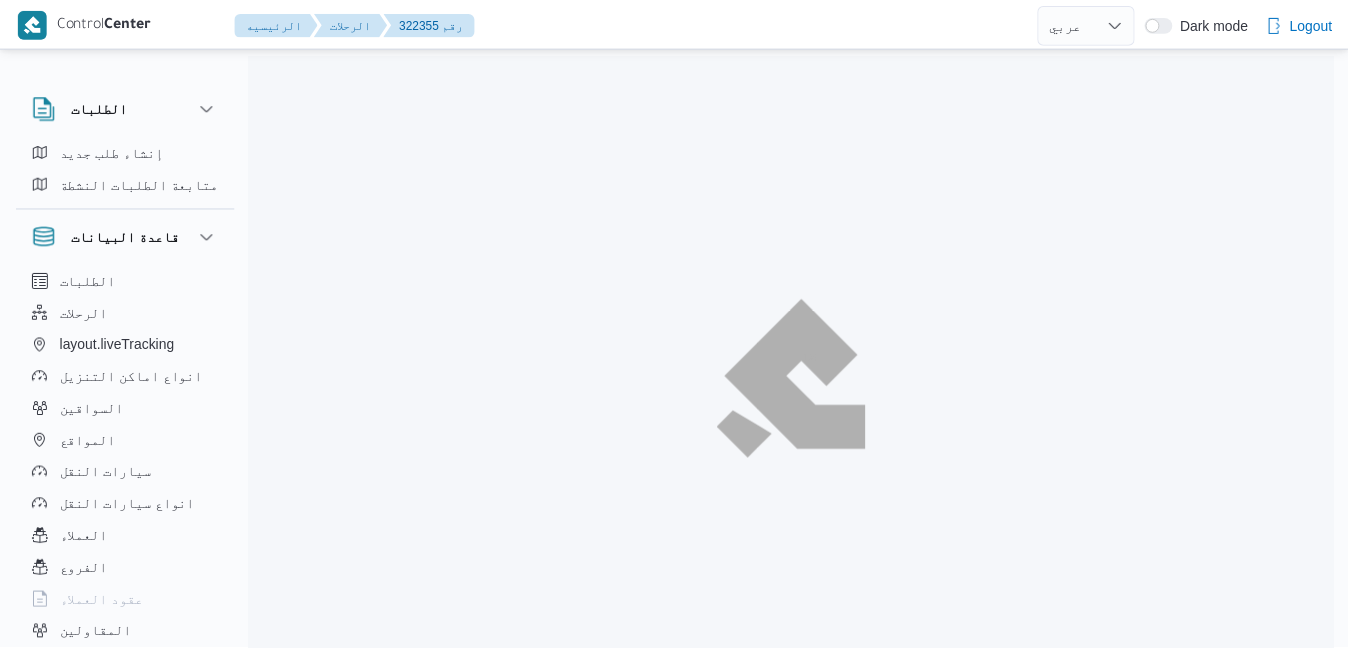 scroll, scrollTop: 0, scrollLeft: 0, axis: both 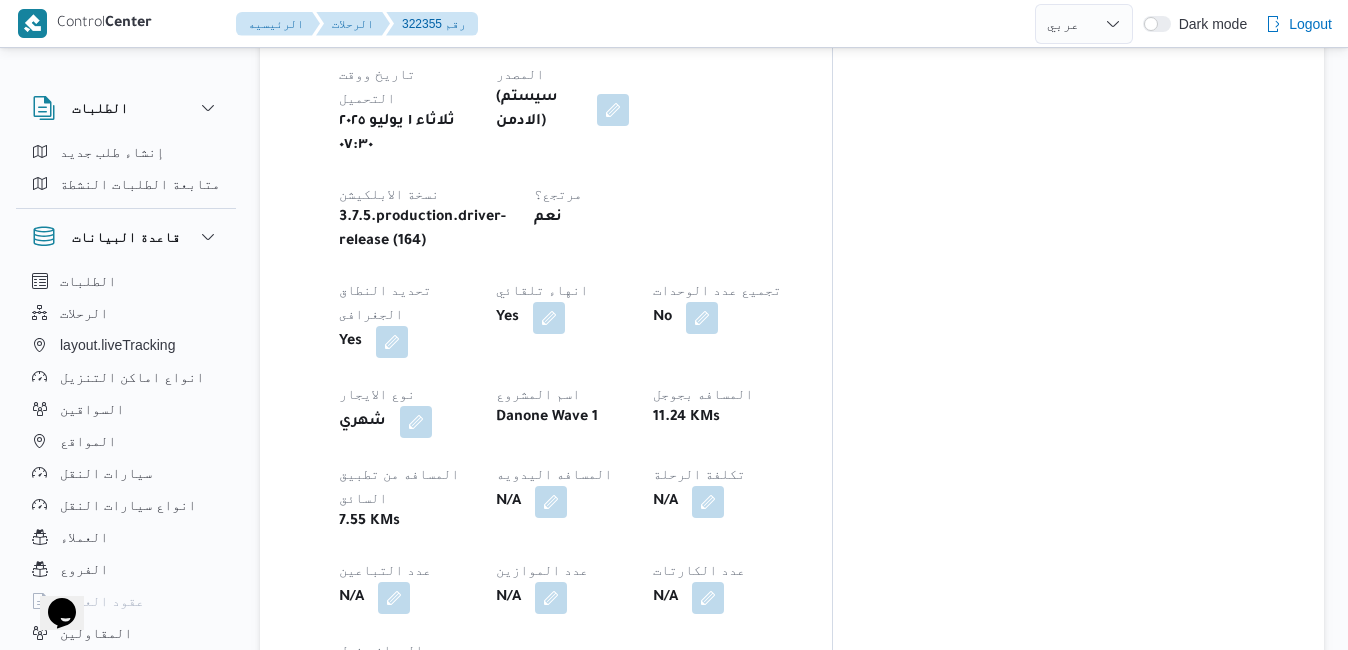 click at bounding box center [451, 924] 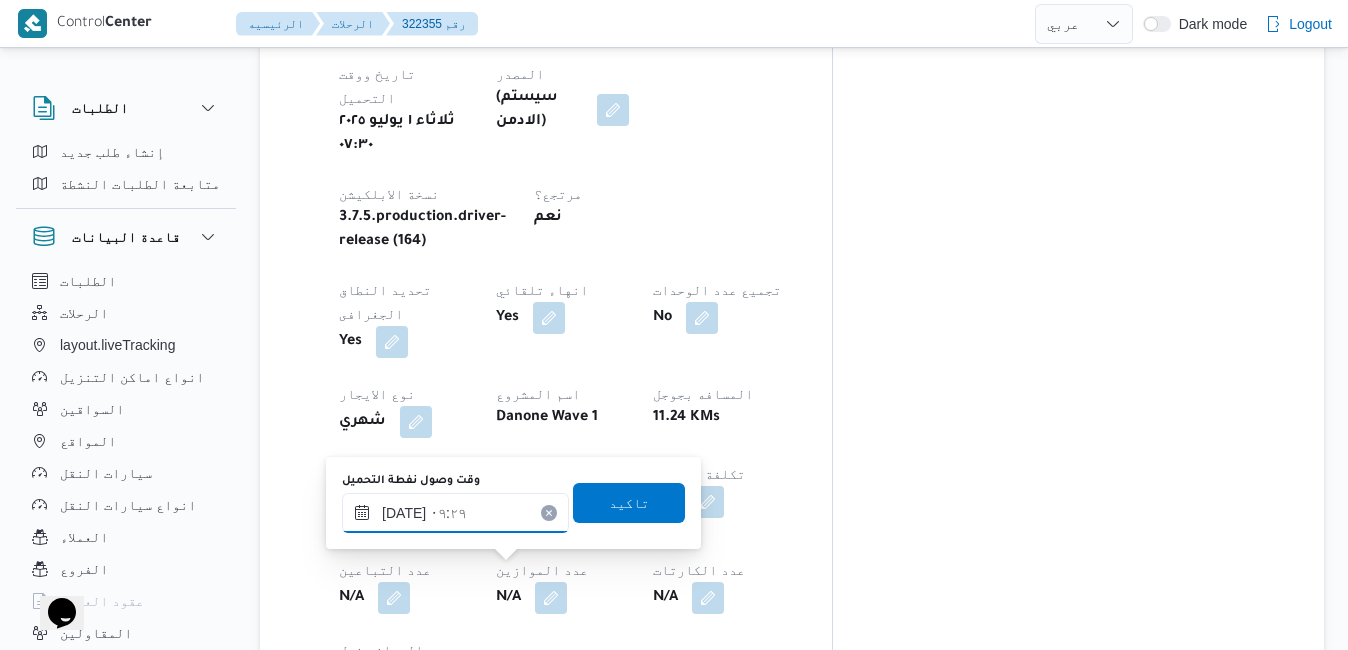 click on "٠١/٠٧/٢٠٢٥ ٠٩:٢٩" at bounding box center (455, 513) 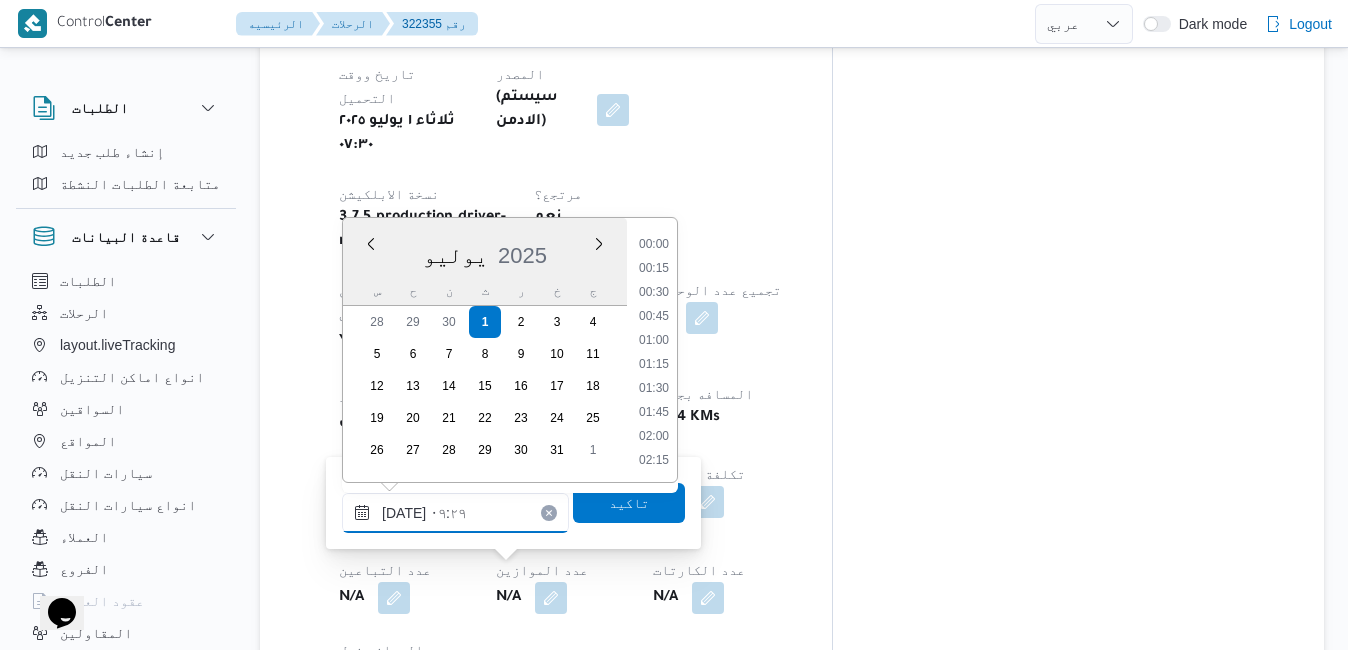 scroll, scrollTop: 766, scrollLeft: 0, axis: vertical 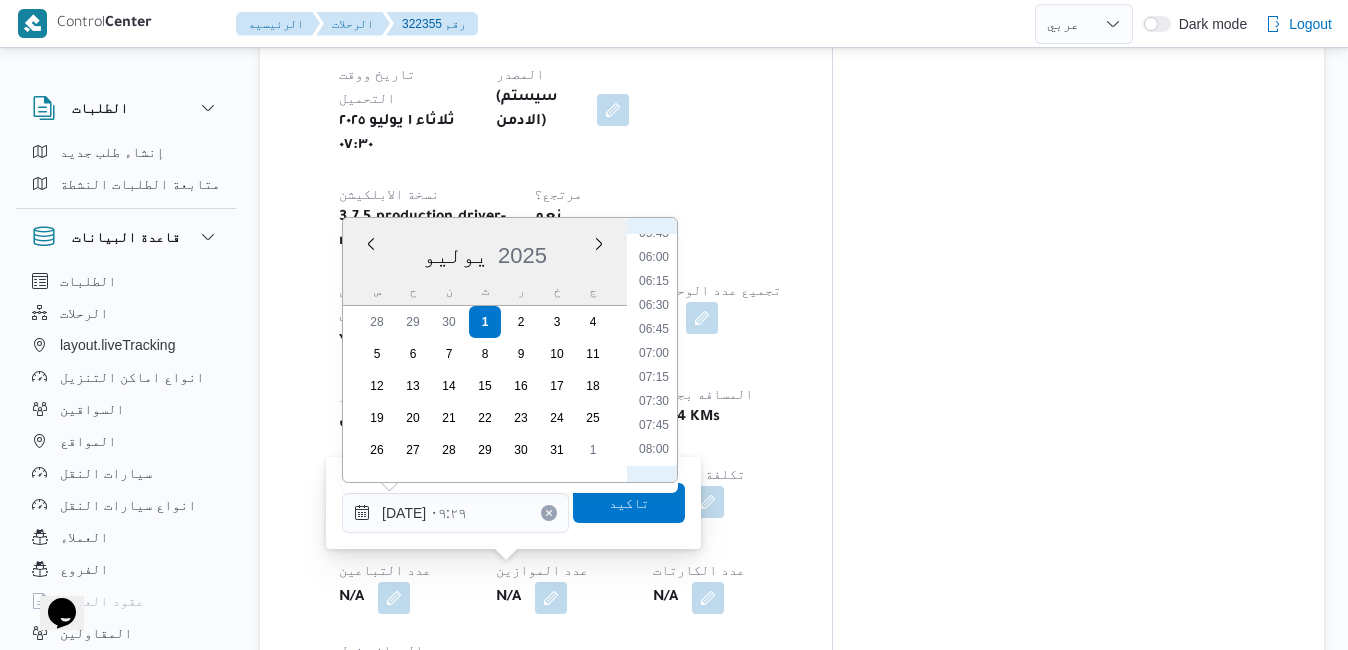 click on "07:15" at bounding box center (654, 377) 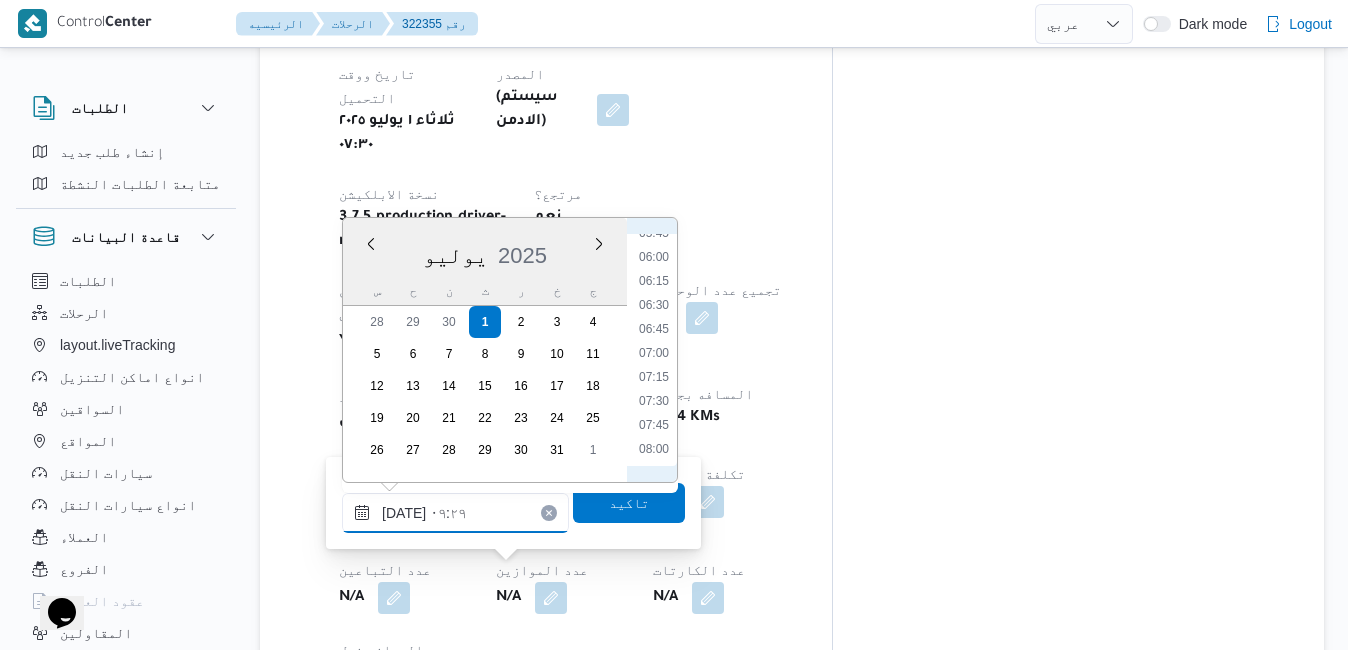type on "٠١/٠٧/٢٠٢٥ ٠٧:١٥" 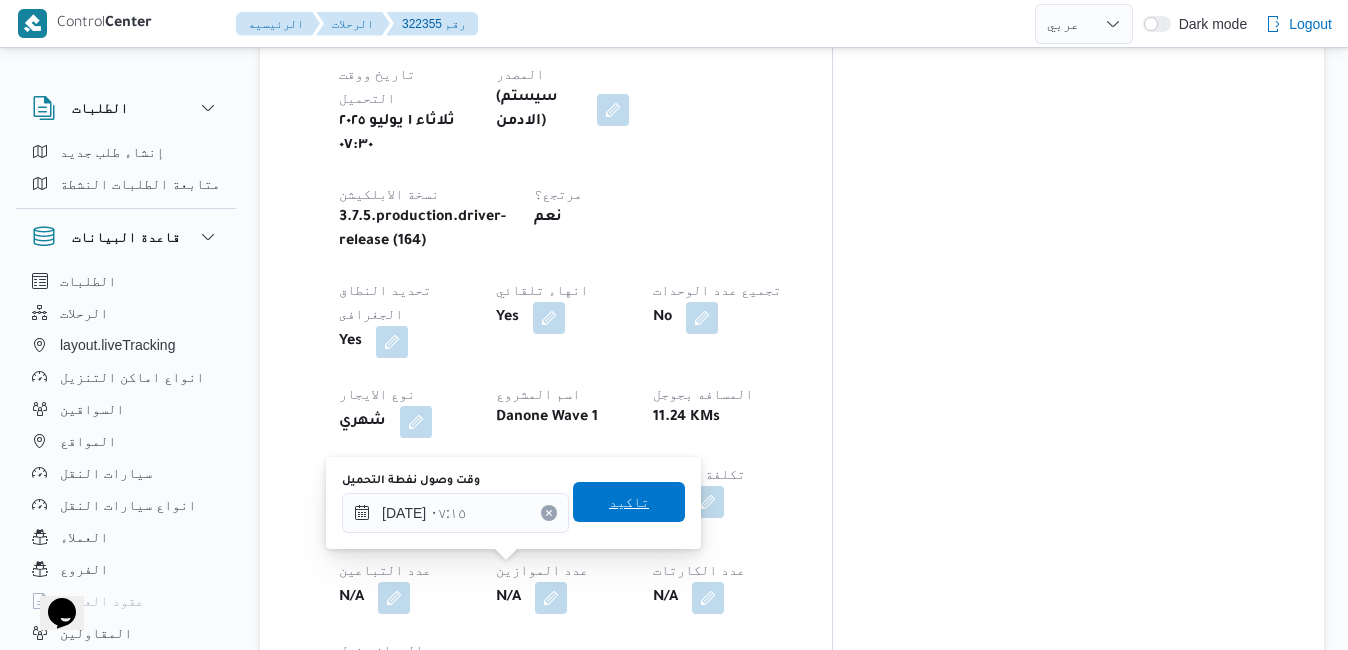 click on "تاكيد" at bounding box center [629, 502] 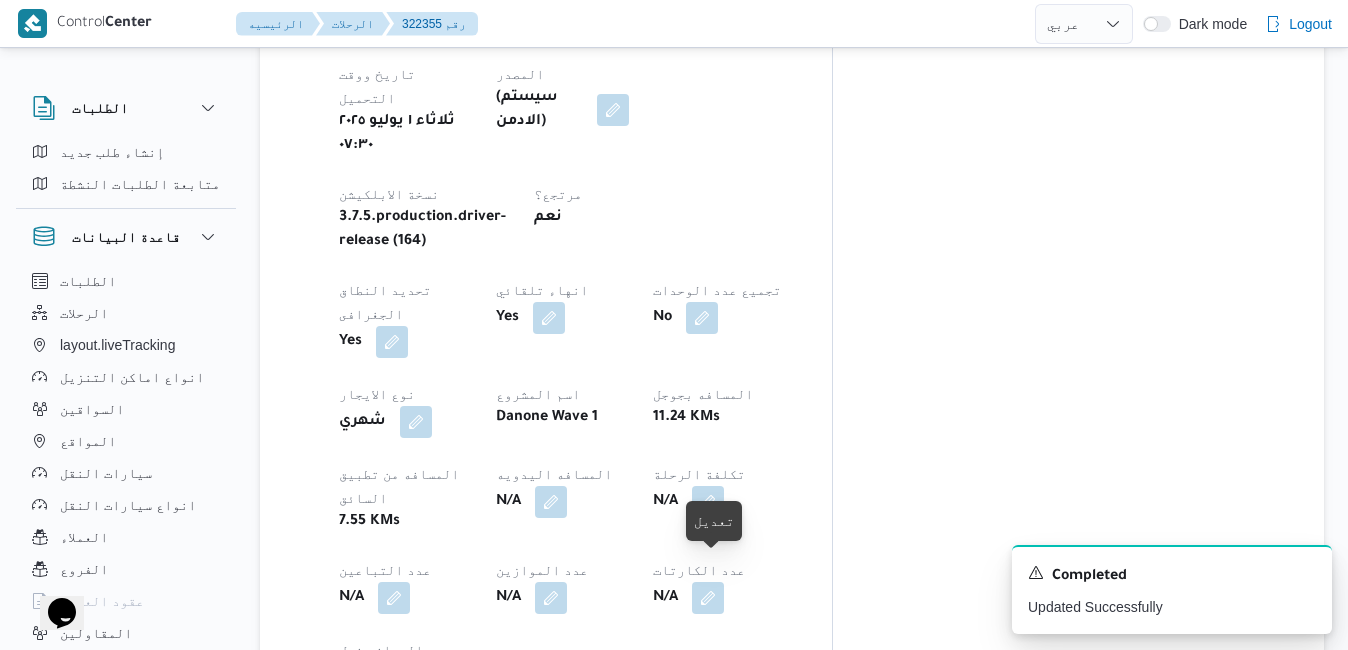 click at bounding box center (610, 924) 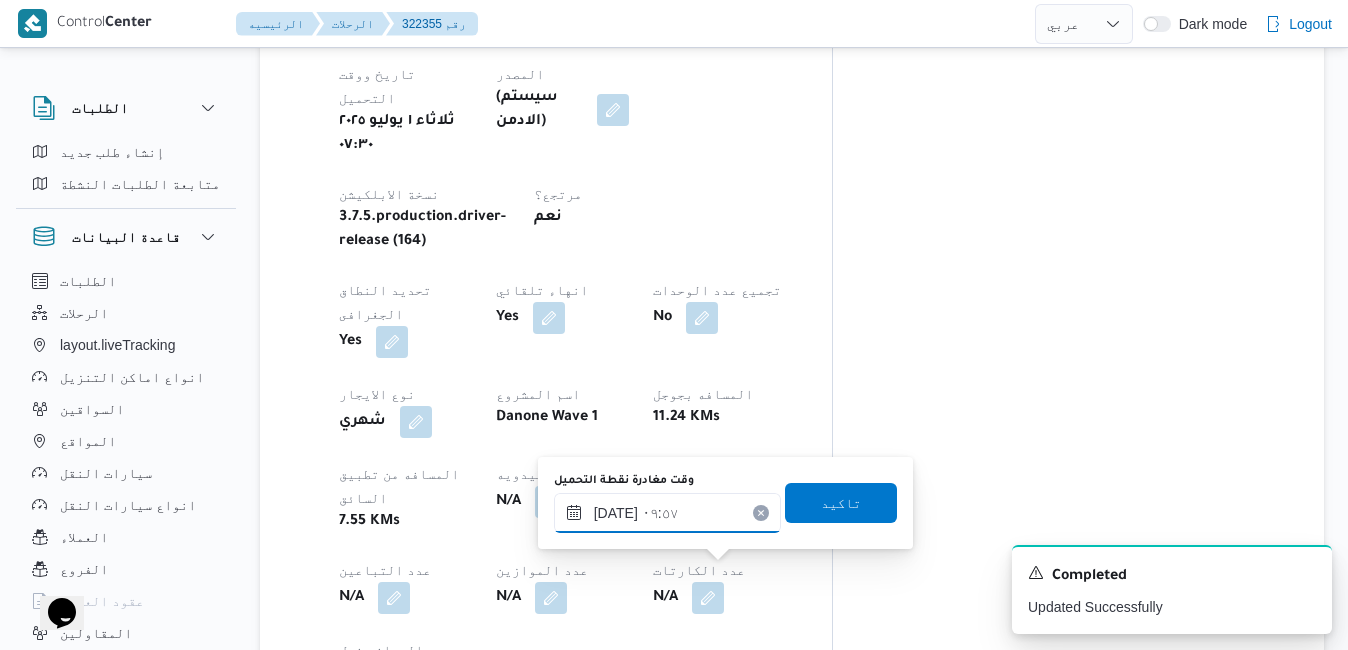 click on "٠١/٠٧/٢٠٢٥ ٠٩:٥٧" at bounding box center [667, 513] 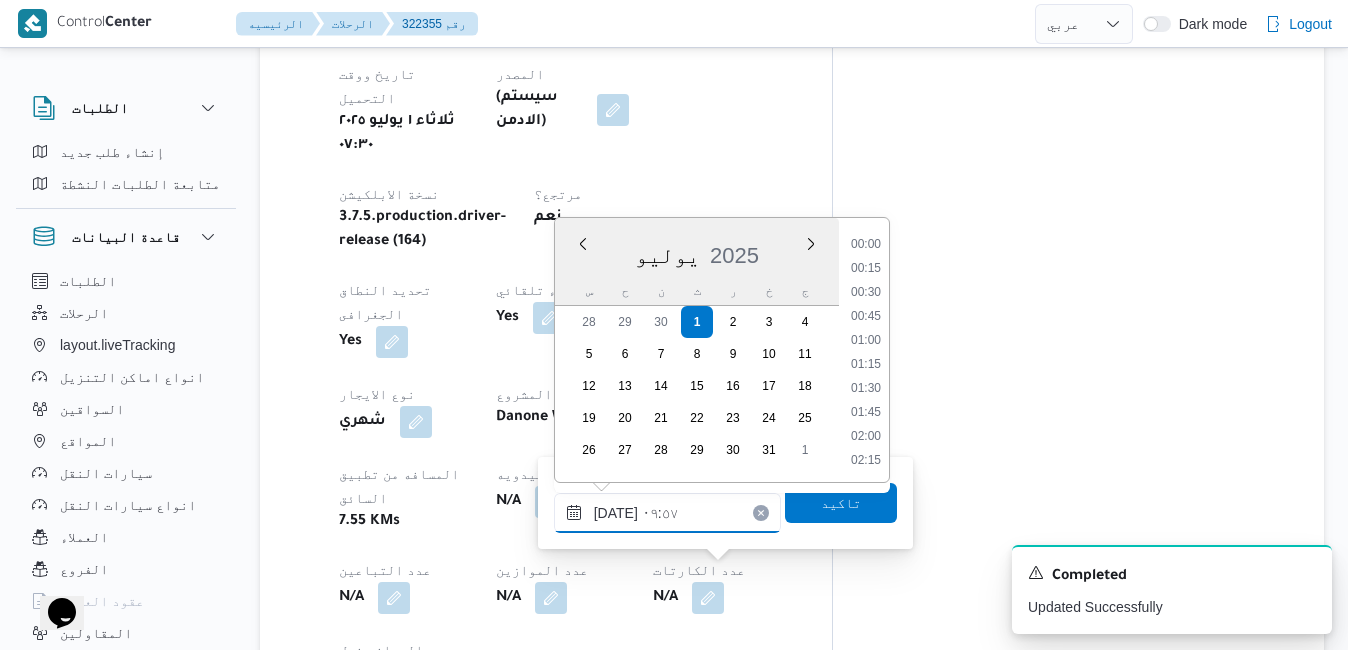scroll, scrollTop: 814, scrollLeft: 0, axis: vertical 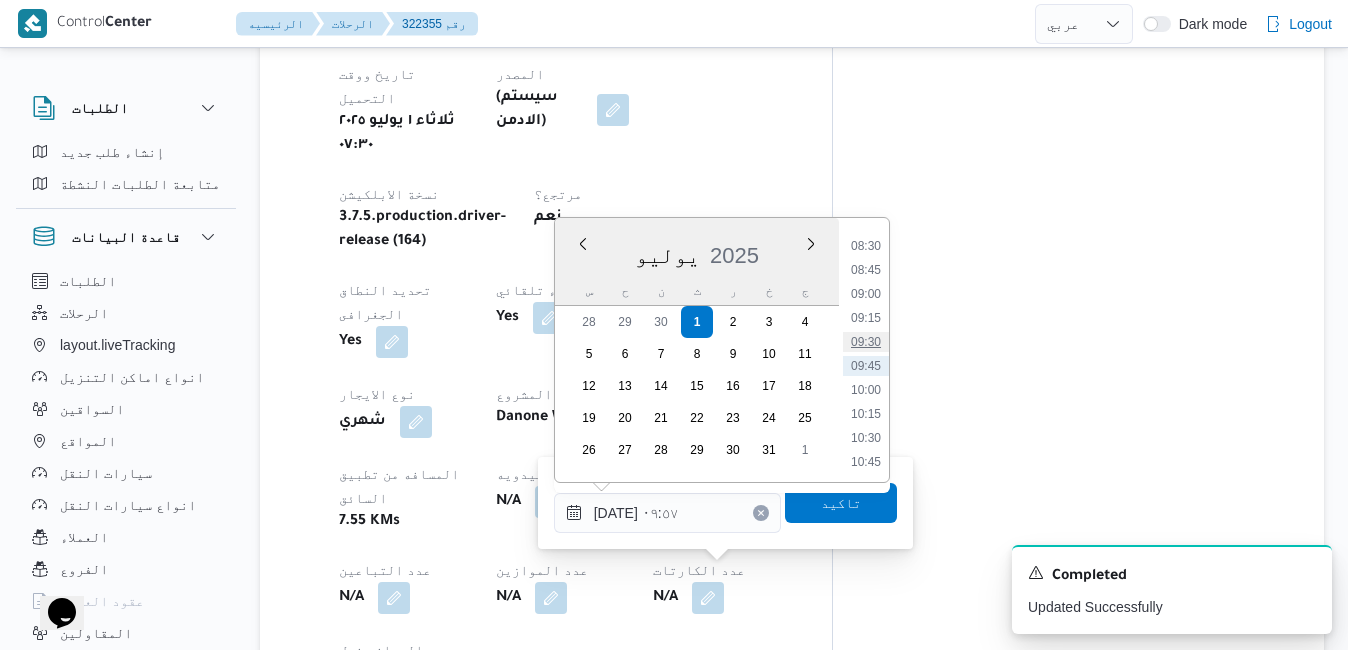 click on "09:30" at bounding box center (866, 342) 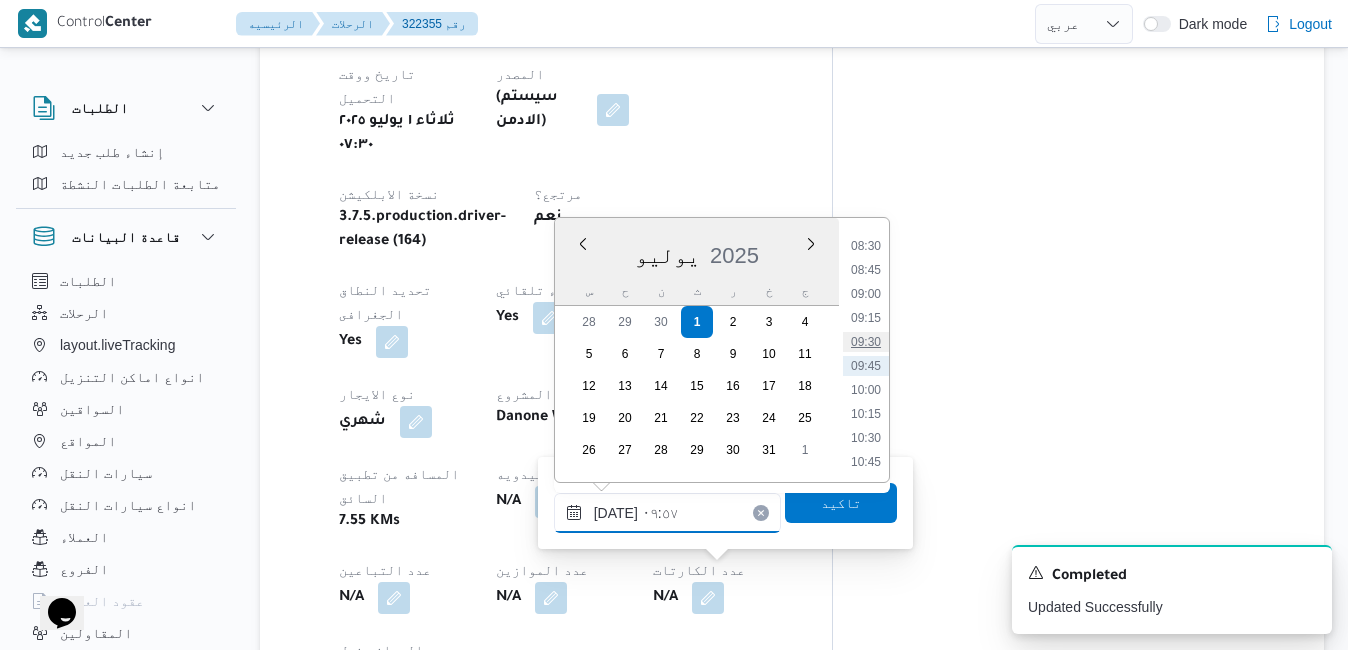 type on "٠١/٠٧/٢٠٢٥ ٠٩:٣٠" 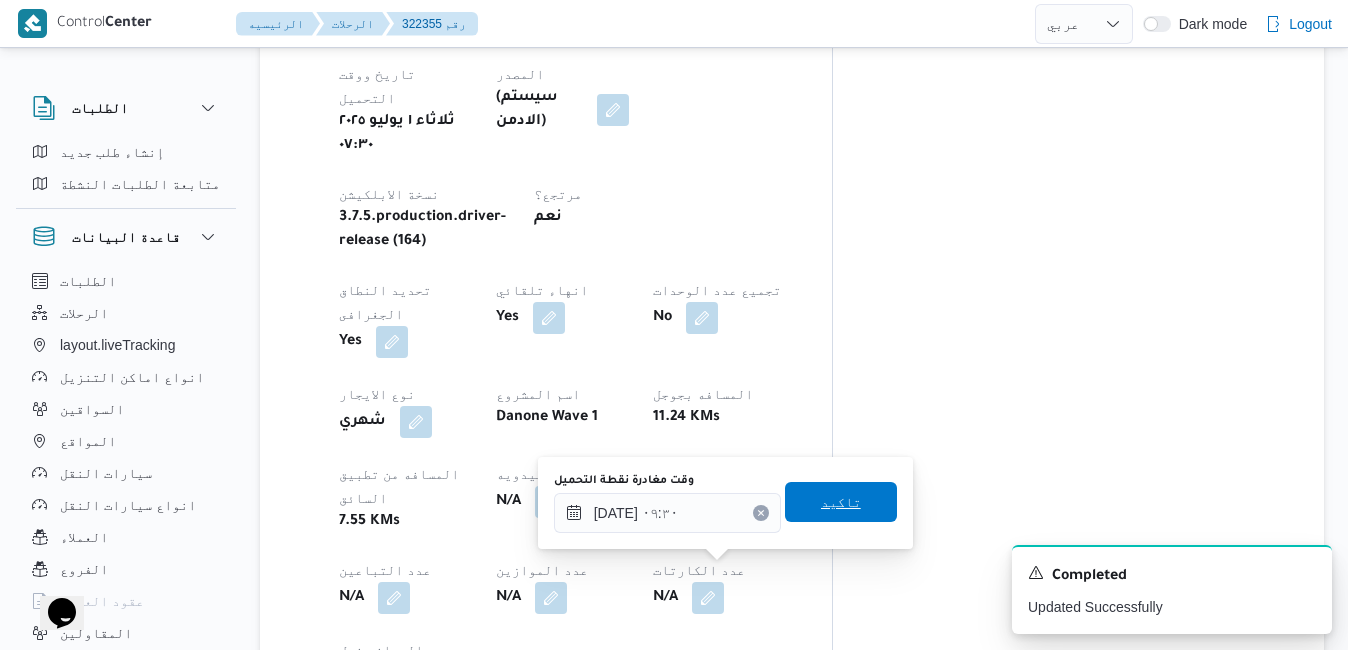 click on "تاكيد" at bounding box center [841, 502] 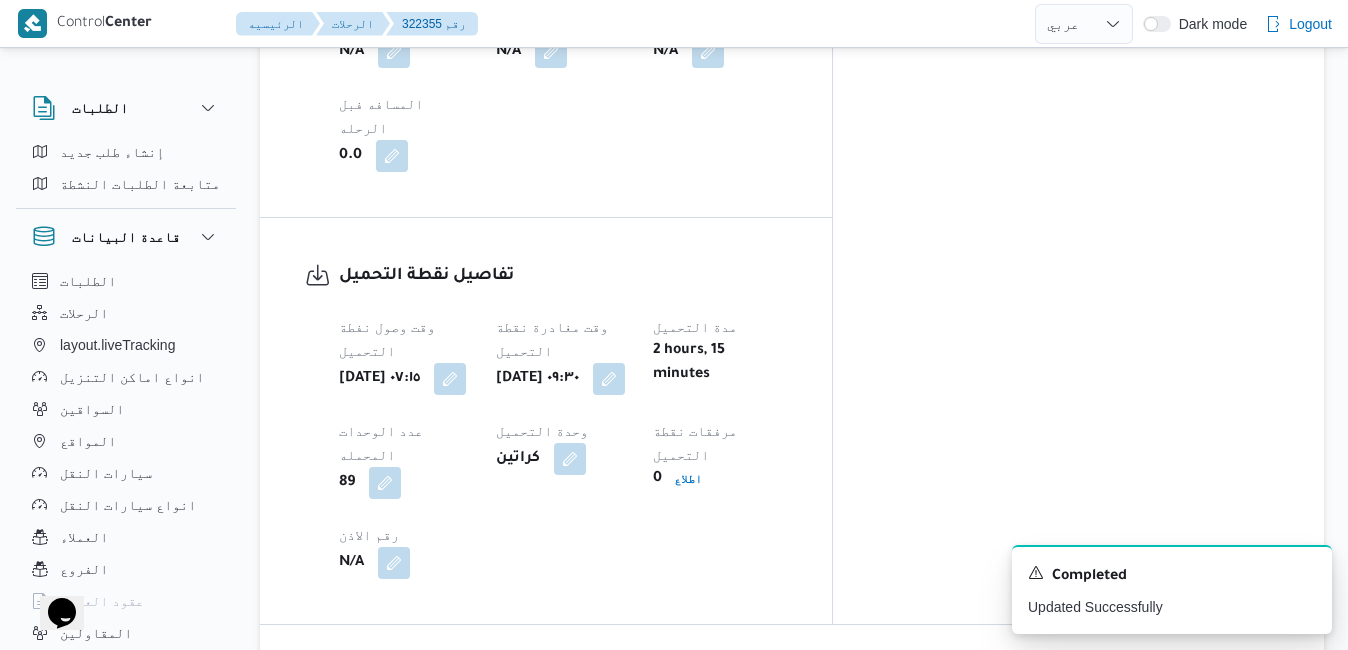 scroll, scrollTop: 1520, scrollLeft: 0, axis: vertical 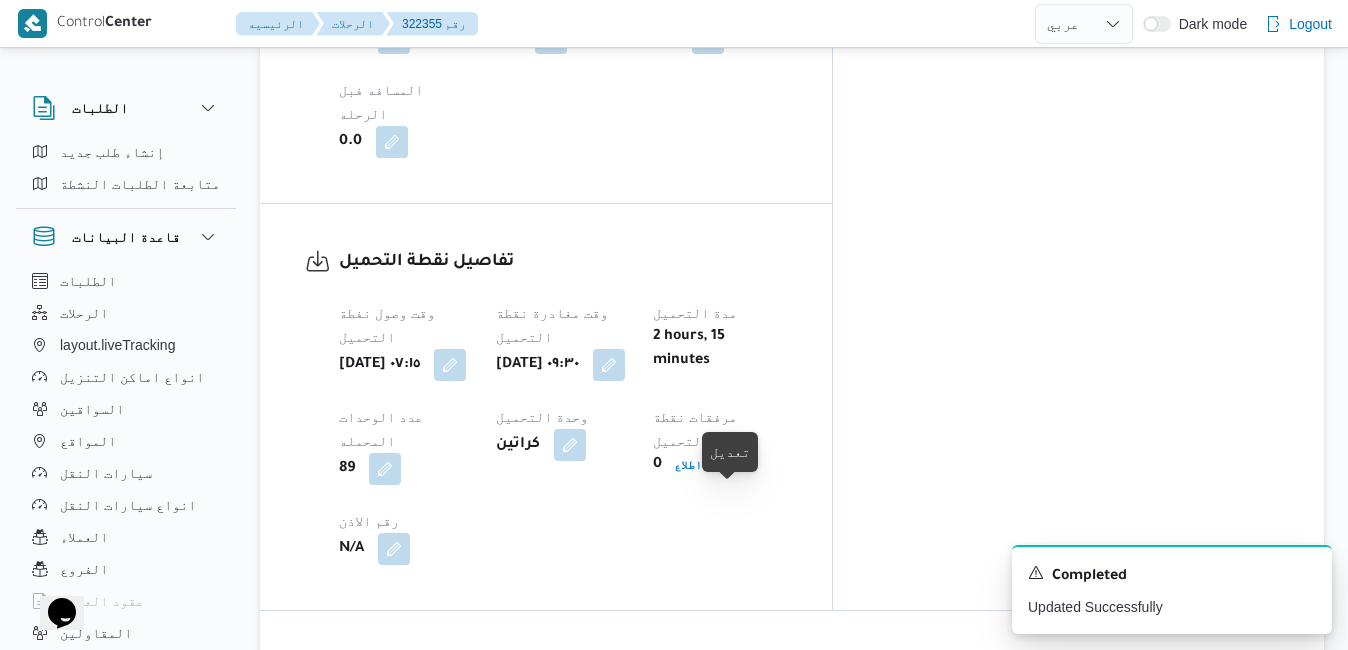 click at bounding box center (737, 871) 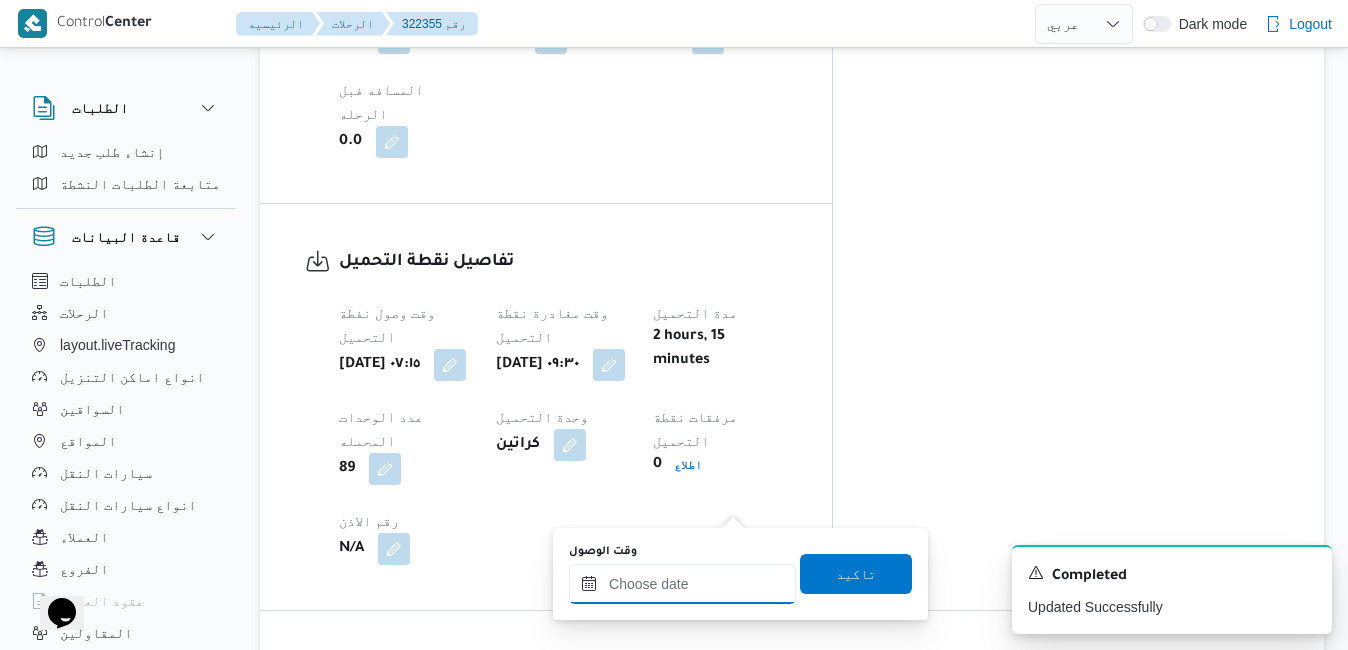 click on "وقت الوصول" at bounding box center (682, 584) 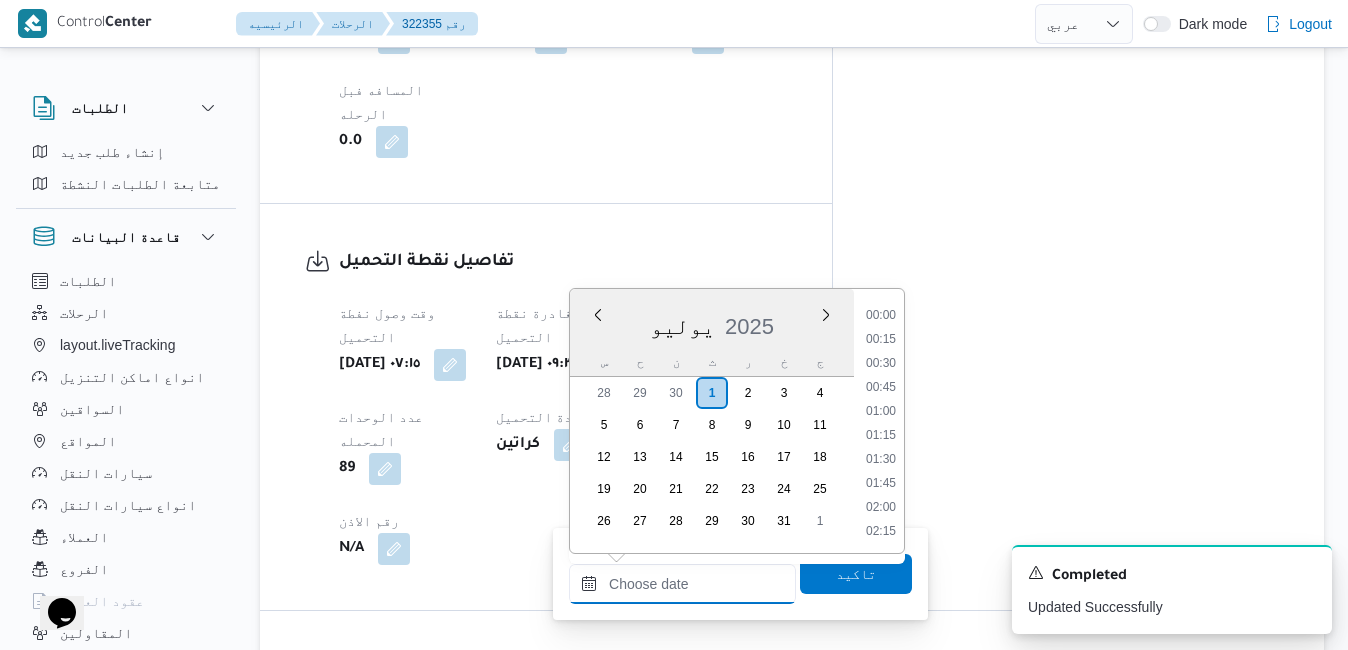 scroll, scrollTop: 838, scrollLeft: 0, axis: vertical 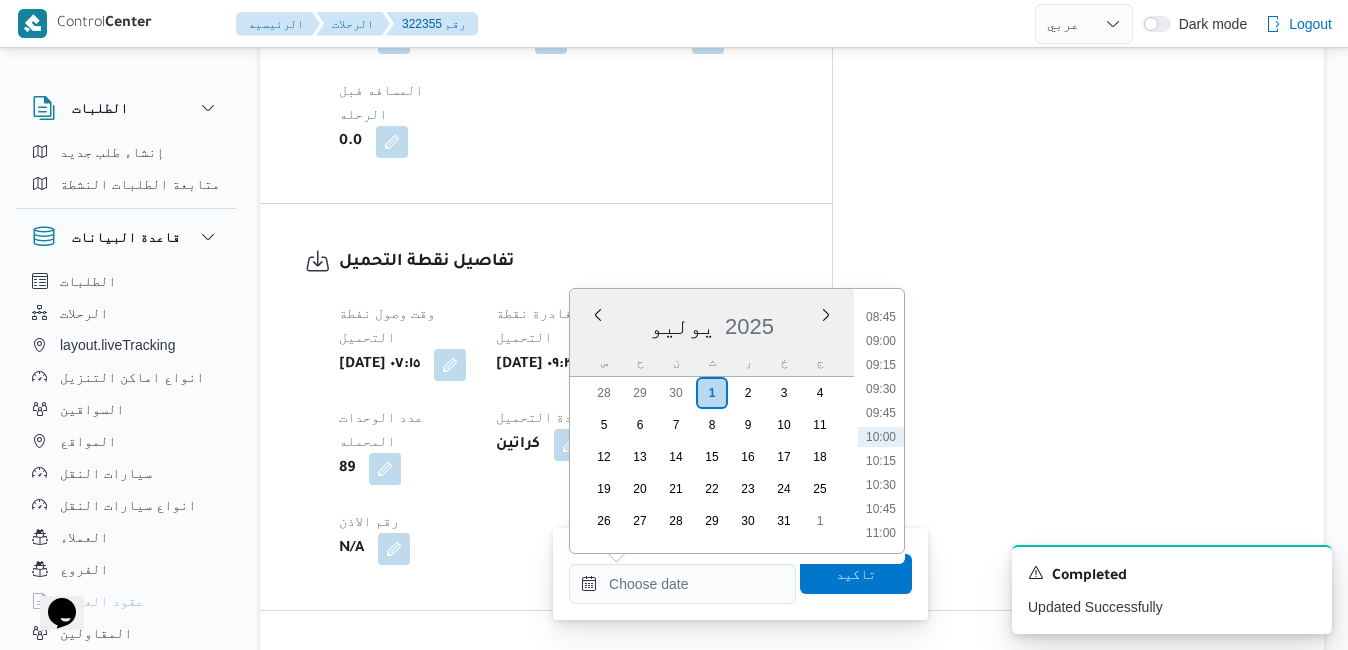 click on "س" at bounding box center (604, 362) 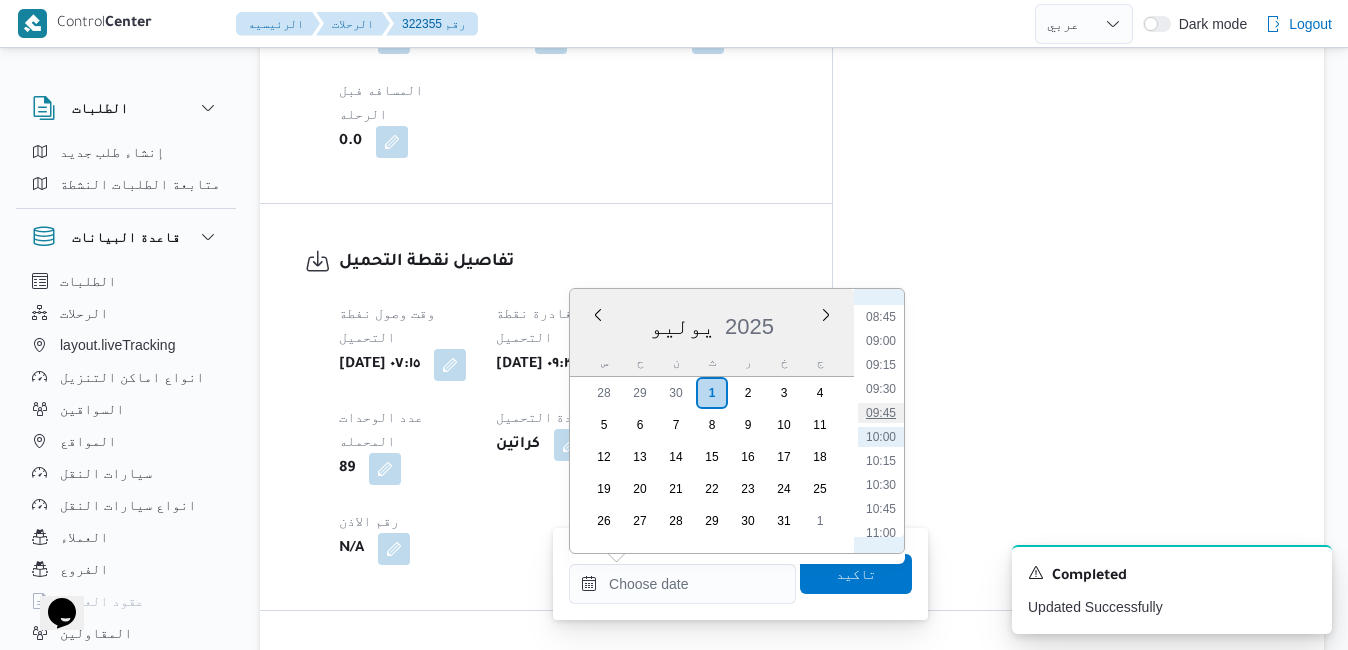 click on "09:45" at bounding box center (881, 413) 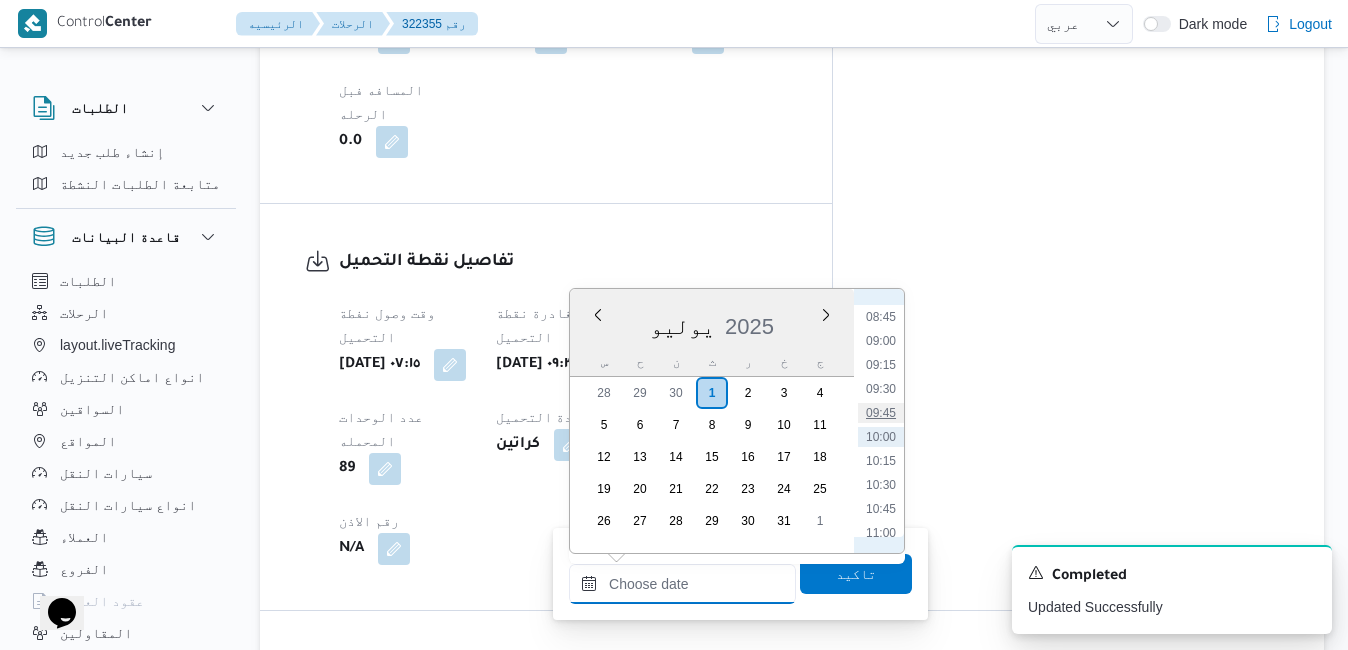 type on "٠١/٠٧/٢٠٢٥ ٠٩:٤٥" 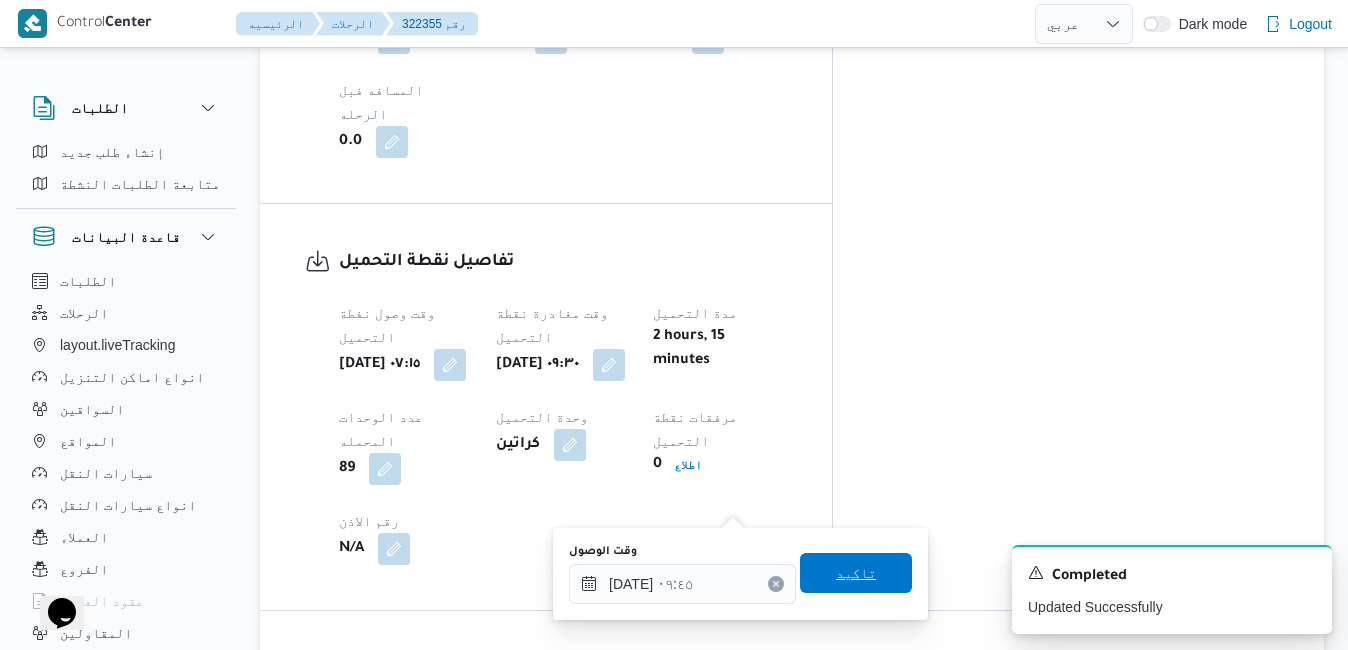 click on "تاكيد" at bounding box center (856, 573) 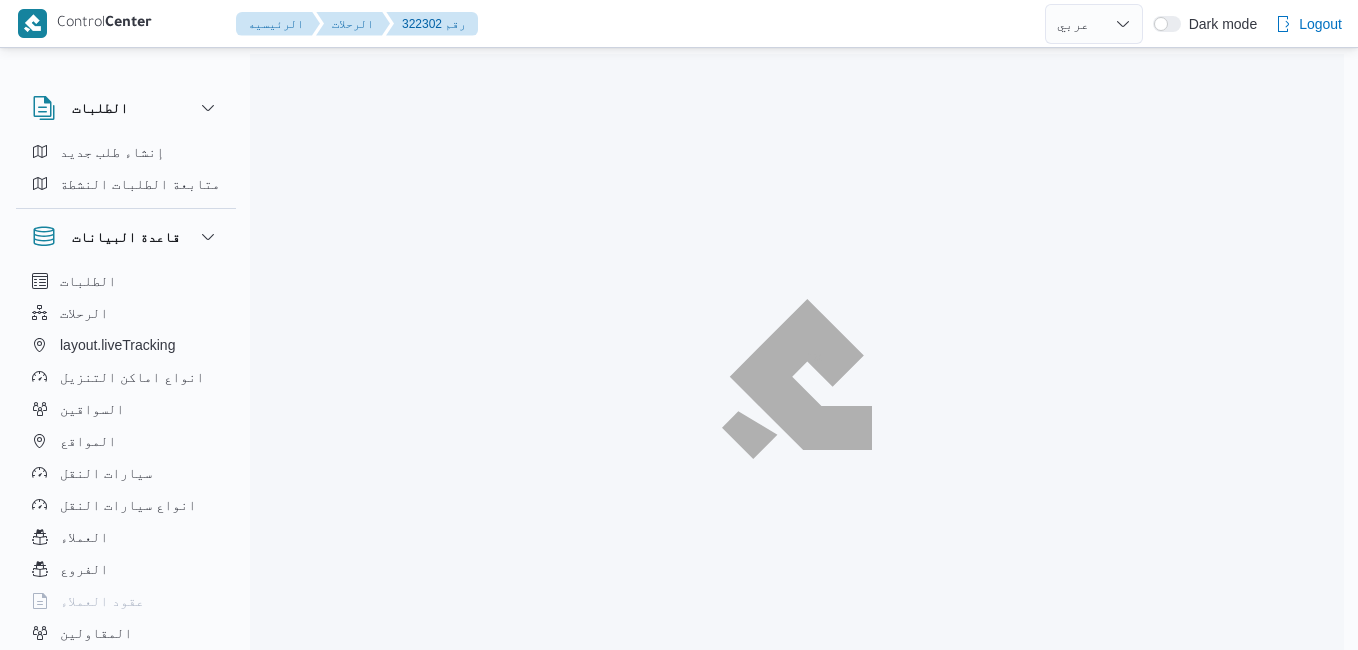 select on "ar" 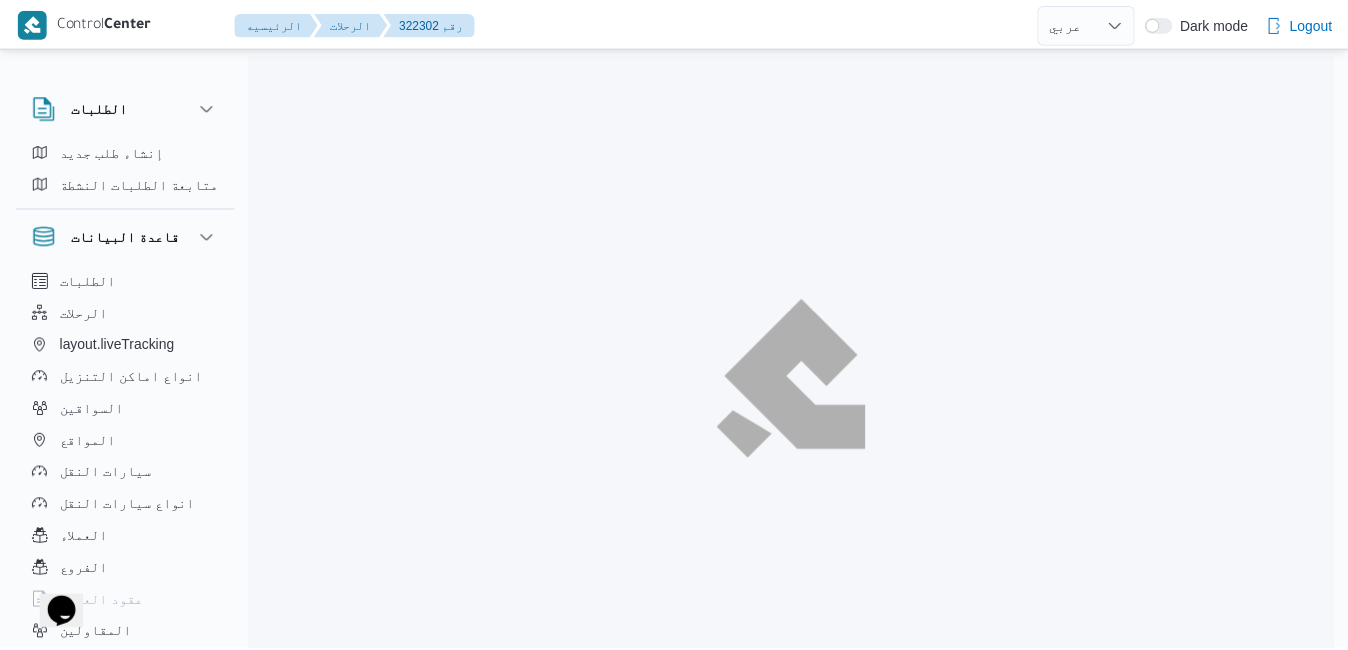 scroll, scrollTop: 0, scrollLeft: 0, axis: both 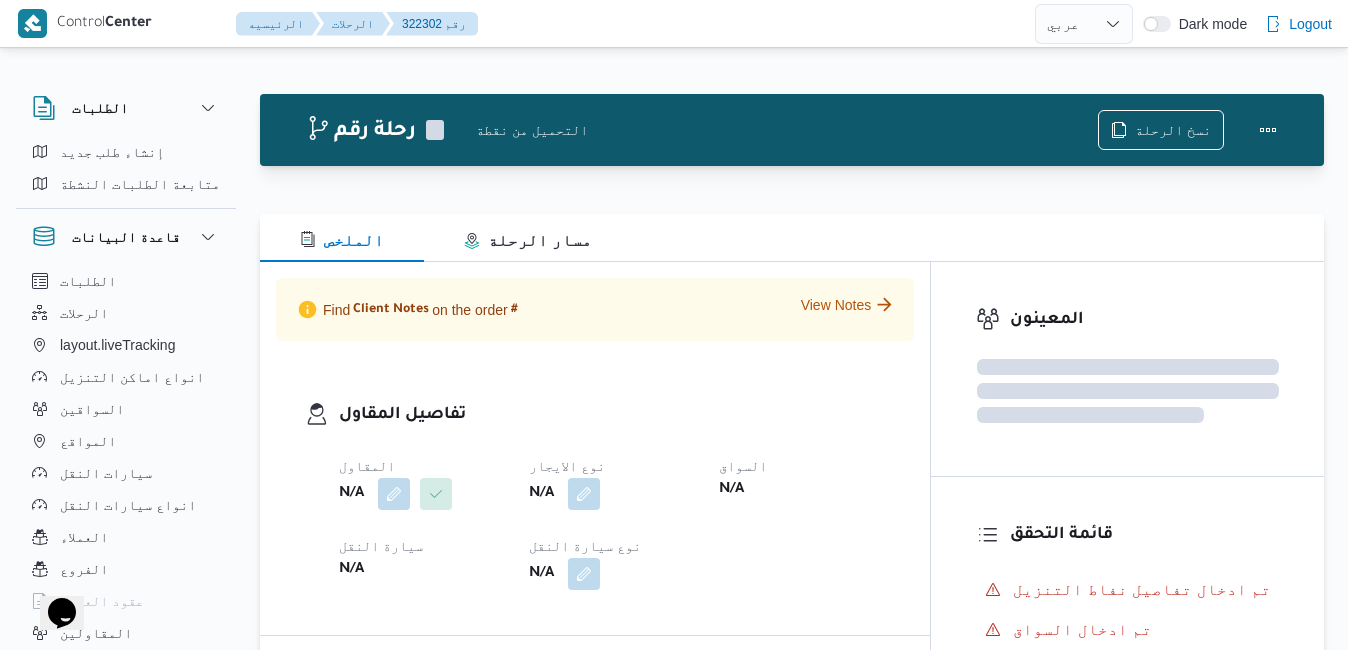 click on "تفاصيل المقاول المقاول N/A نوع الايجار N/A السواق N/A سيارة النقل N/A نوع سيارة النقل N/A" at bounding box center (595, 496) 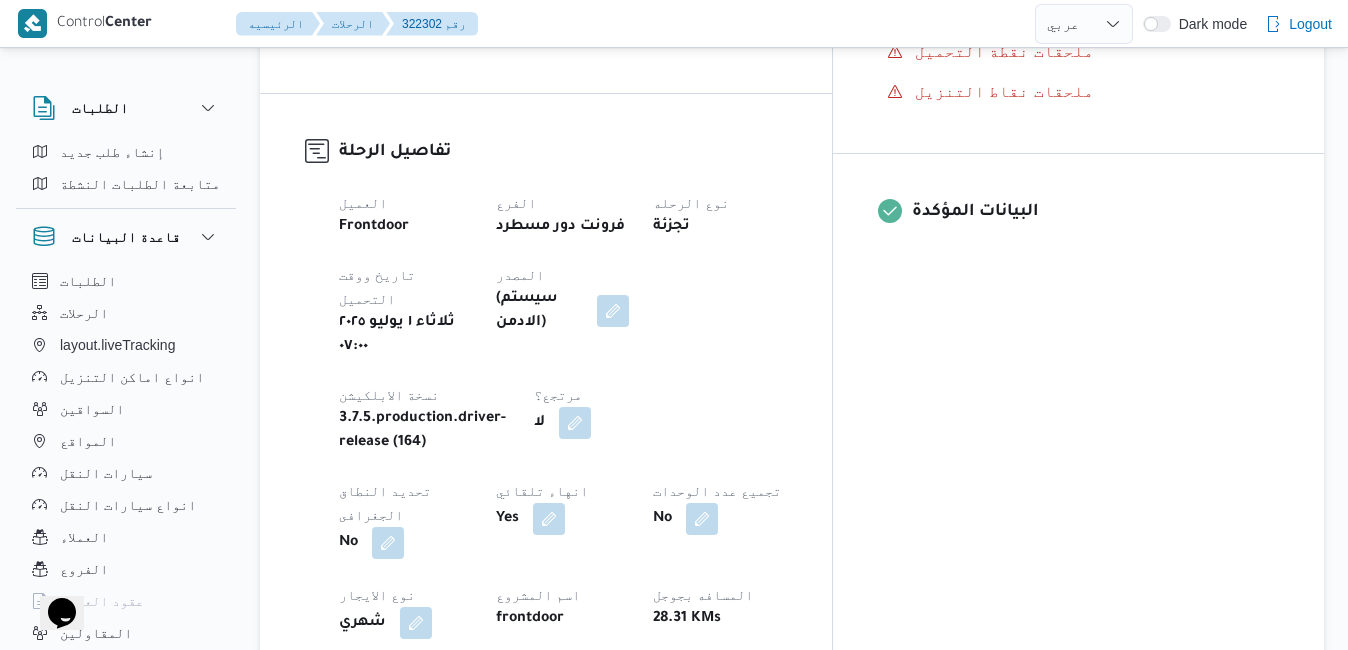 scroll, scrollTop: 960, scrollLeft: 0, axis: vertical 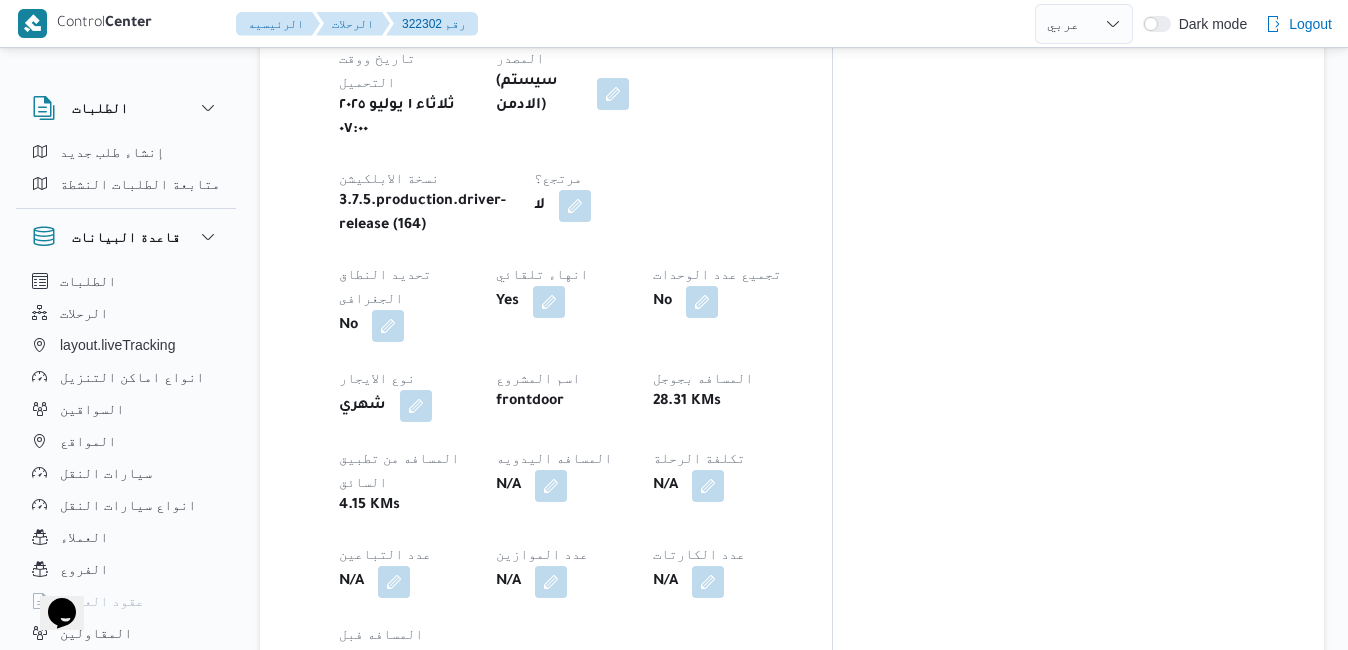 click at bounding box center [456, 916] 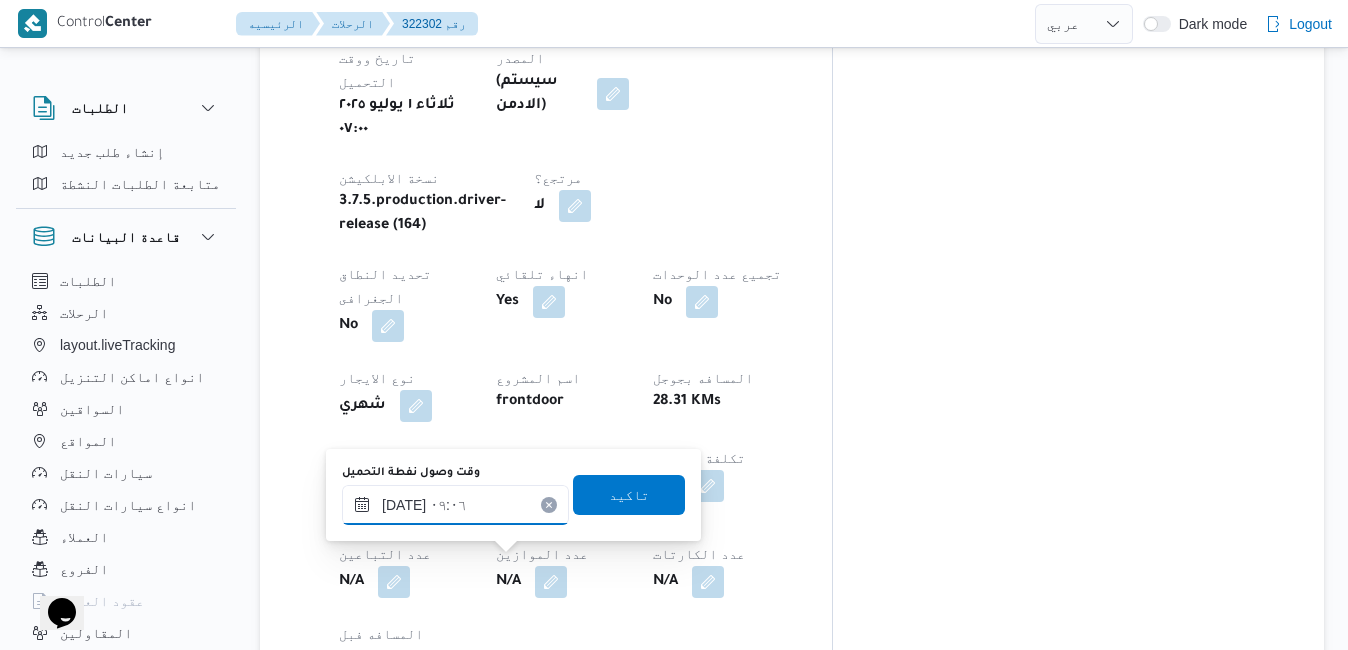 click on "[DATE] ٠٩:٠٦" at bounding box center (455, 505) 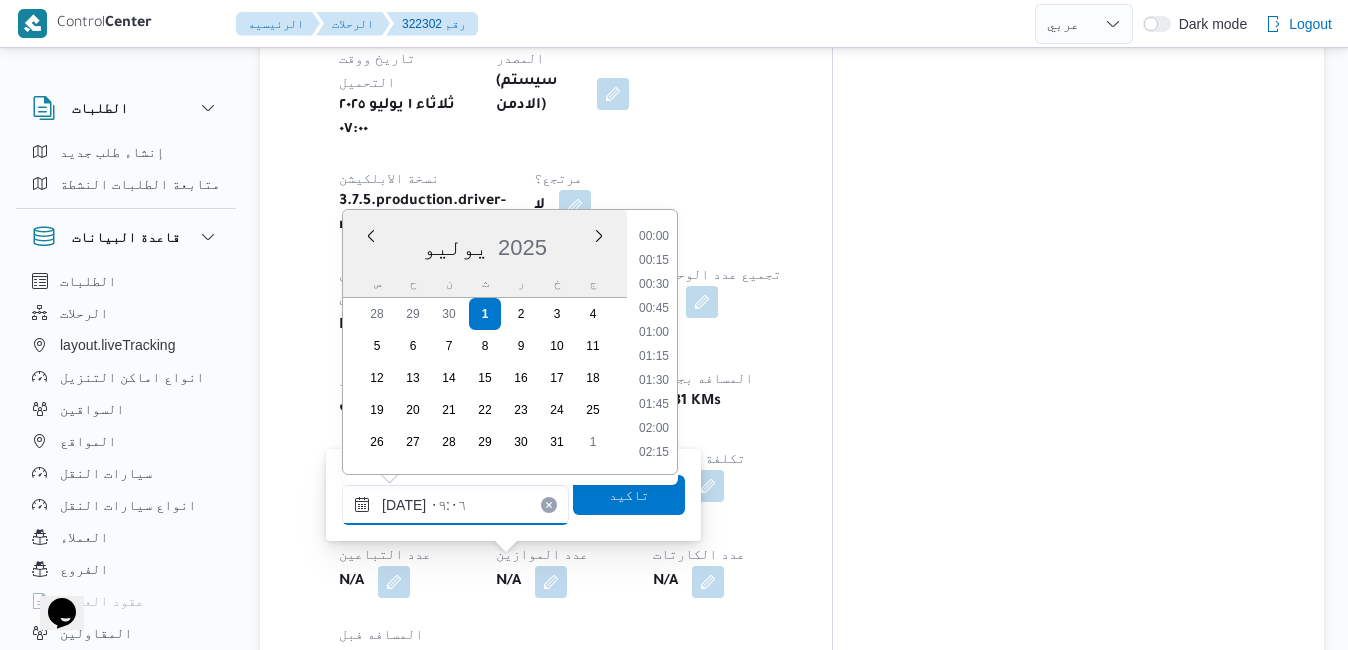 scroll, scrollTop: 742, scrollLeft: 0, axis: vertical 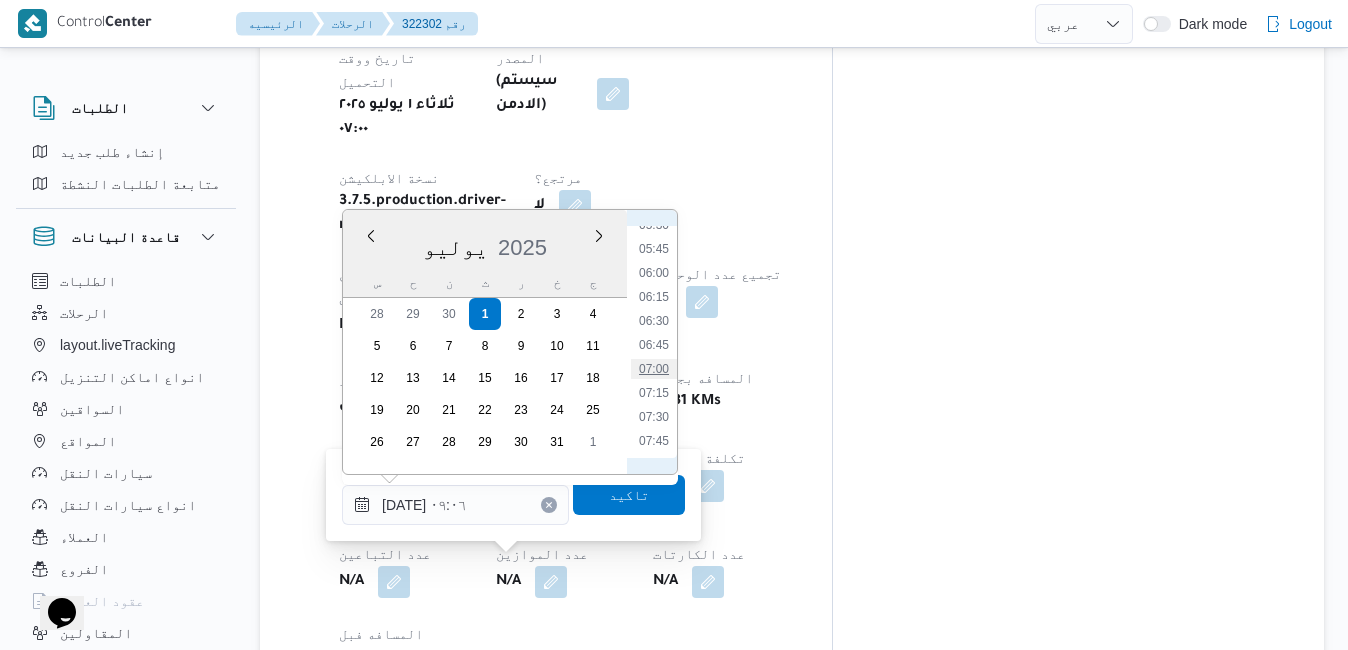 click on "07:00" at bounding box center (654, 369) 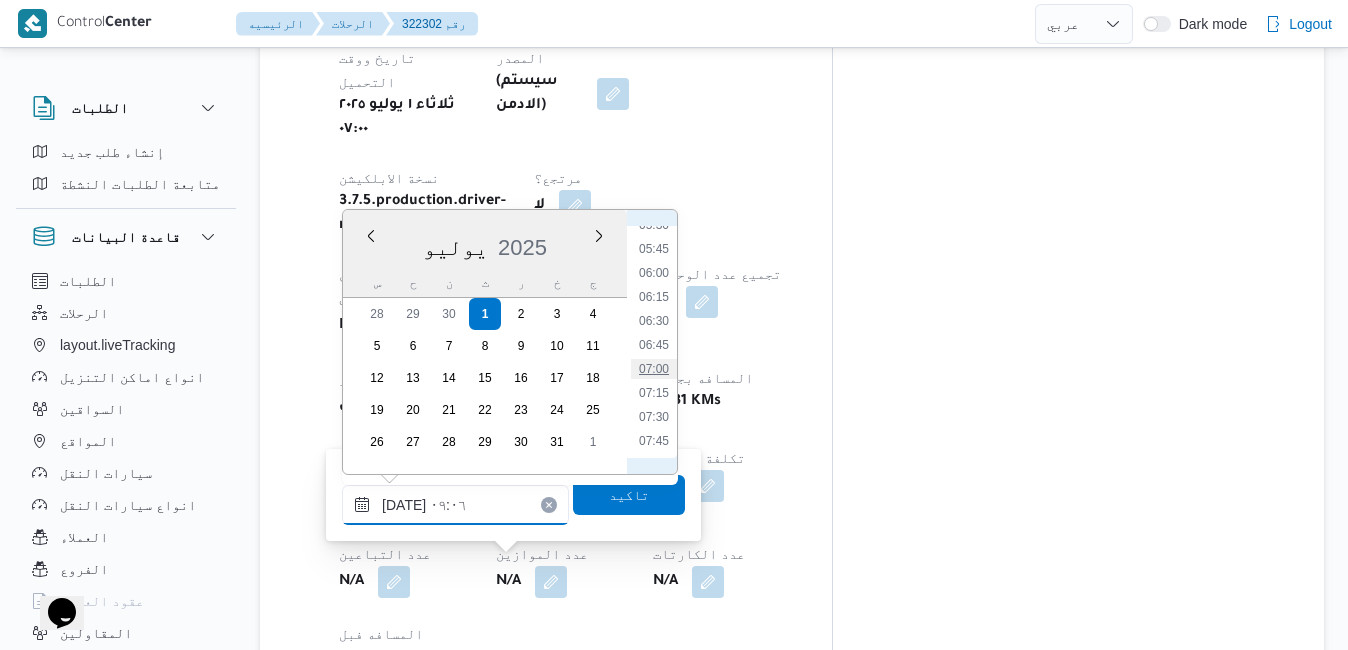 type on "[DATE] ٠٧:٠٠" 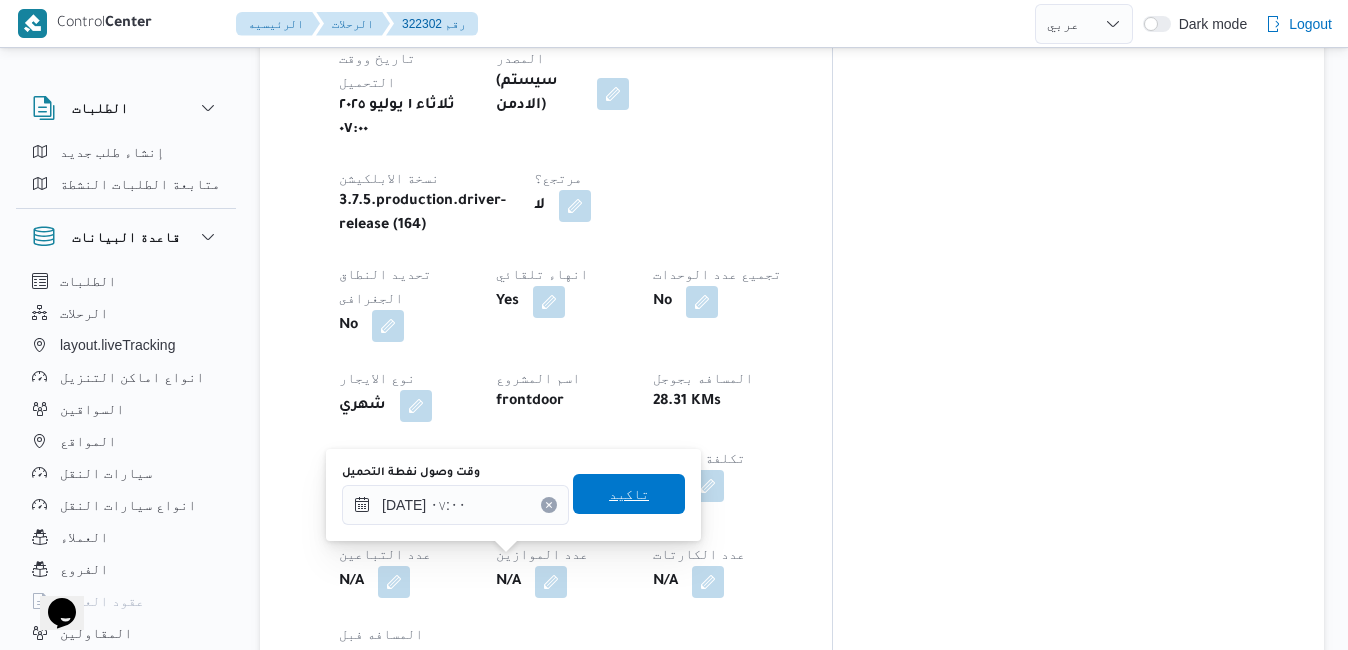 click on "تاكيد" at bounding box center (629, 494) 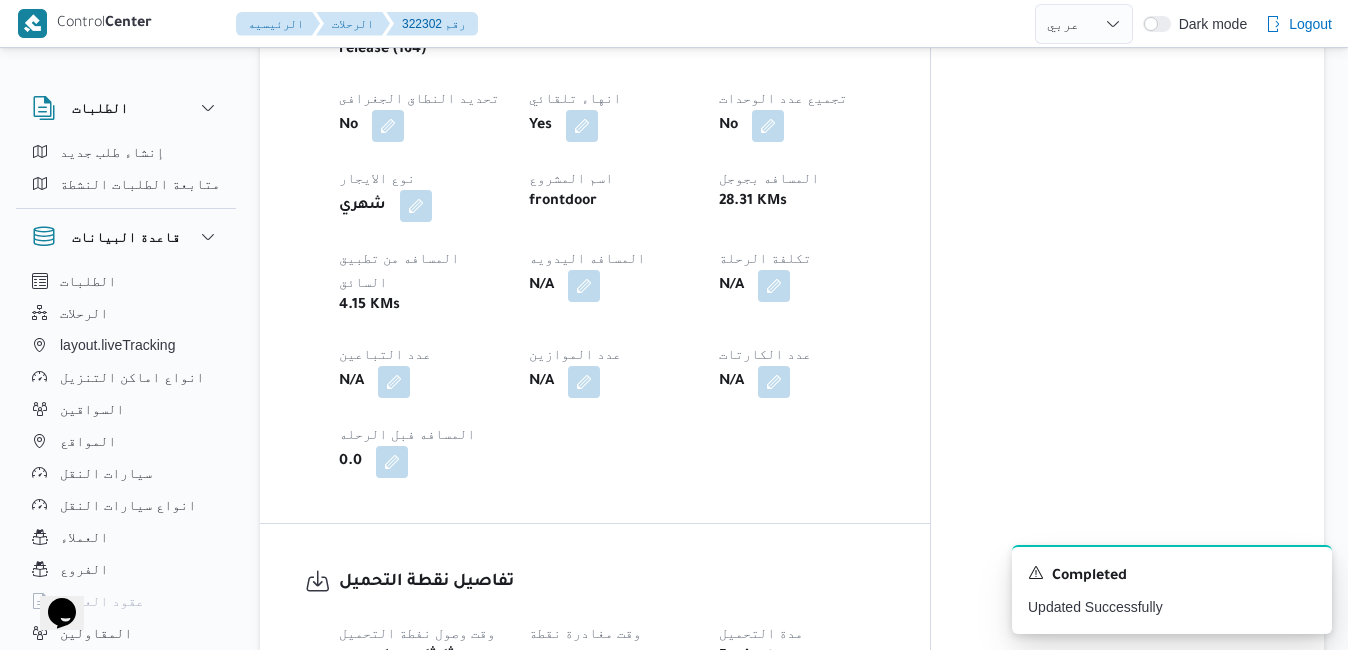 click at bounding box center [679, 692] 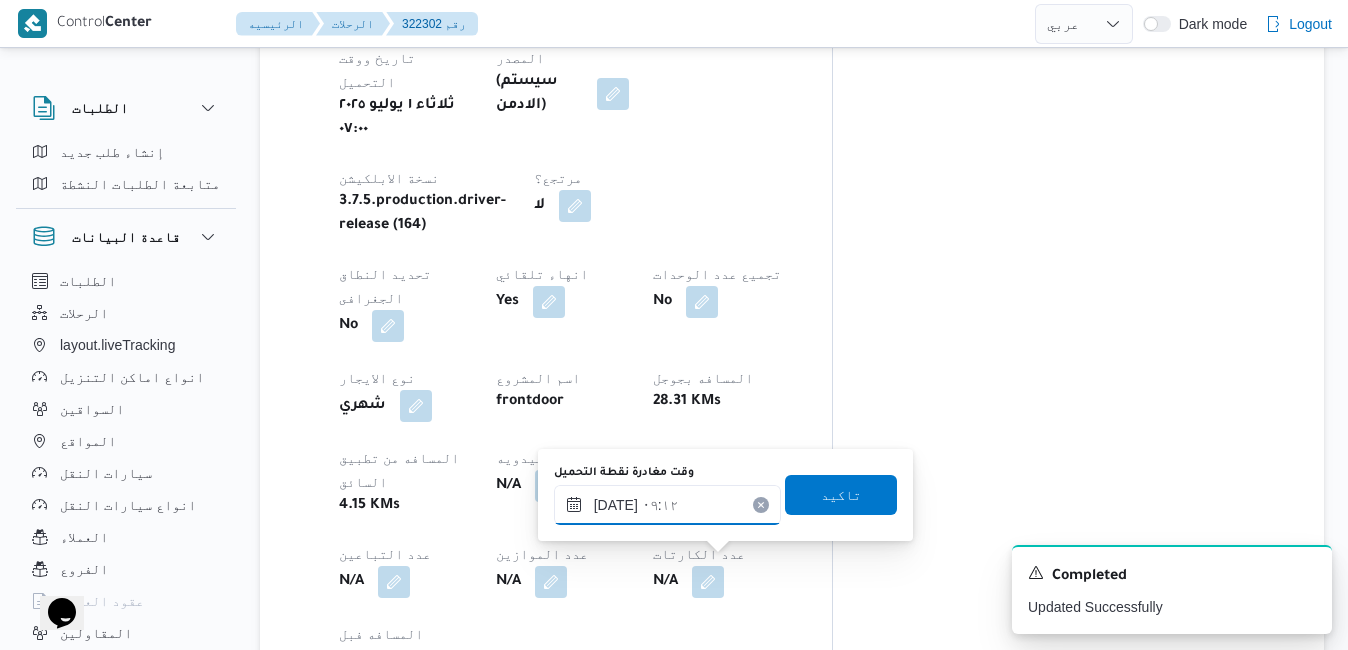 click on "٠١/٠٧/٢٠٢٥ ٠٩:١٢" at bounding box center [667, 505] 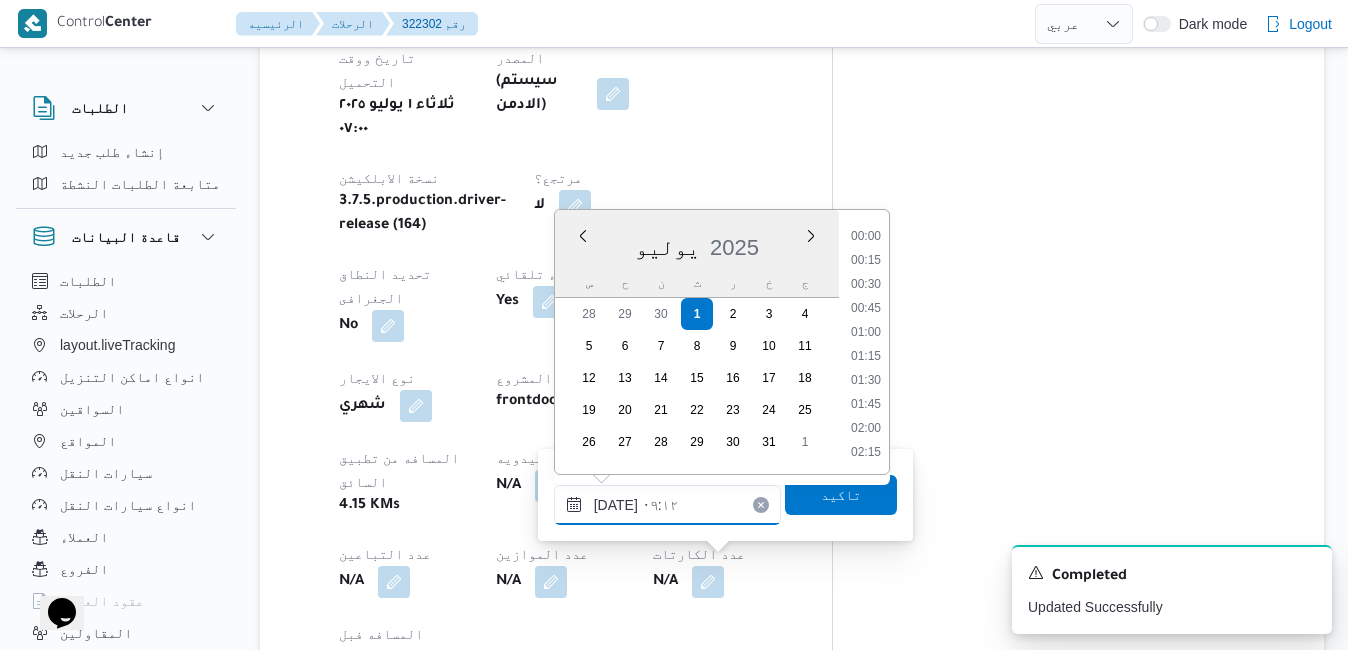 scroll, scrollTop: 742, scrollLeft: 0, axis: vertical 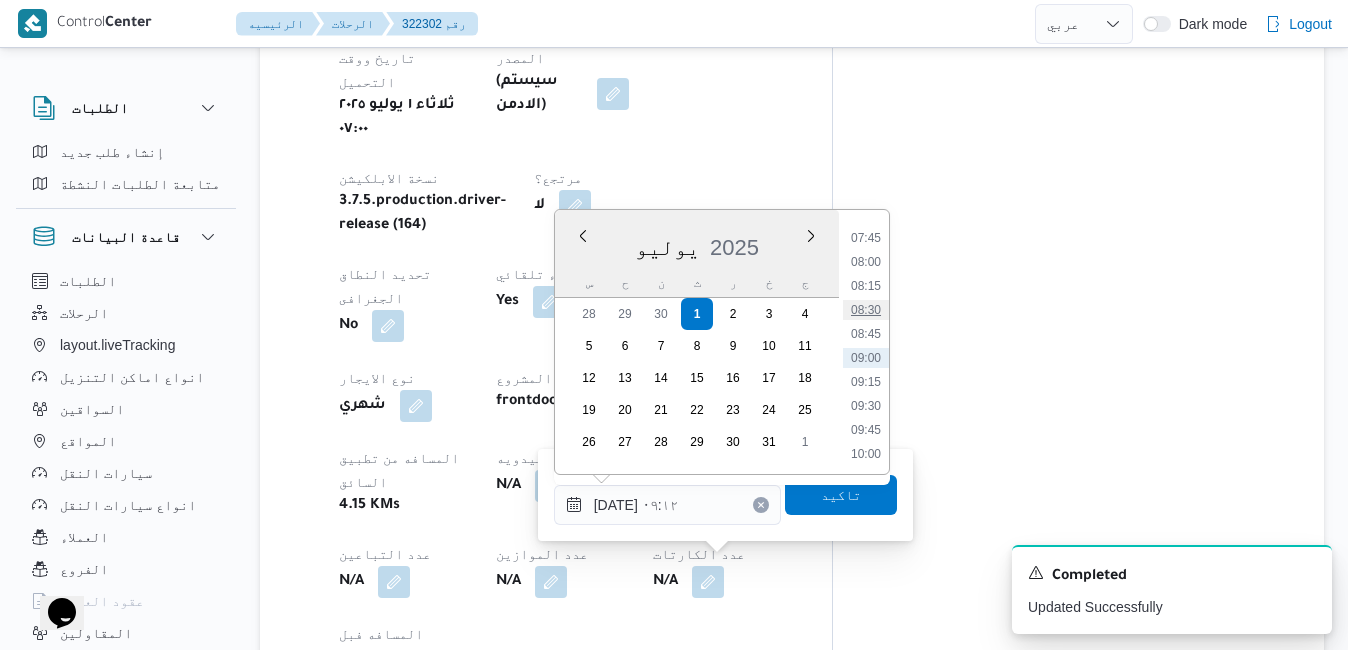 click on "08:30" at bounding box center (866, 310) 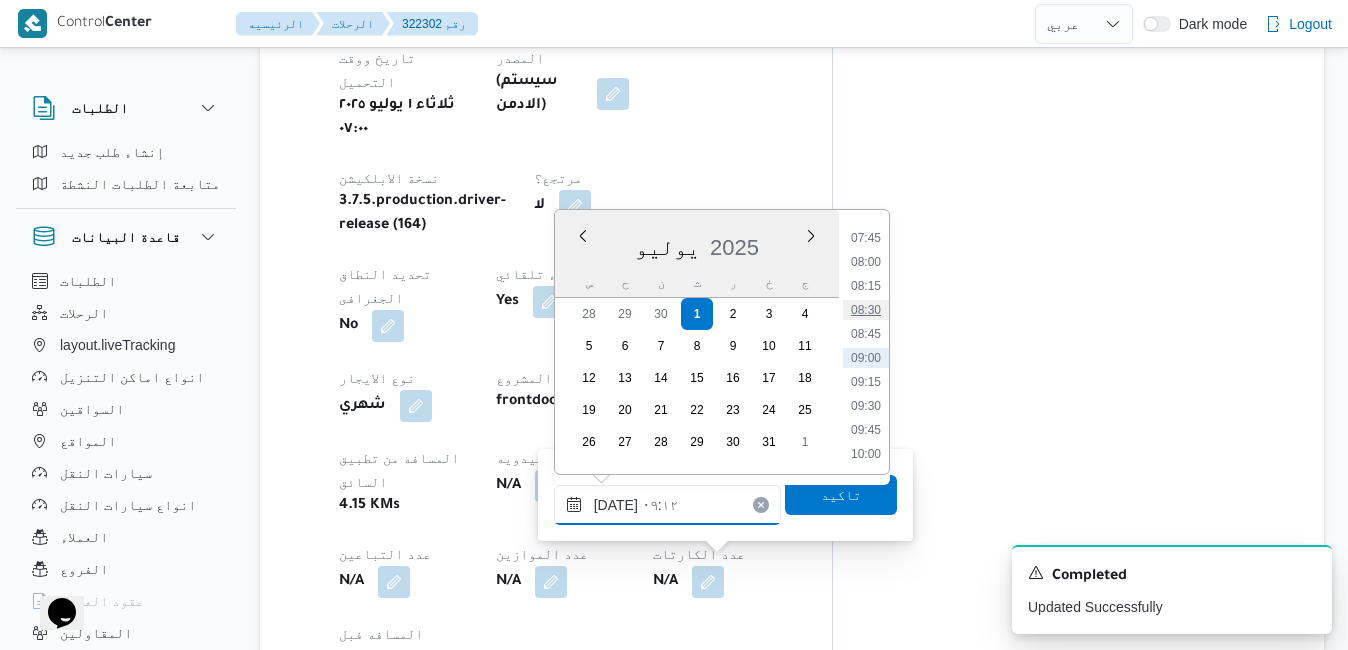 type on "٠١/٠٧/٢٠٢٥ ٠٨:٣٠" 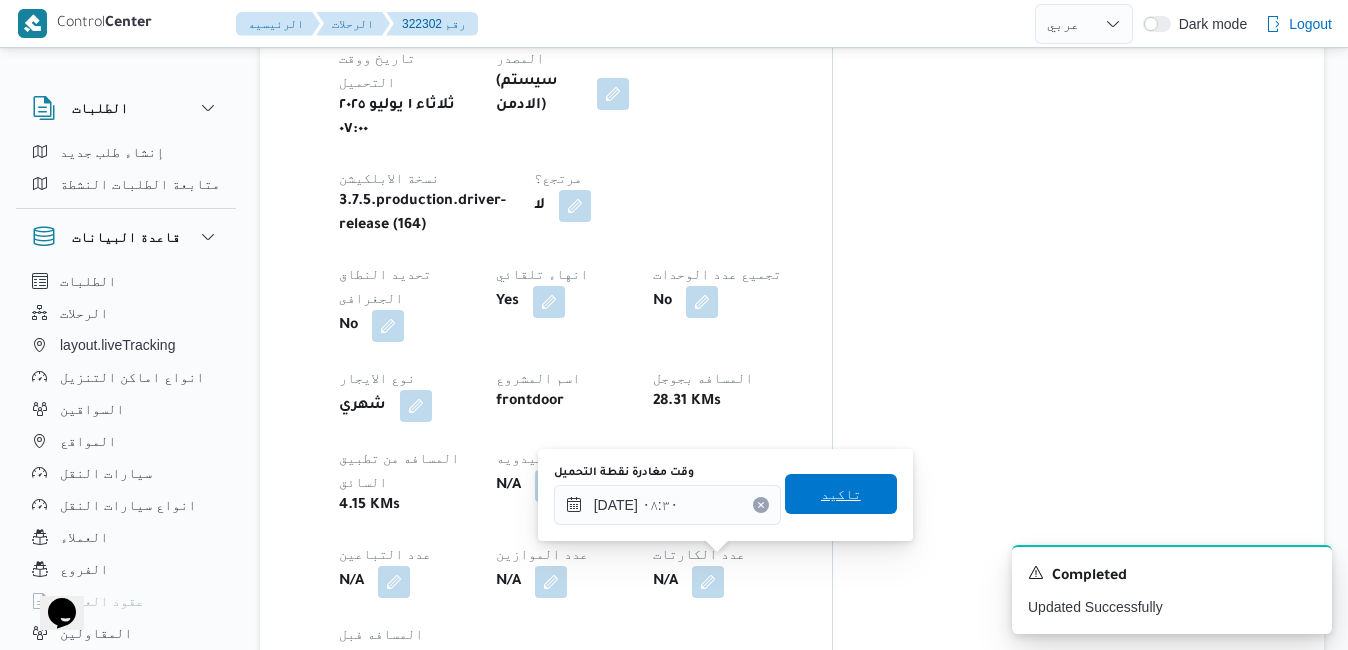 click on "تاكيد" at bounding box center [841, 494] 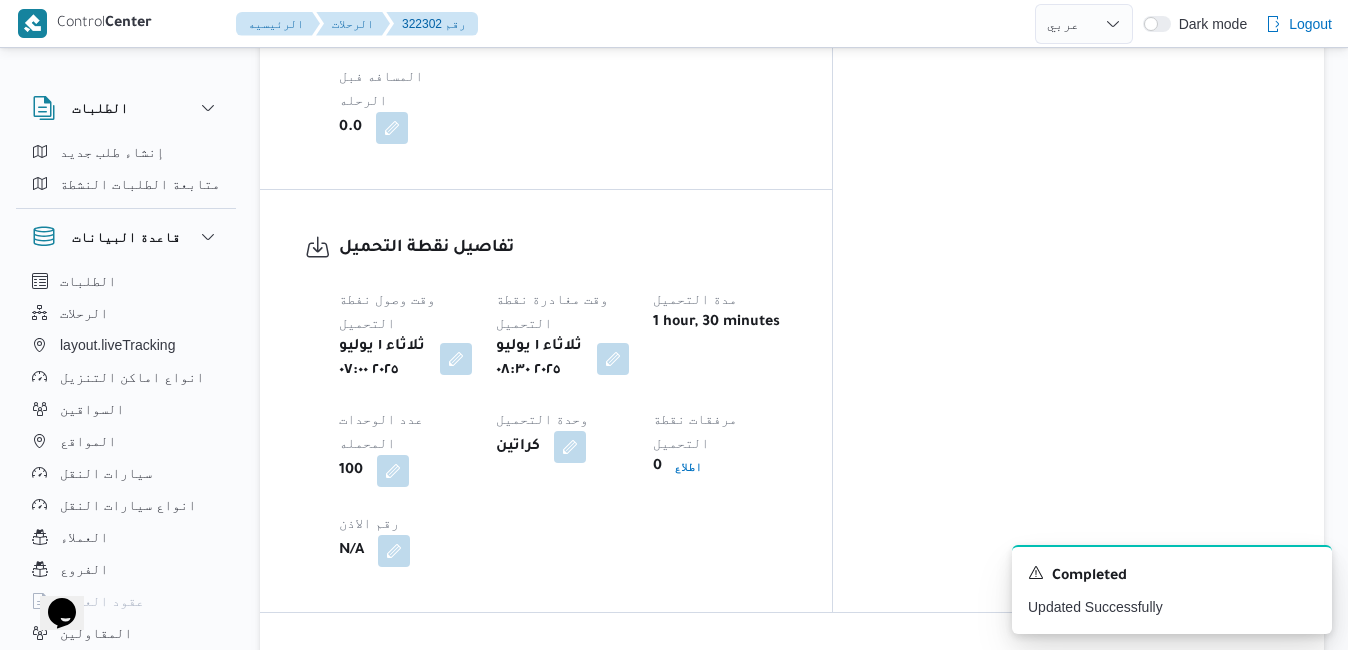scroll, scrollTop: 1520, scrollLeft: 0, axis: vertical 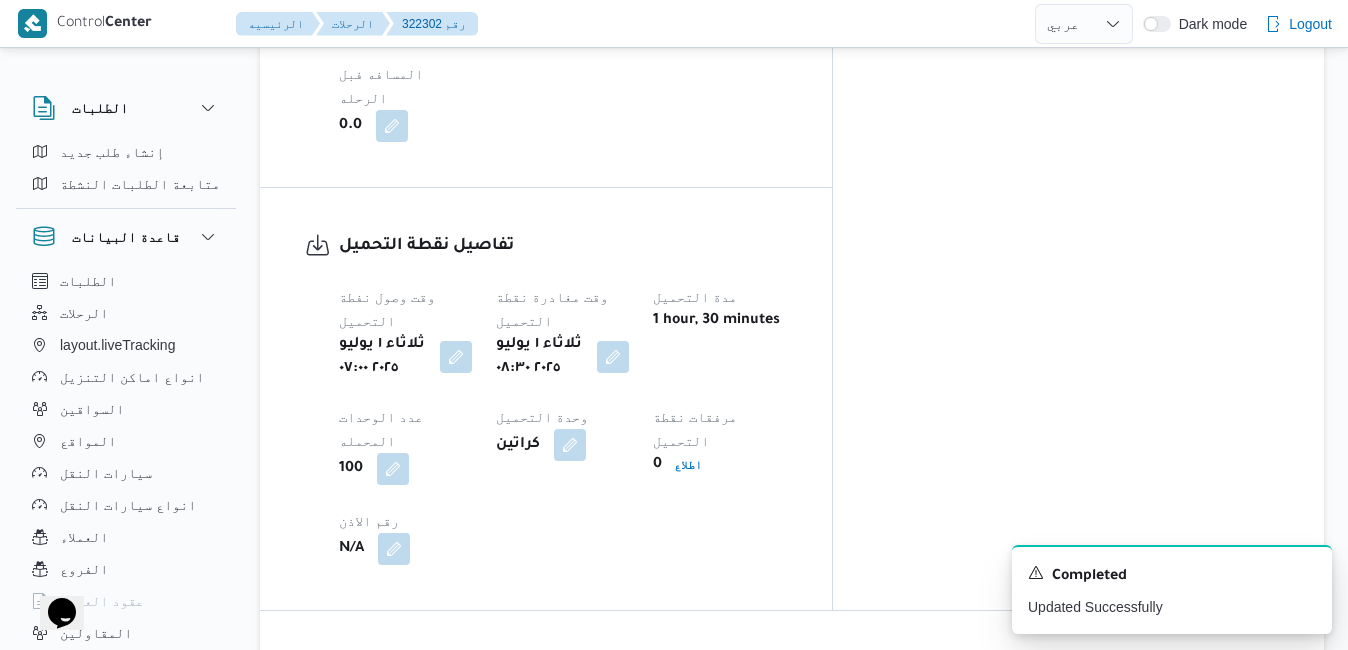 click at bounding box center (737, 871) 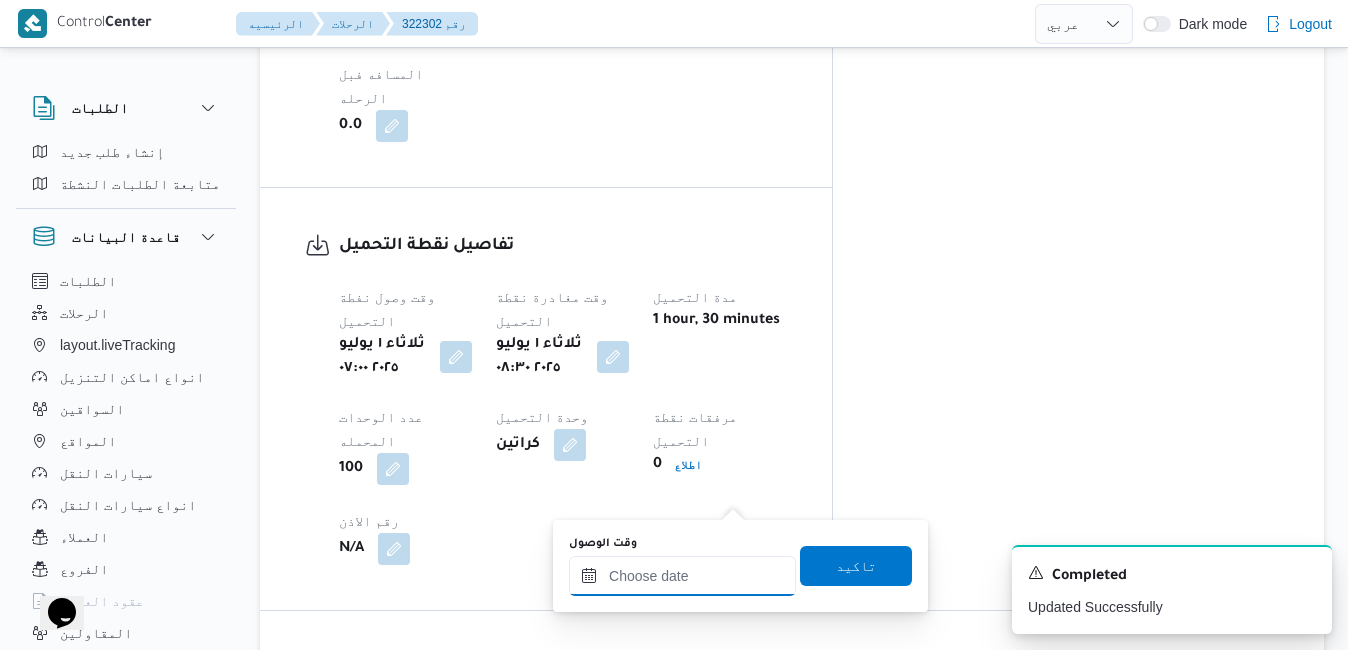 click on "وقت الوصول" at bounding box center (682, 576) 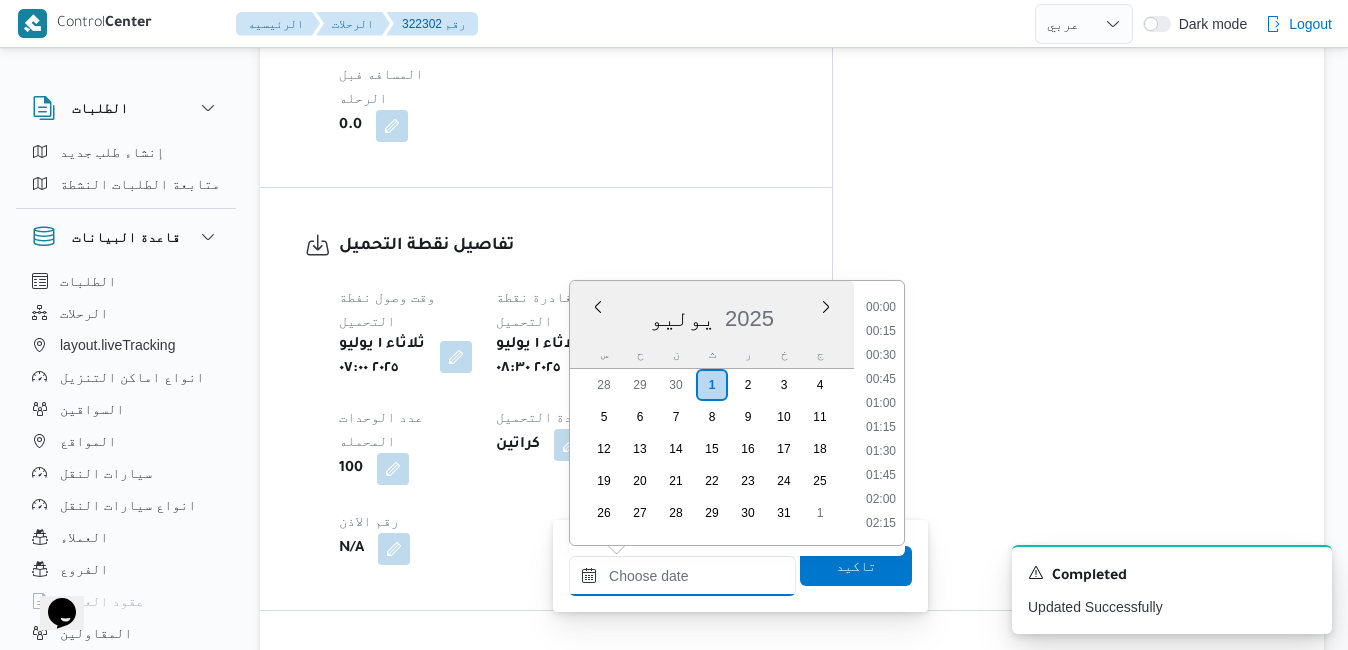 scroll, scrollTop: 862, scrollLeft: 0, axis: vertical 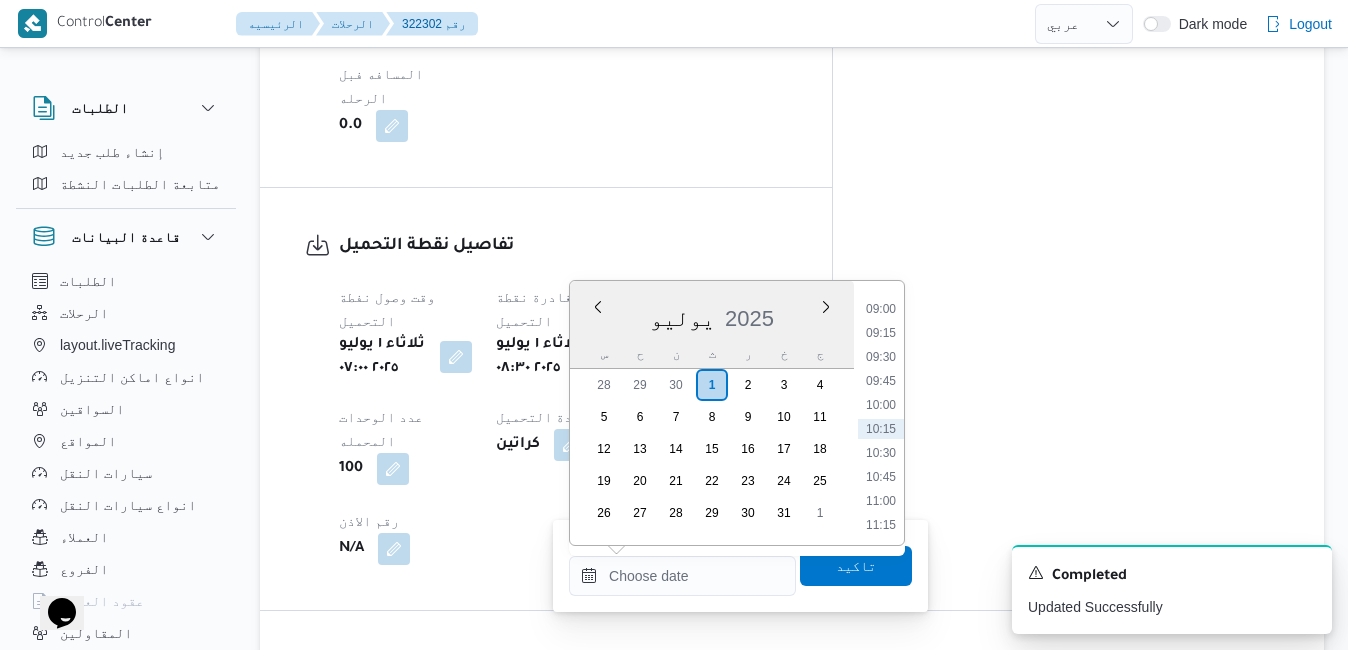 click on "س ح ن ث ر خ ج" at bounding box center (712, 354) 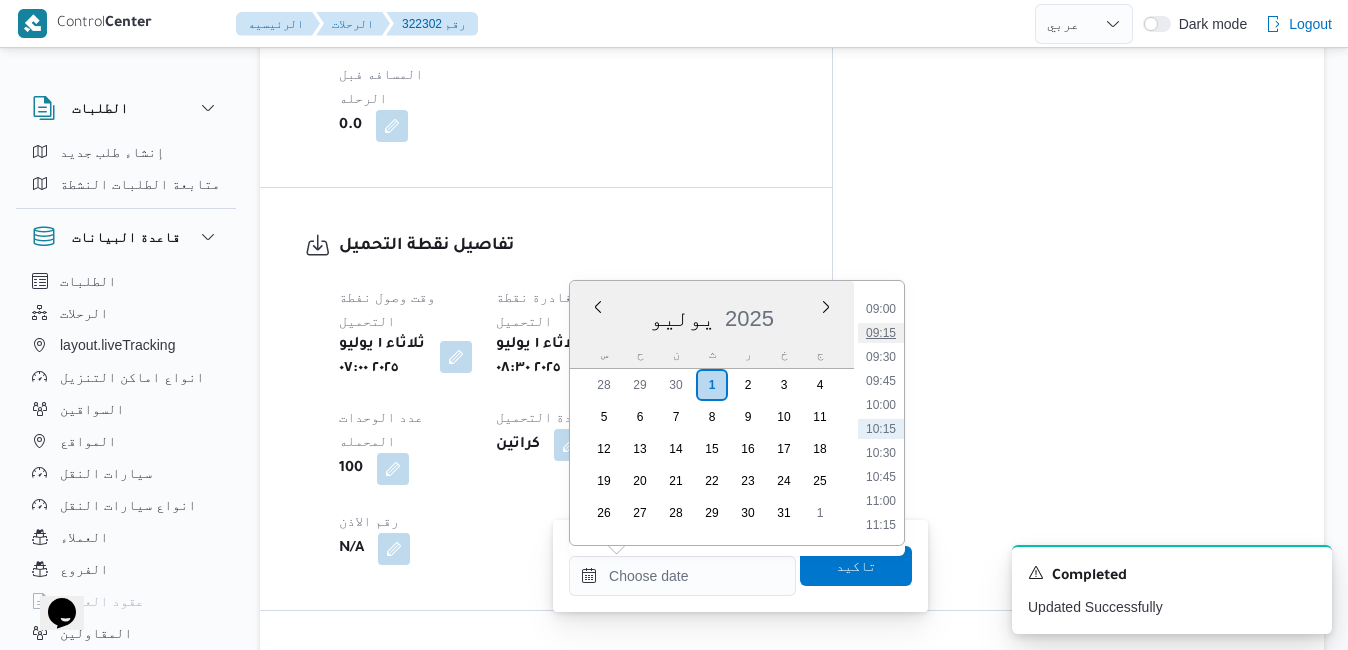 click on "09:15" at bounding box center (881, 333) 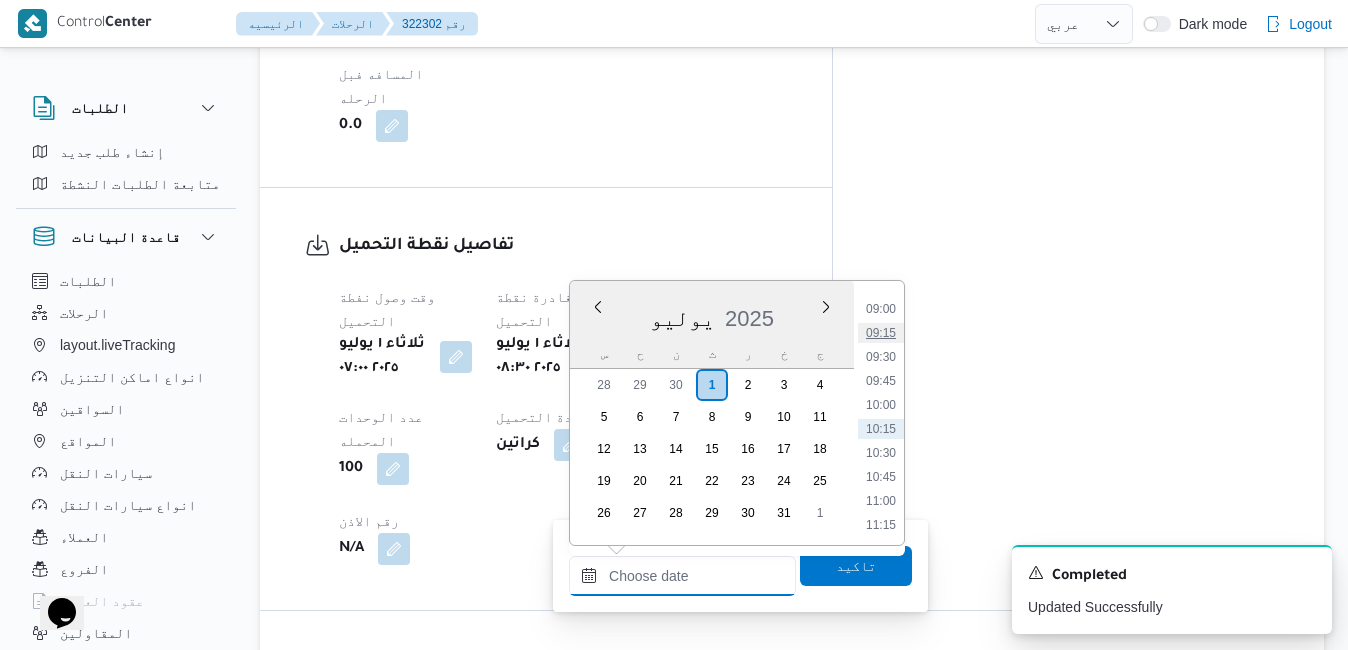 type on "٠١/٠٧/٢٠٢٥ ٠٩:١٥" 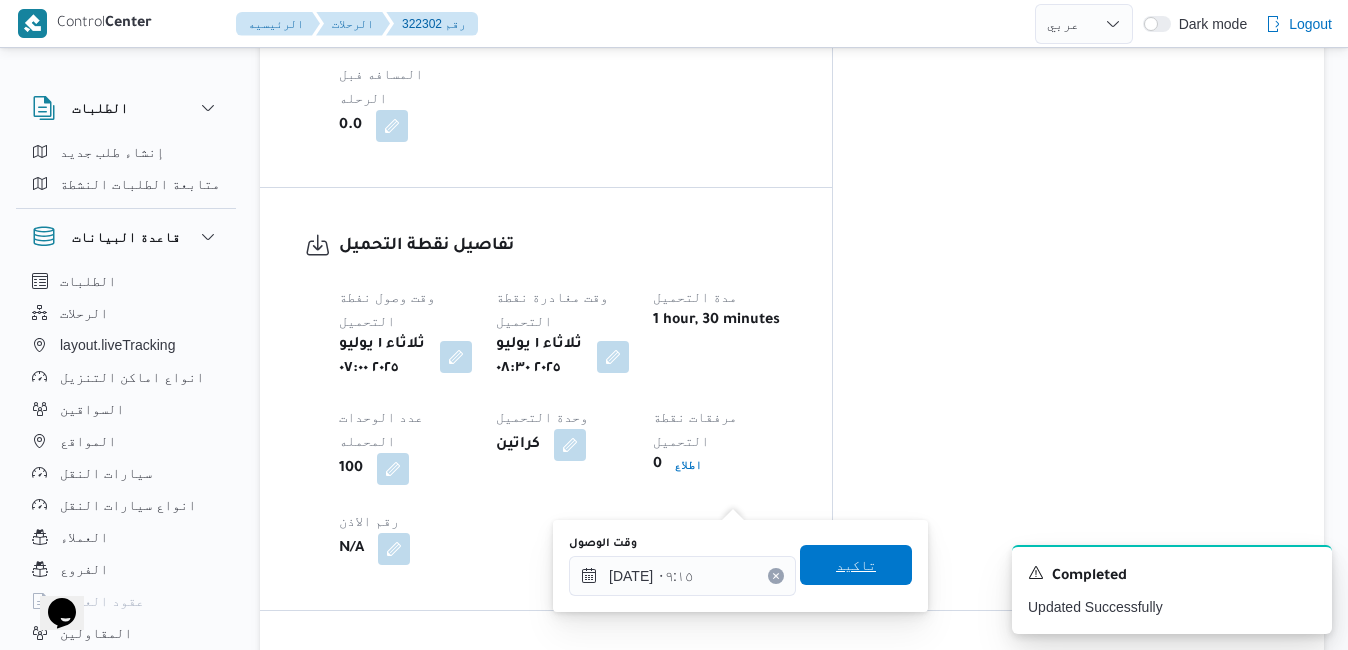 click on "تاكيد" at bounding box center [856, 565] 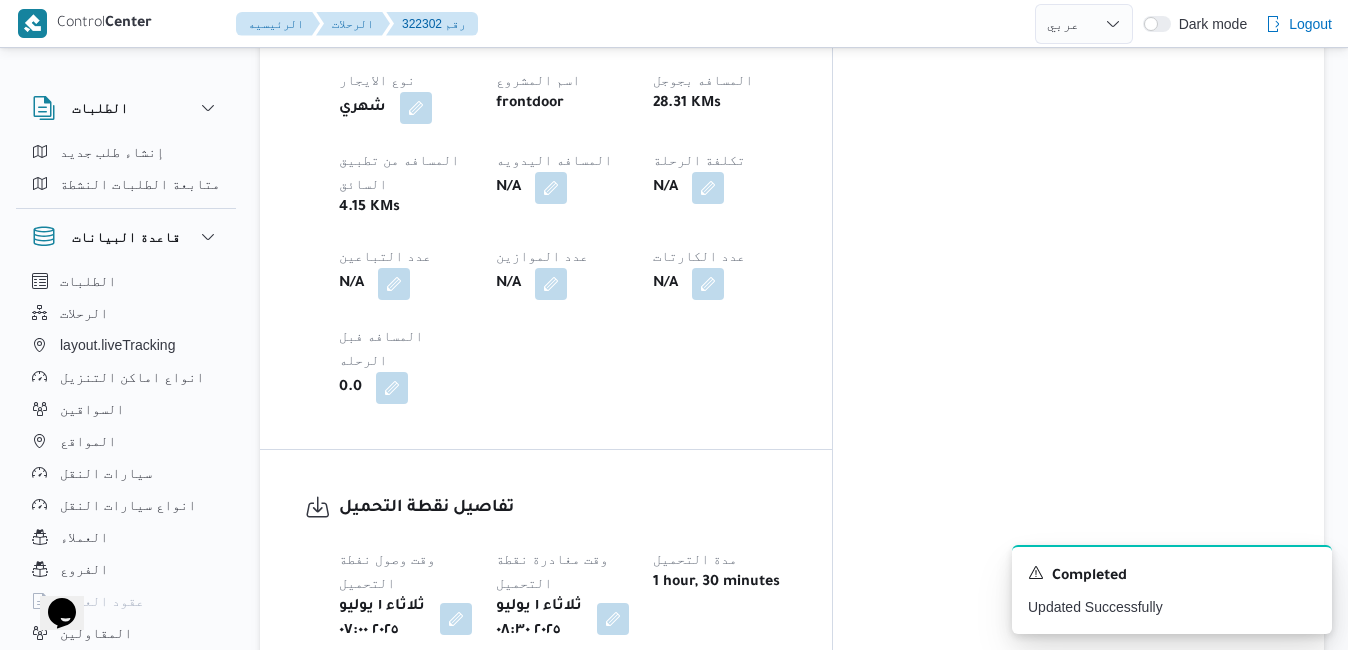 scroll, scrollTop: 1240, scrollLeft: 0, axis: vertical 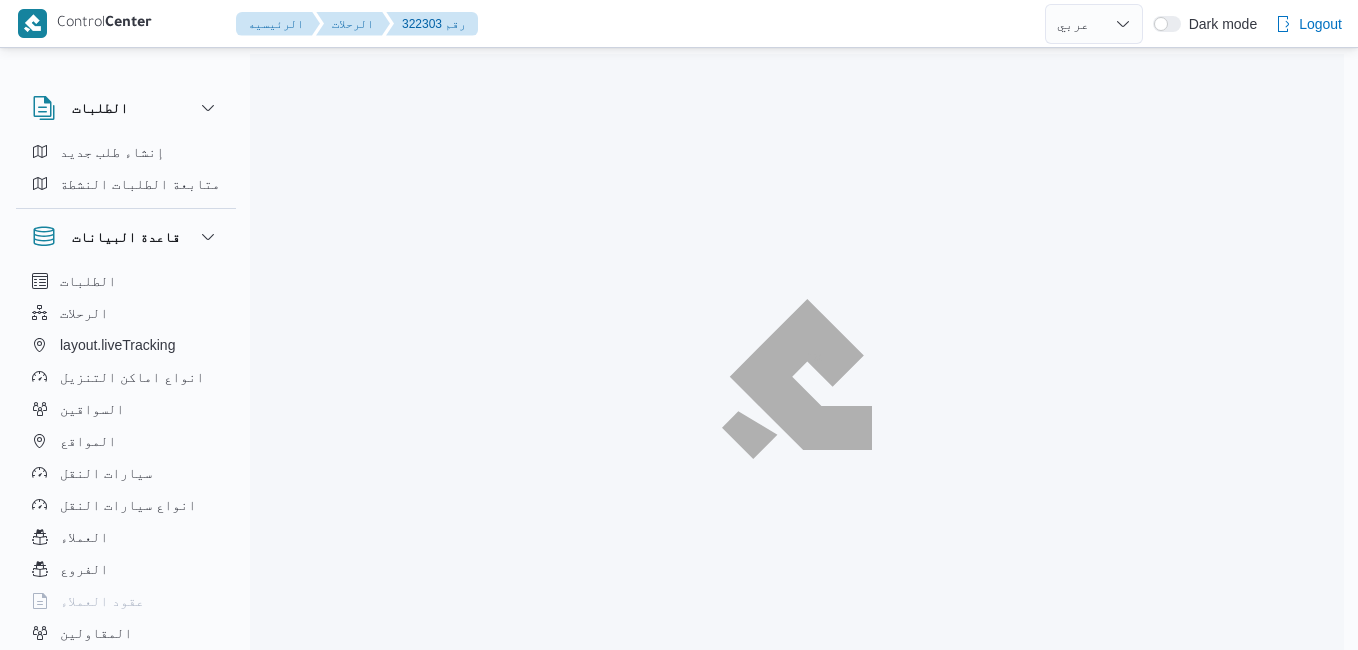 select on "ar" 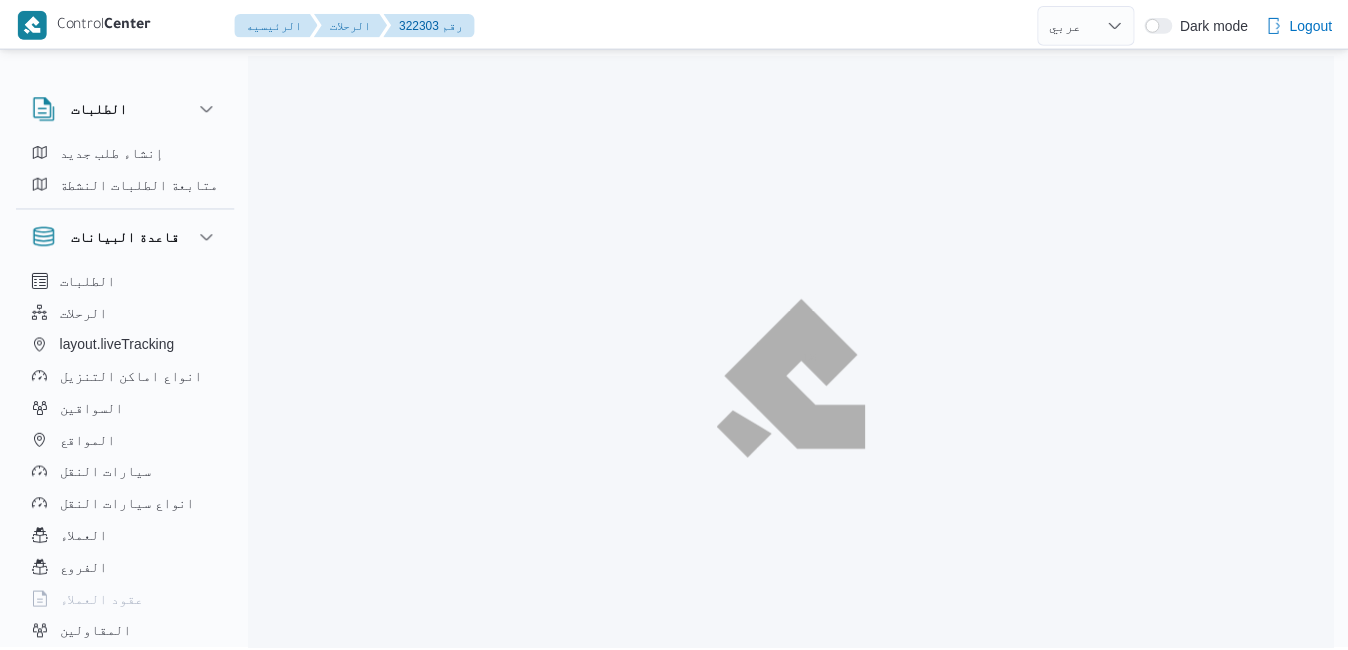 scroll, scrollTop: 0, scrollLeft: 0, axis: both 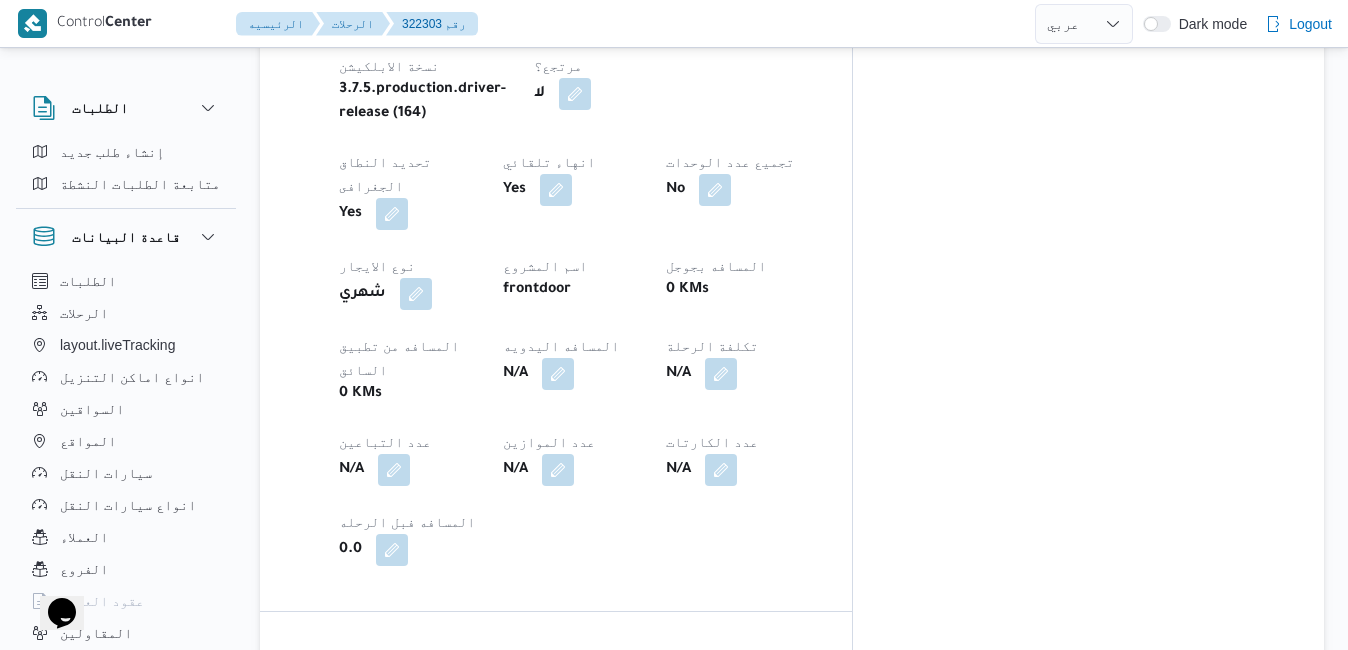 click at bounding box center (453, 772) 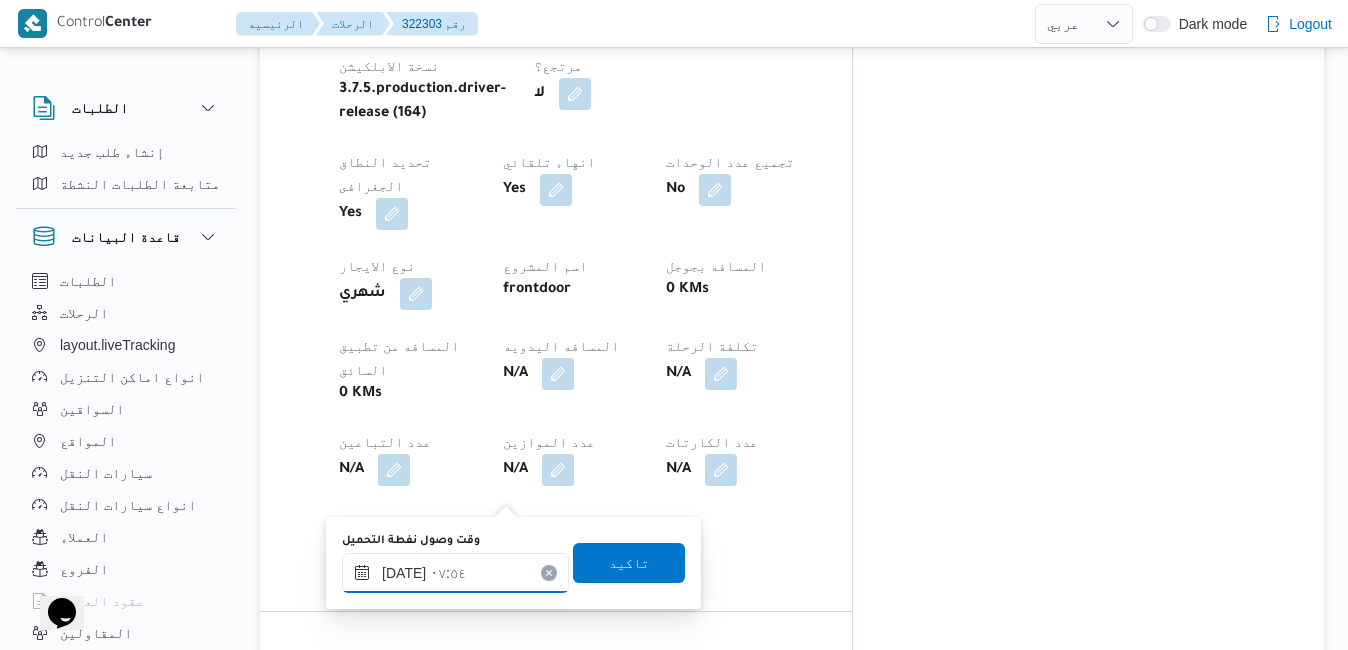 click on "[DATE] ٠٧:٥٤" at bounding box center [455, 573] 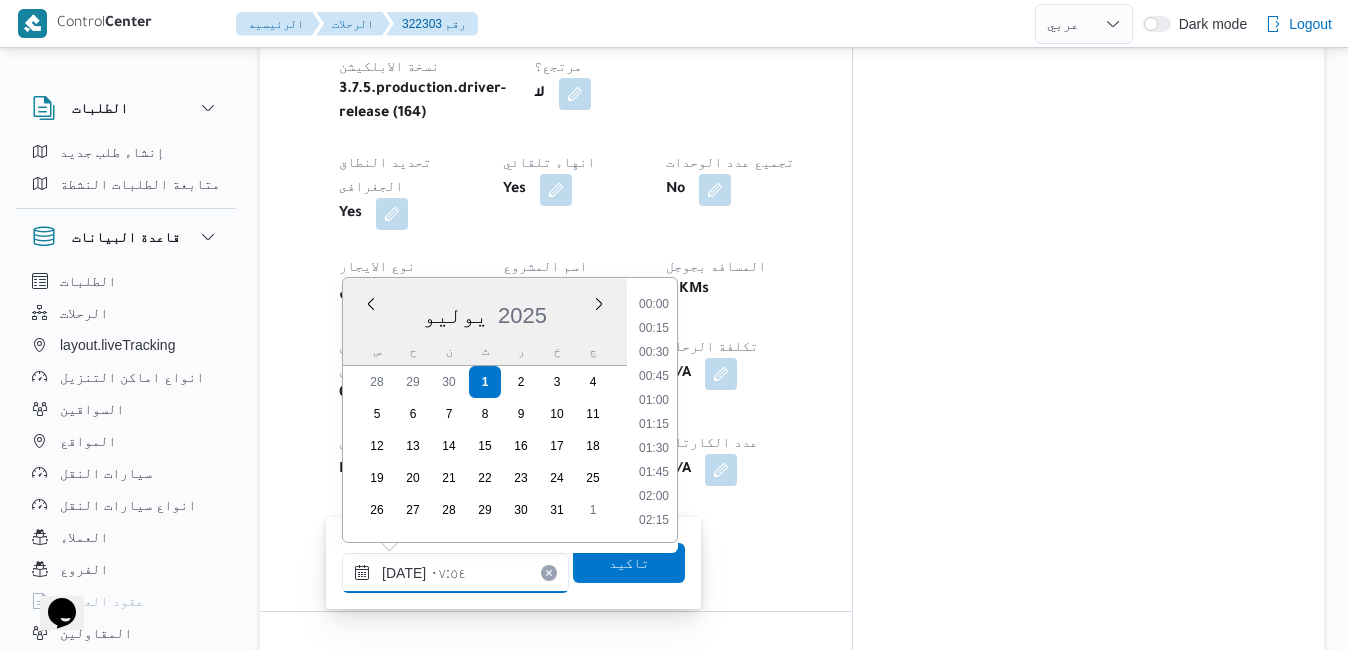 scroll, scrollTop: 622, scrollLeft: 0, axis: vertical 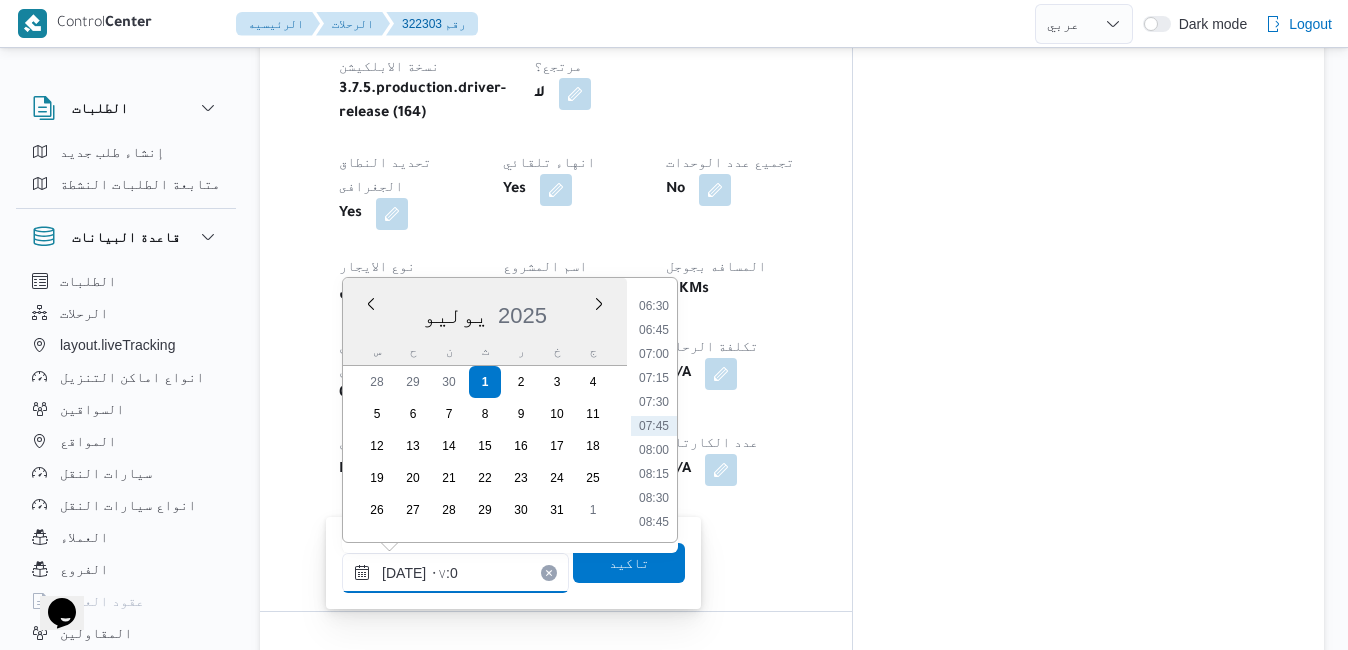 type on "[DATE] ٠٧:00" 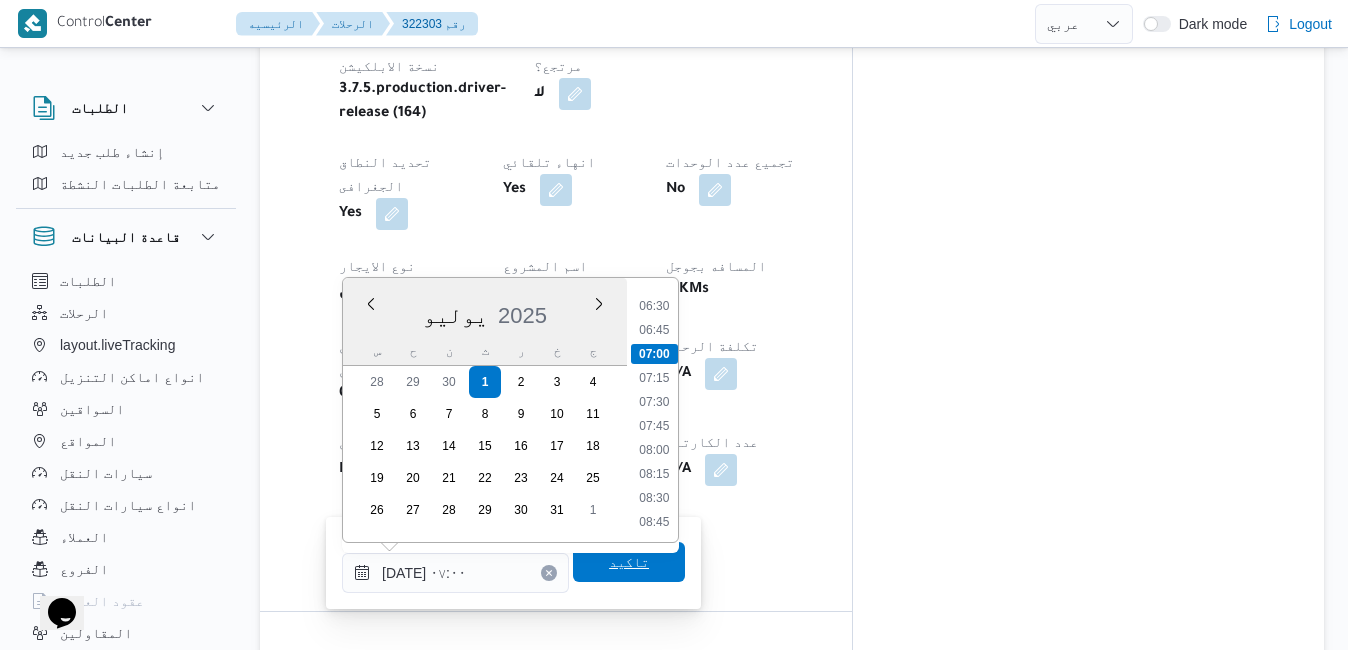 click on "تاكيد" at bounding box center [629, 562] 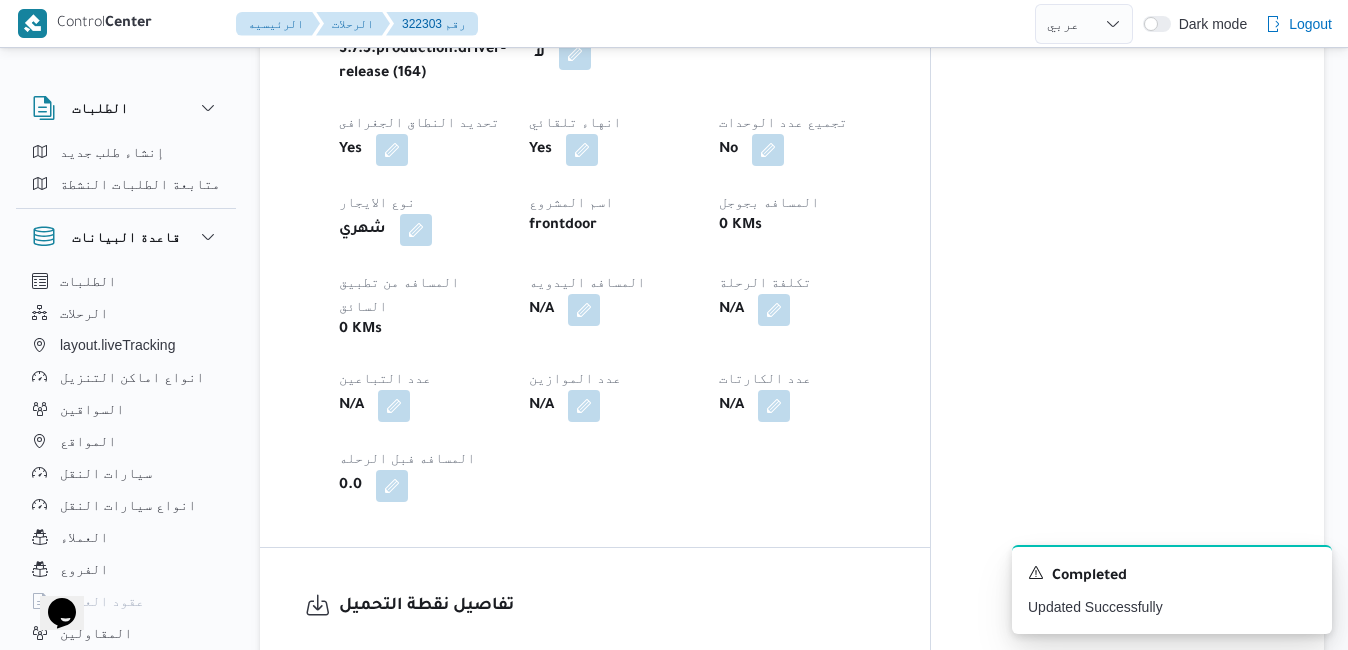 click at bounding box center [584, 708] 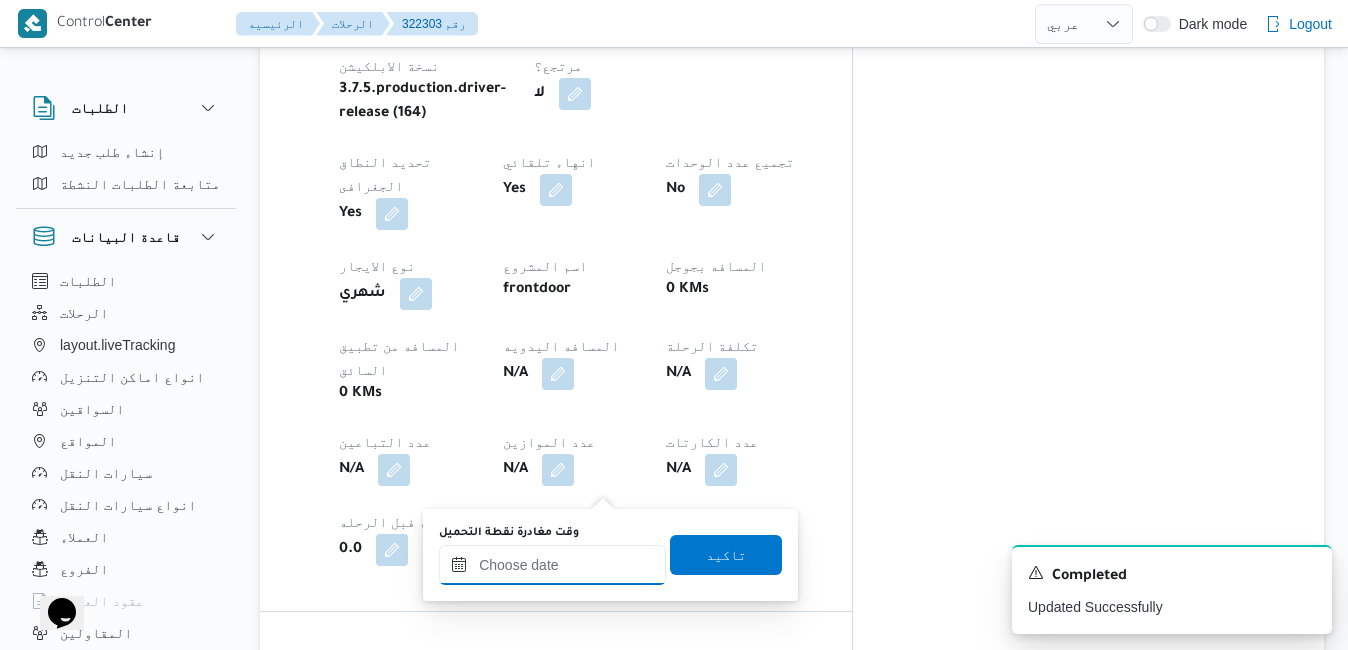 click on "وقت مغادرة نقطة التحميل" at bounding box center [552, 565] 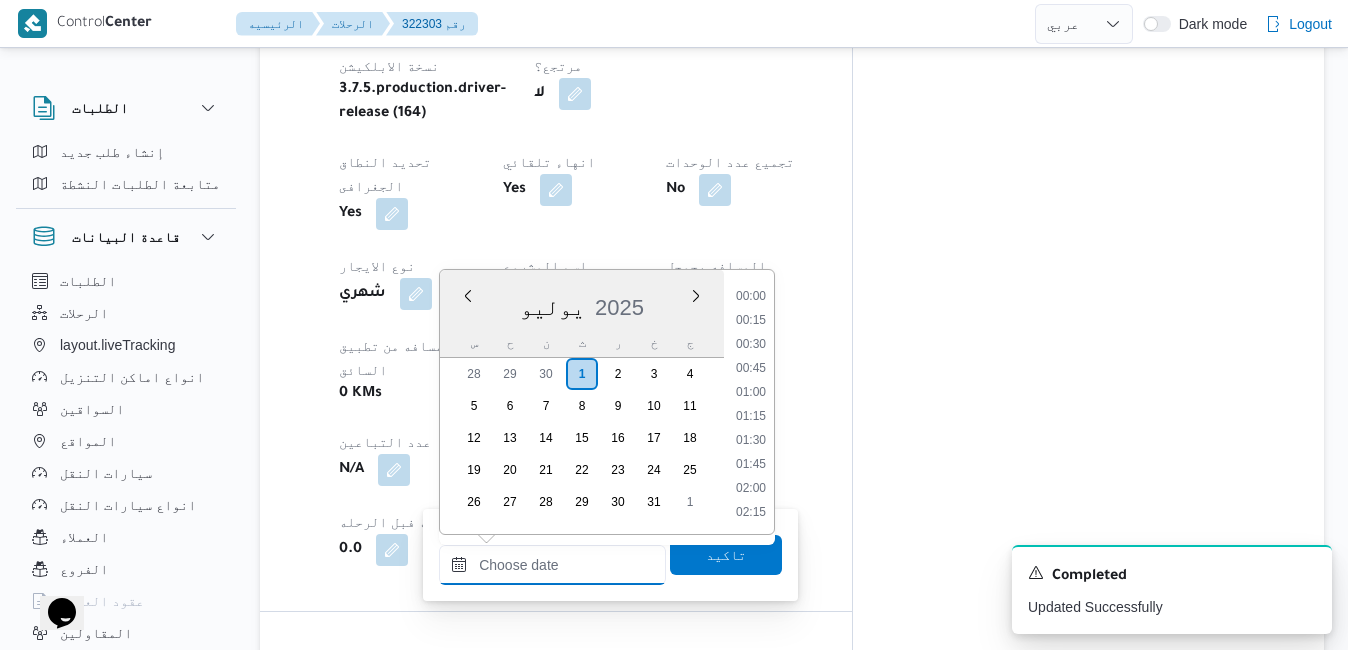 scroll, scrollTop: 862, scrollLeft: 0, axis: vertical 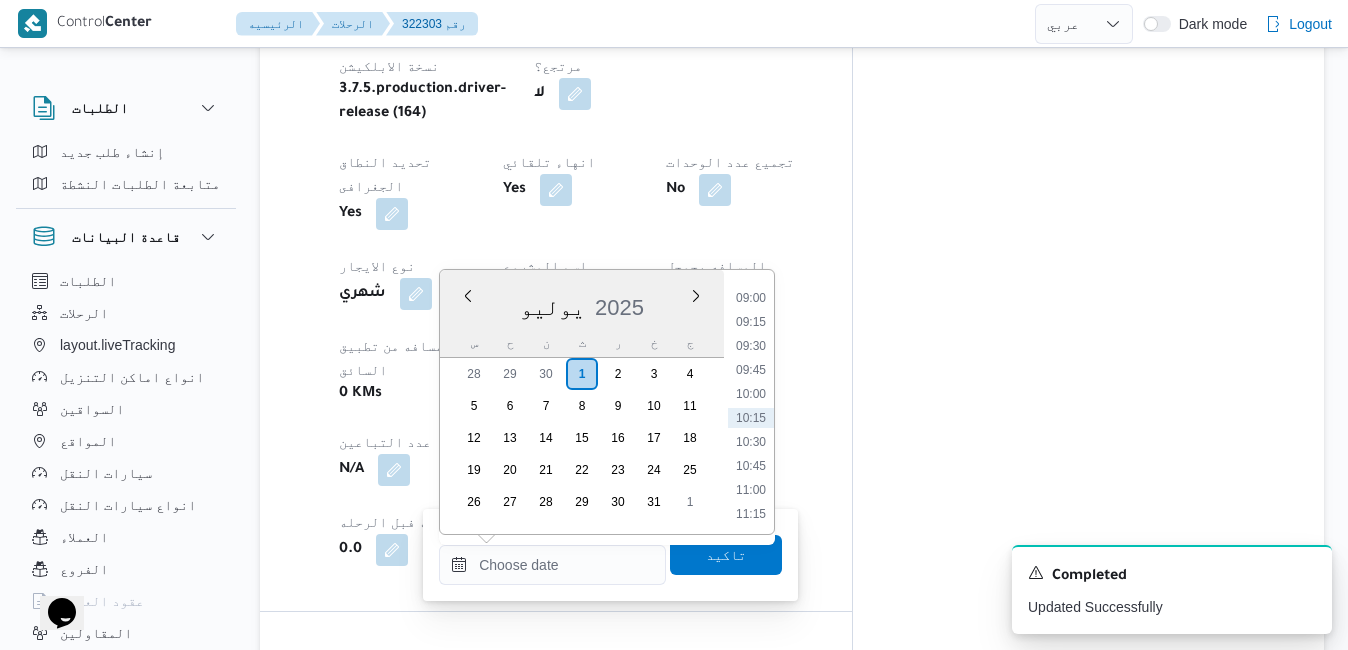 click on "يوليو 2025" at bounding box center [582, 303] 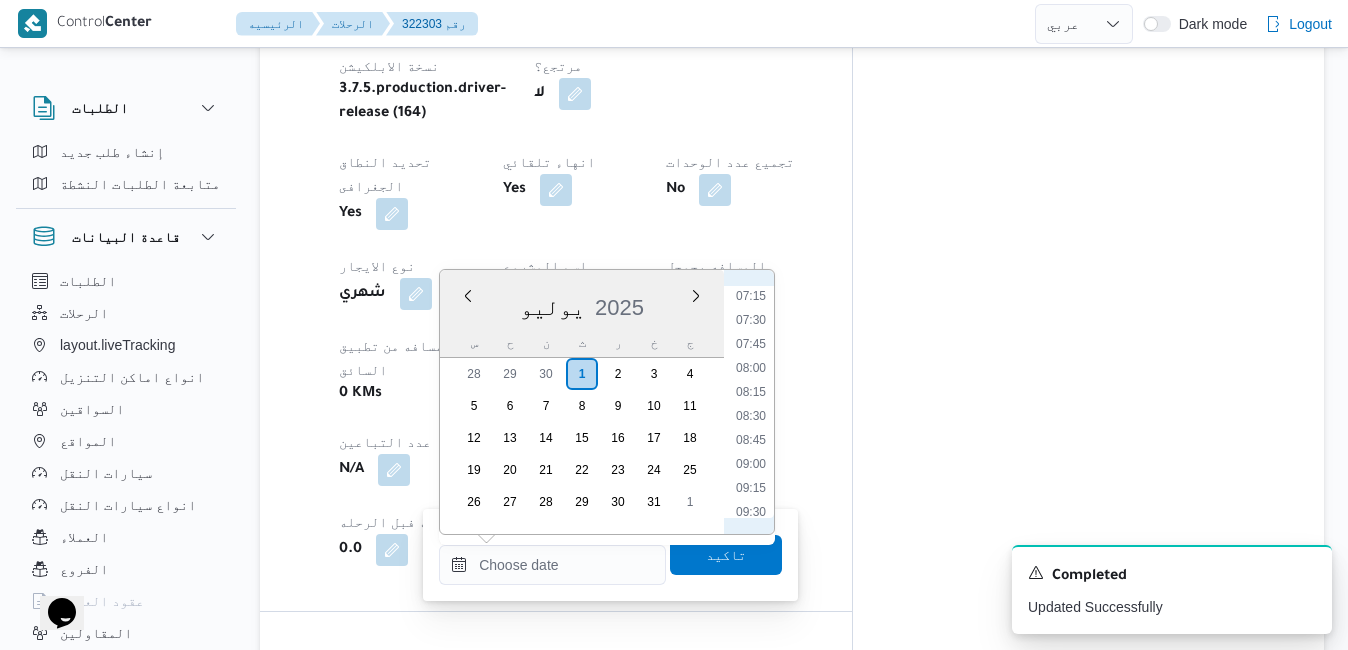 scroll, scrollTop: 659, scrollLeft: 0, axis: vertical 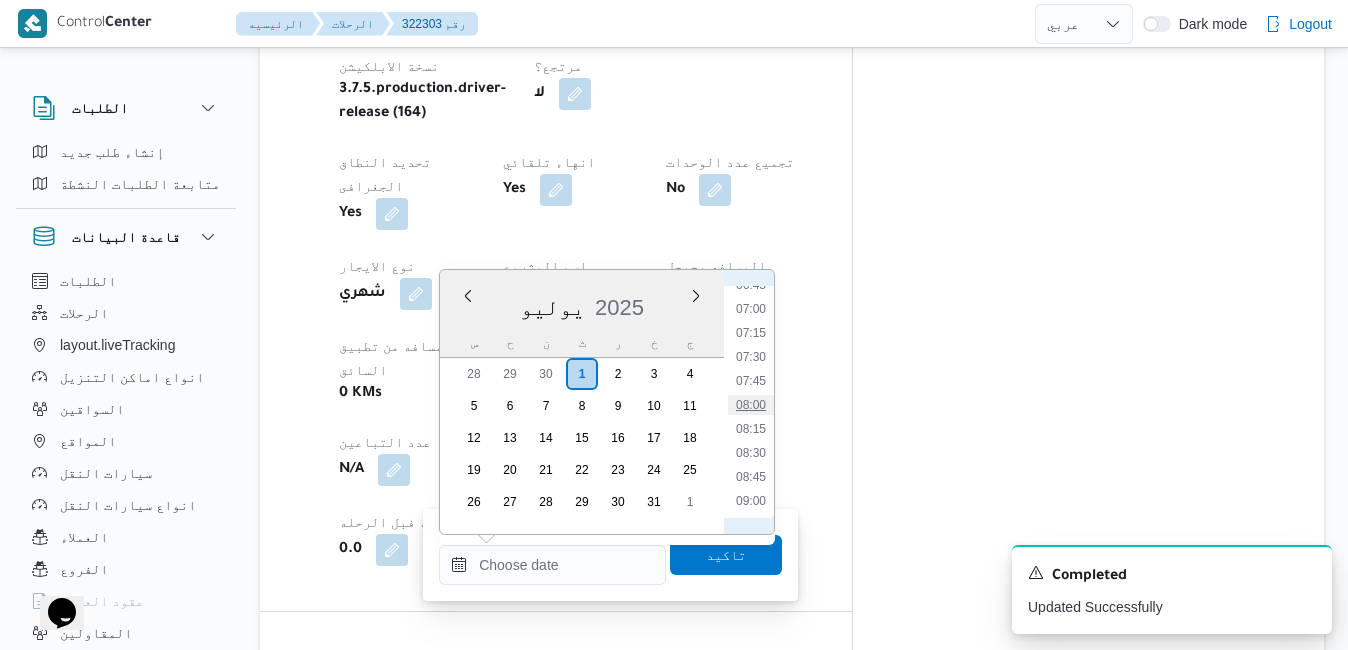 click on "08:00" at bounding box center (751, 405) 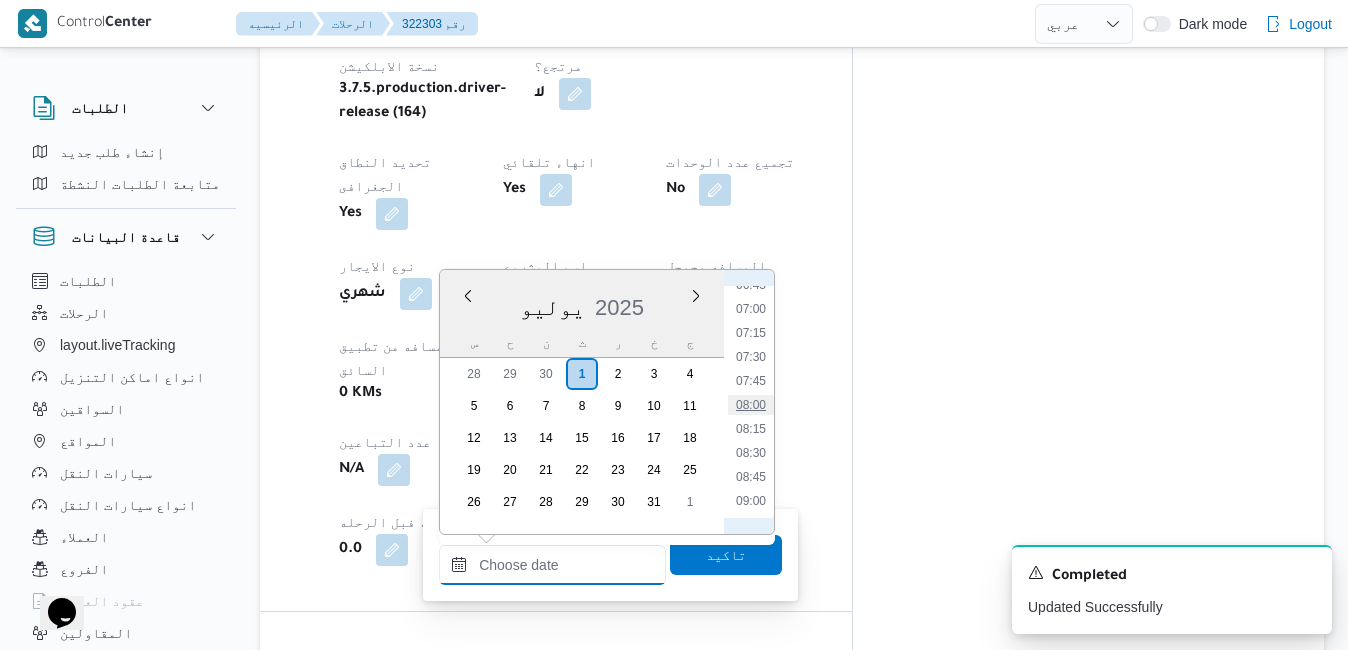 type on "٠١/٠٧/٢٠٢٥ ٠٨:٠٠" 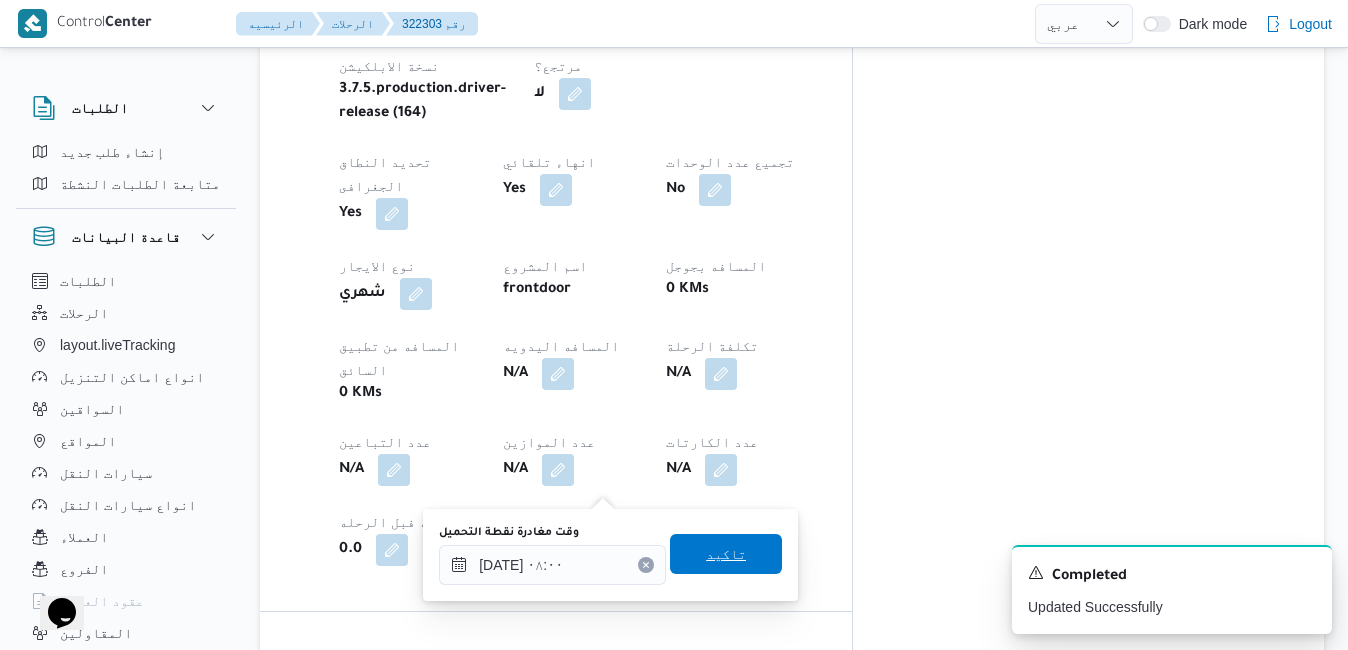 click on "تاكيد" at bounding box center (726, 554) 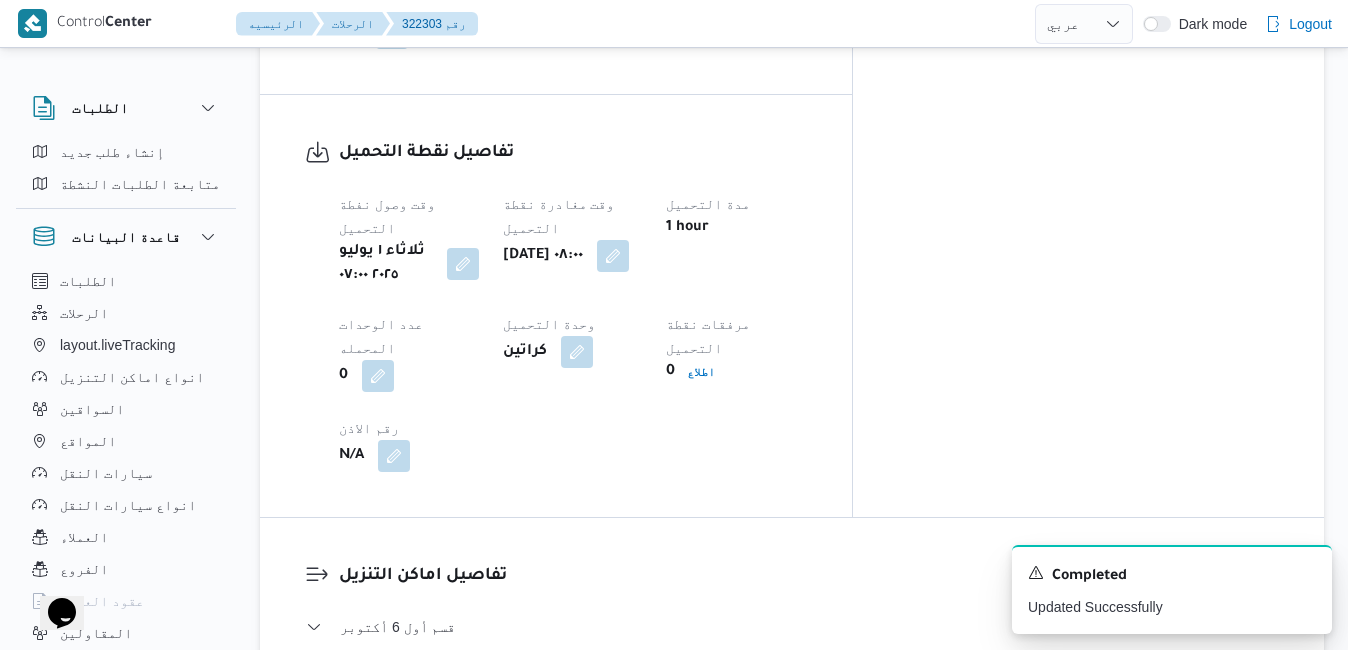 scroll, scrollTop: 1560, scrollLeft: 0, axis: vertical 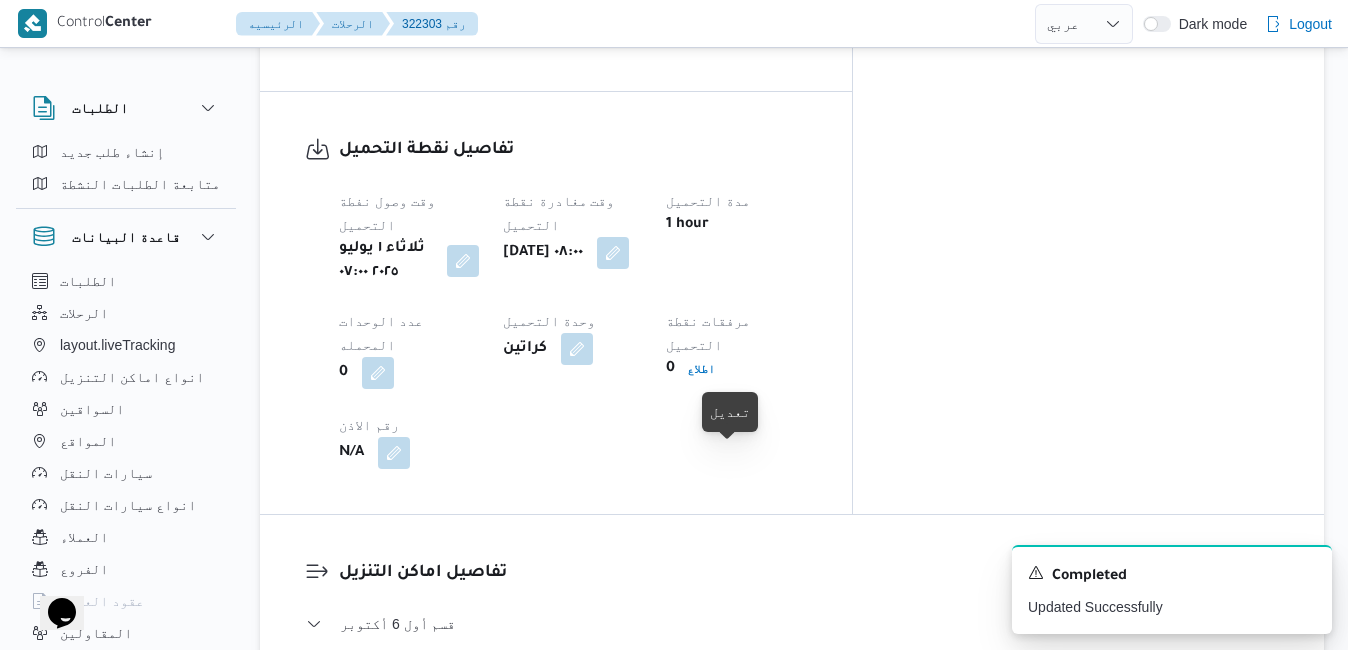 click at bounding box center [737, 775] 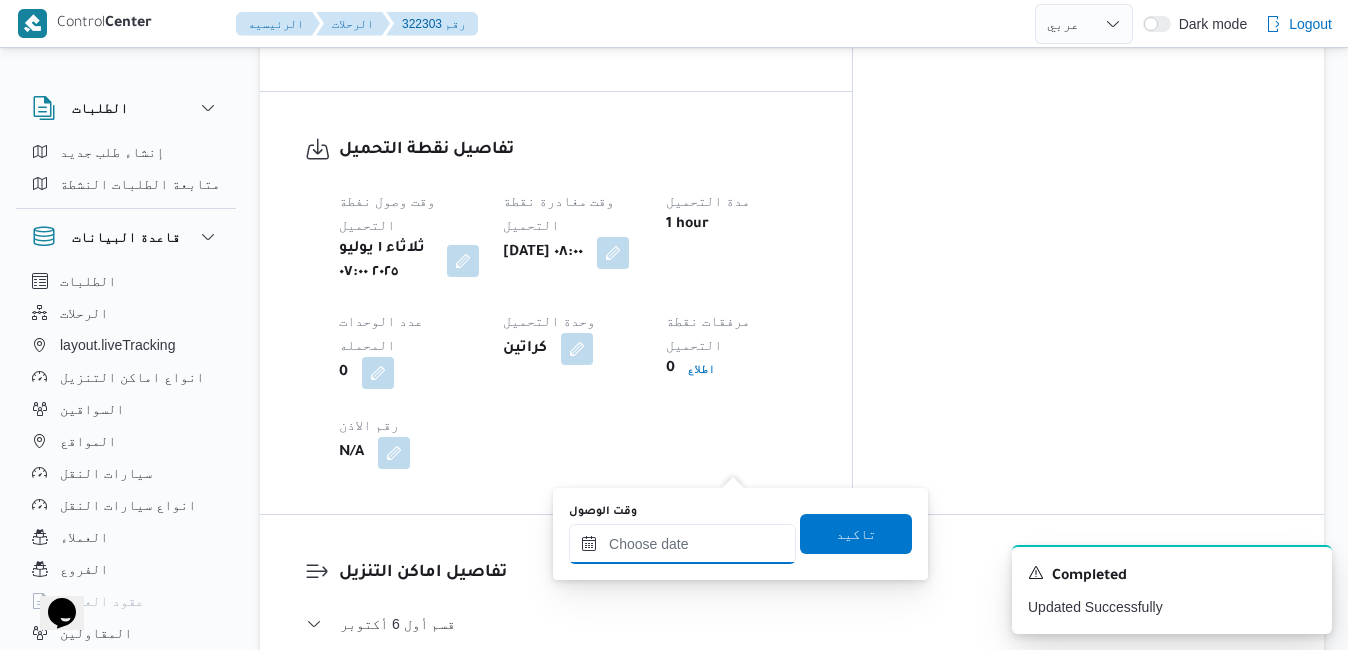 click on "وقت الوصول" at bounding box center [682, 544] 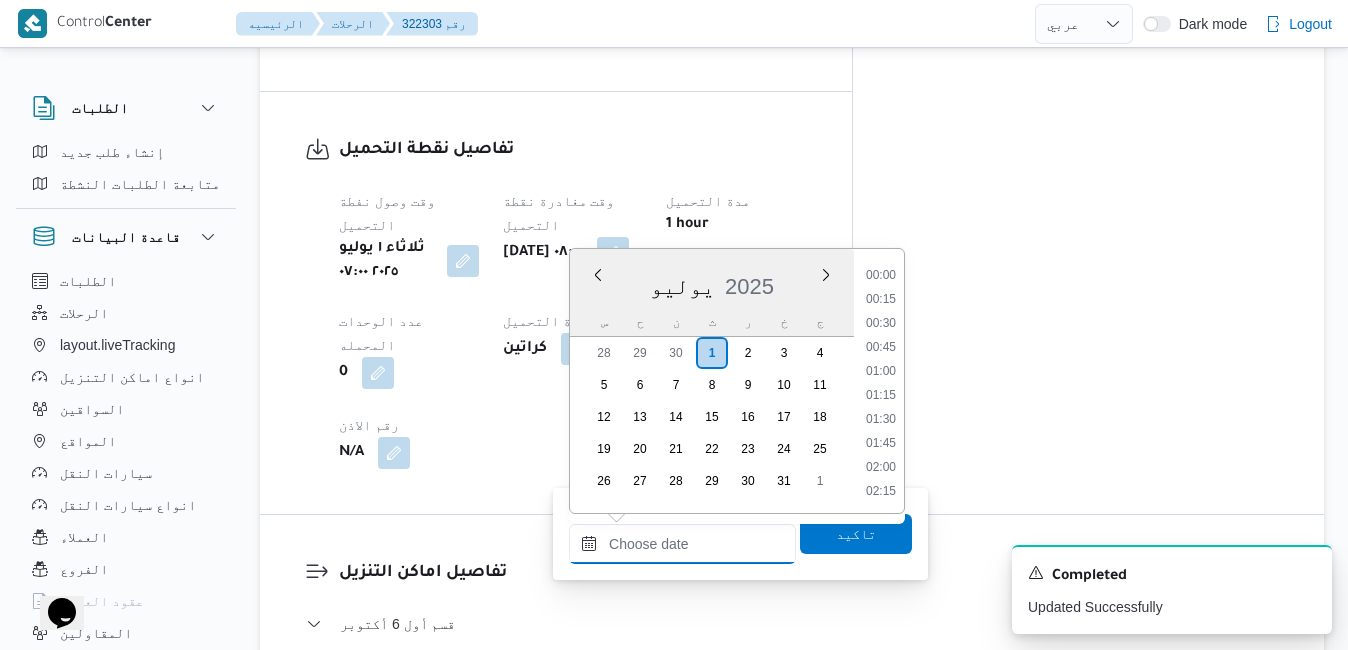 scroll, scrollTop: 862, scrollLeft: 0, axis: vertical 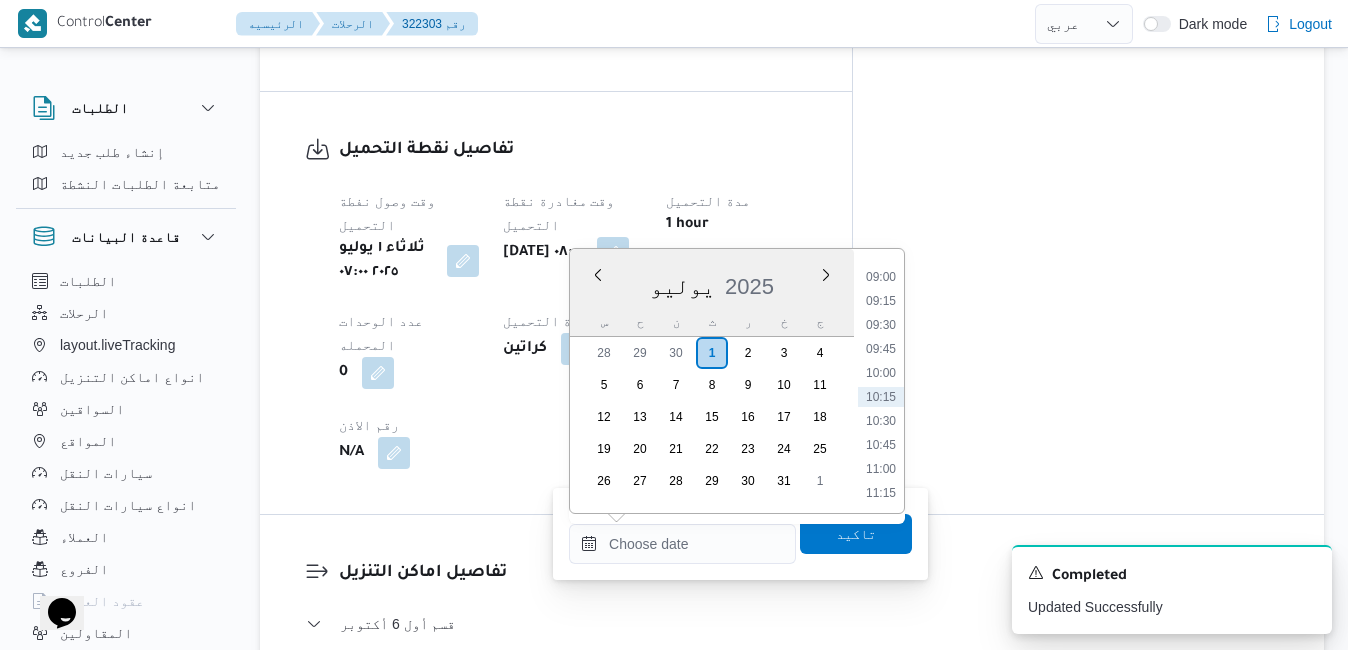 click on "س ح ن ث ر خ ج" at bounding box center [712, 322] 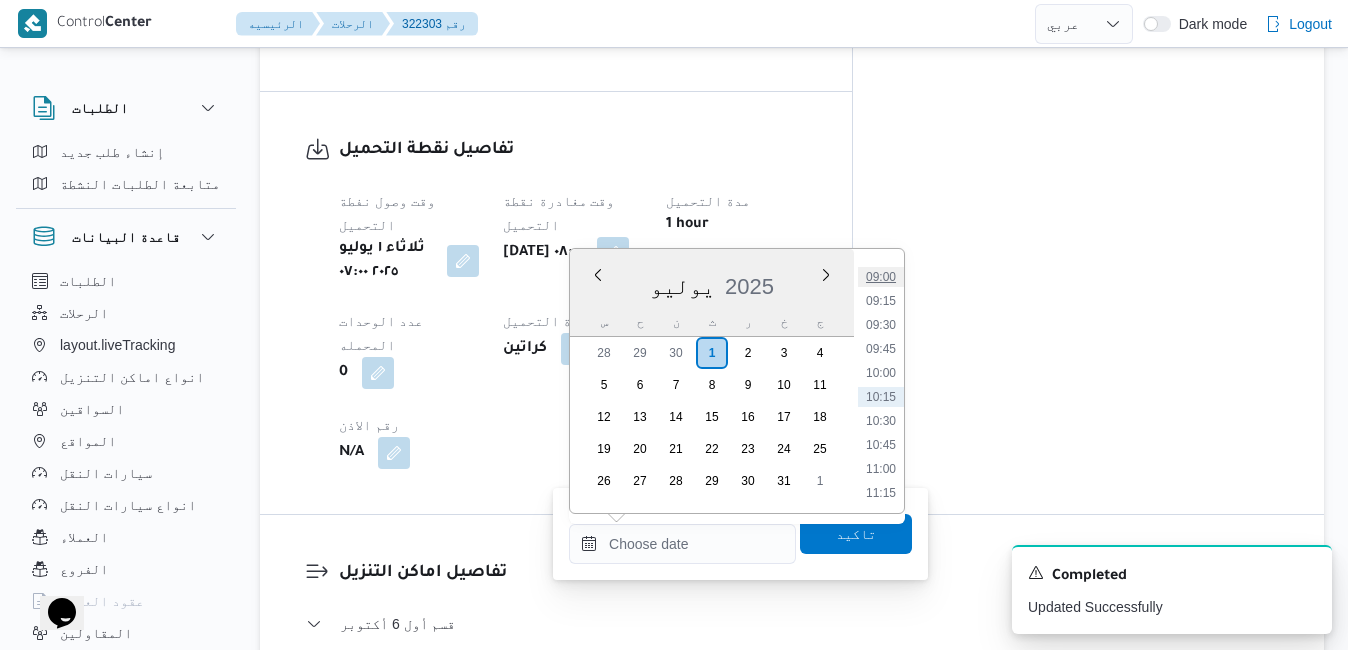click on "09:00" at bounding box center [881, 277] 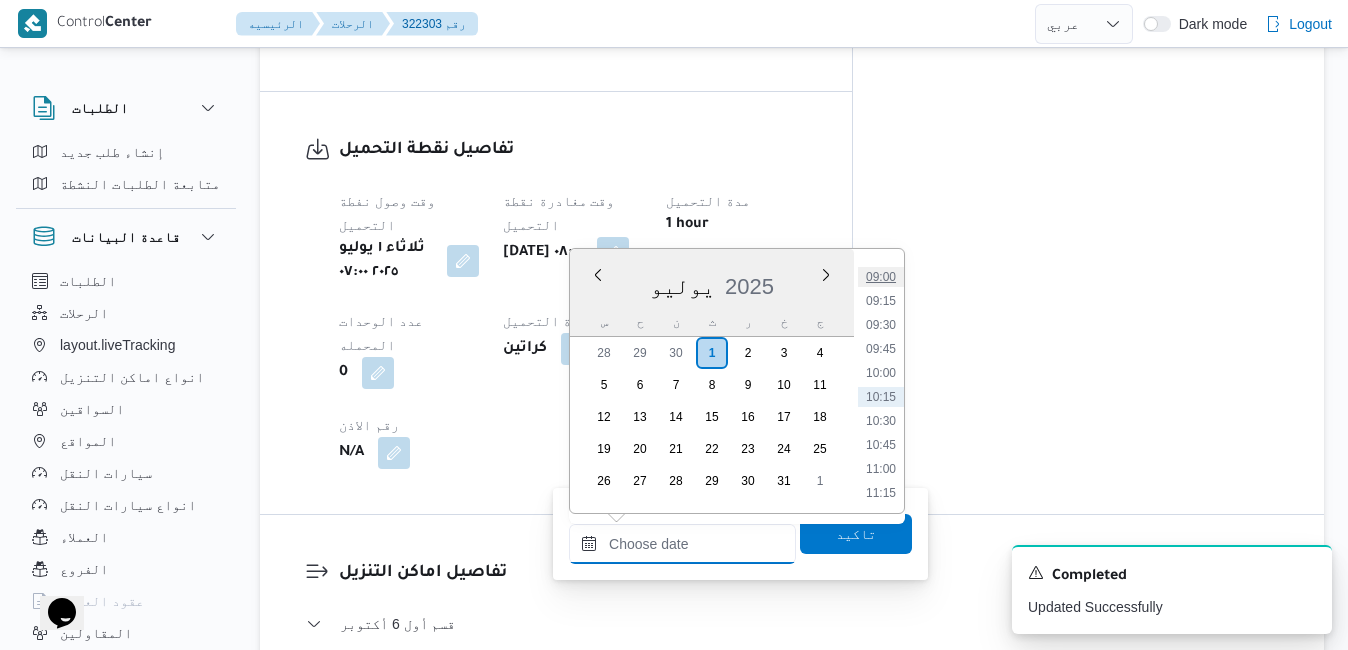 type on "٠١/٠٧/٢٠٢٥ ٠٩:٠٠" 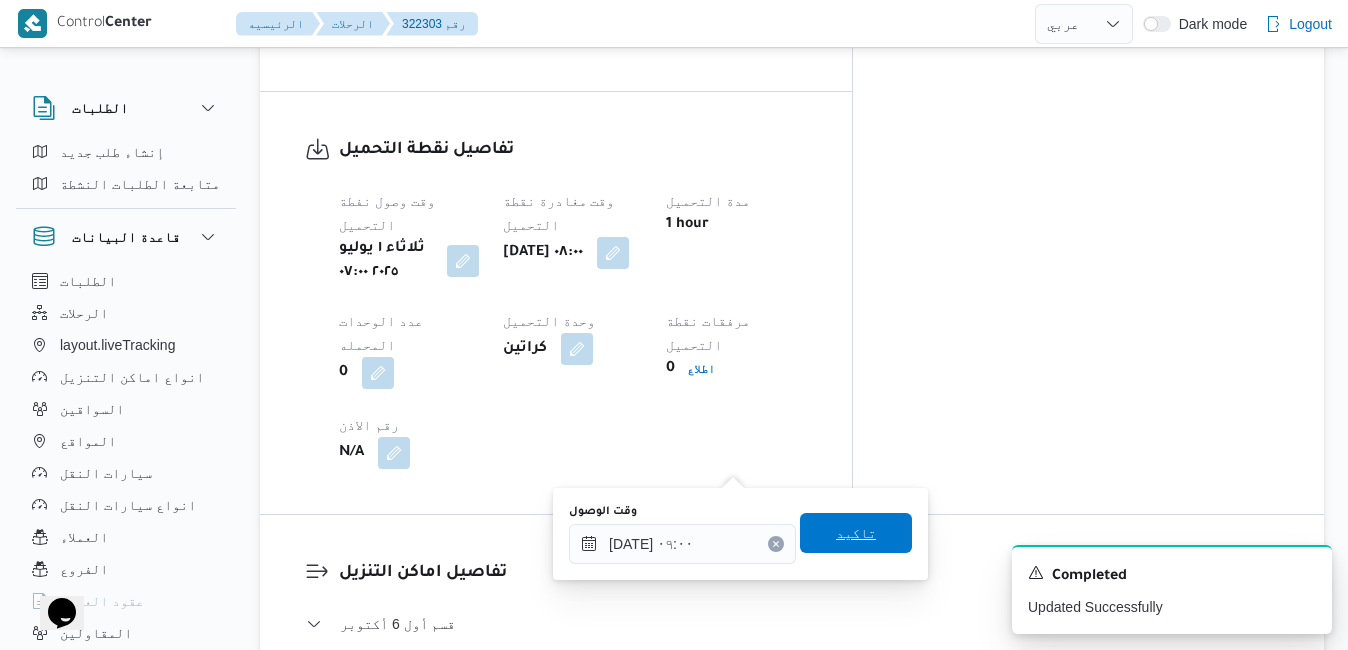 click on "تاكيد" at bounding box center [856, 533] 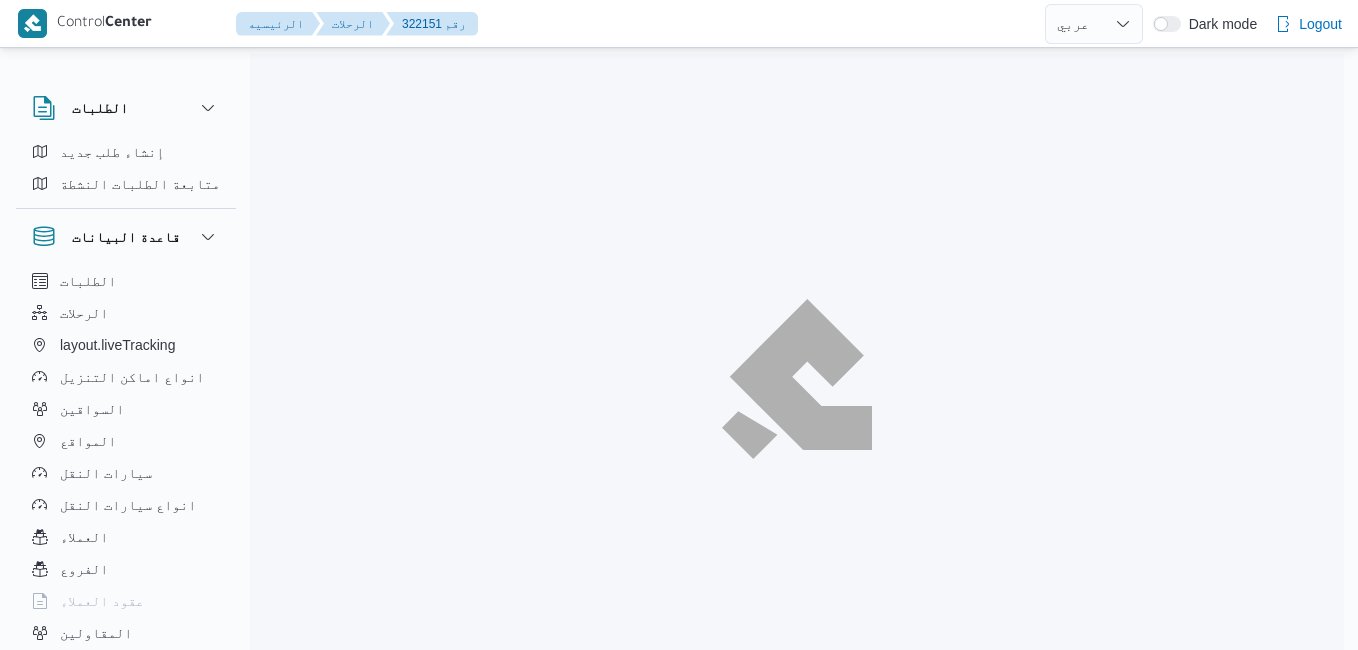 select on "ar" 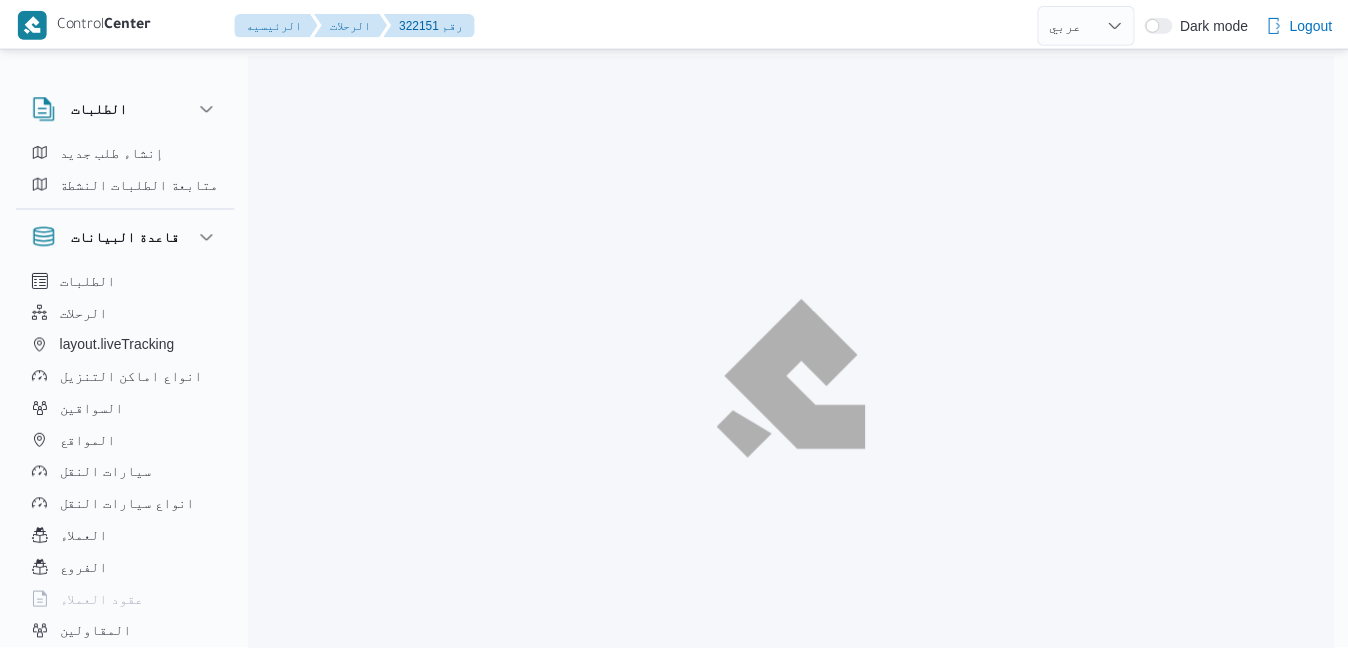 scroll, scrollTop: 0, scrollLeft: 0, axis: both 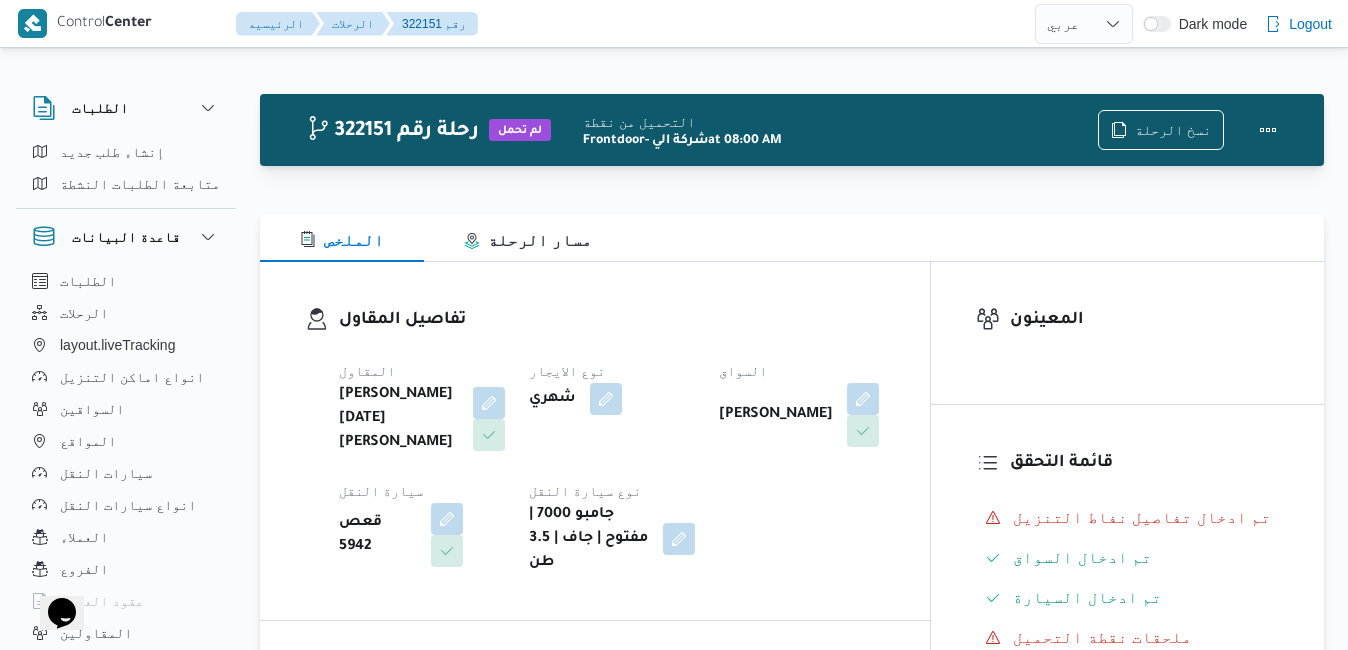 click on "تفاصيل المقاول المقاول [PERSON_NAME][DATE] [PERSON_NAME] نوع الايجار شهري السواق [PERSON_NAME] سيارة النقل قعص 5942 نوع سيارة النقل جامبو 7000 | مفتوح | جاف | 3.5 طن" at bounding box center [595, 441] 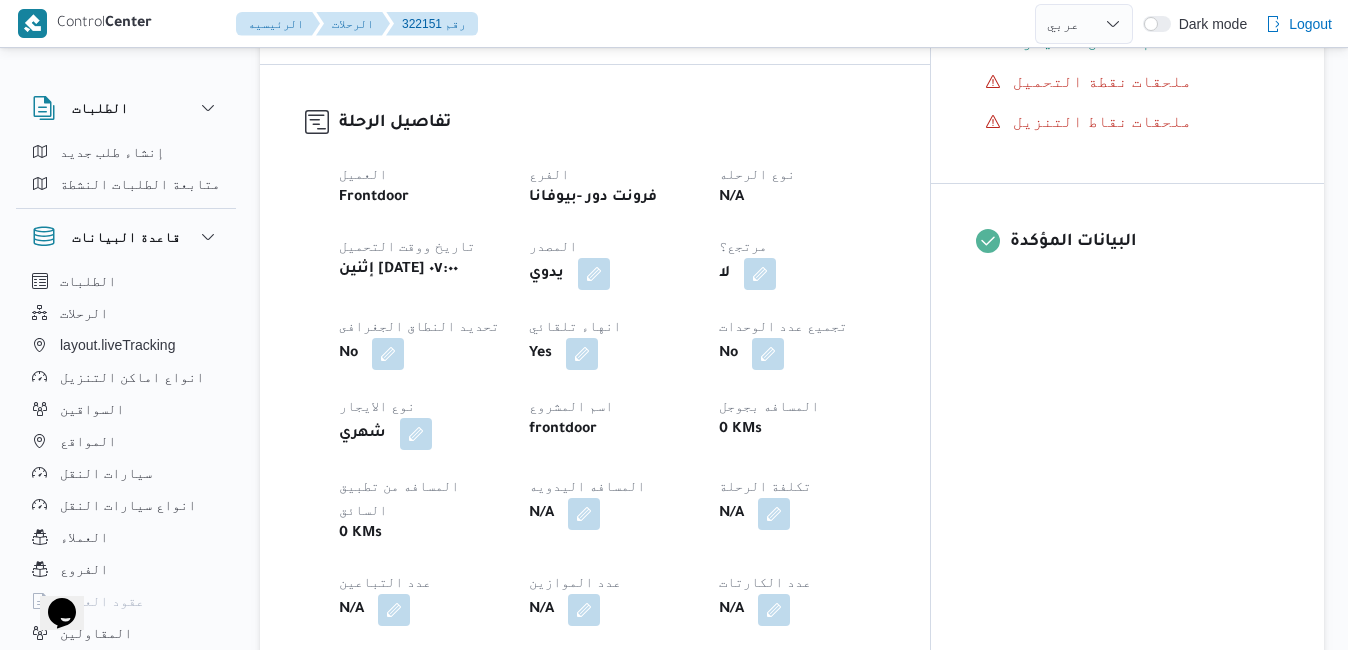 scroll, scrollTop: 520, scrollLeft: 0, axis: vertical 